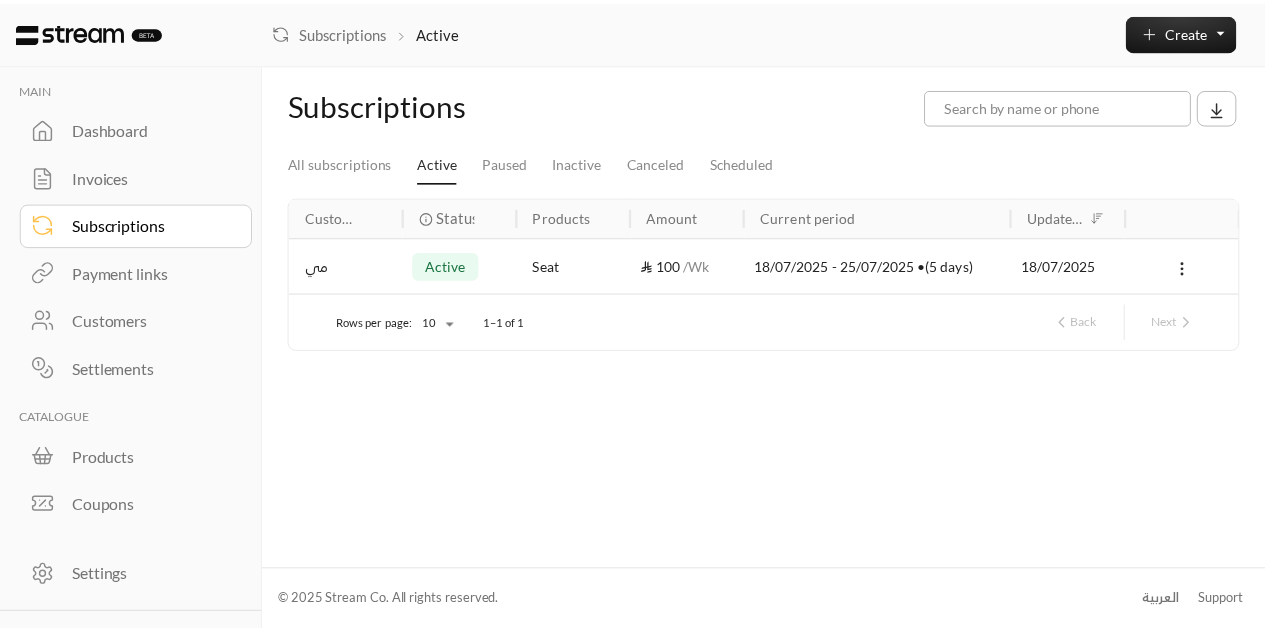 scroll, scrollTop: 0, scrollLeft: 0, axis: both 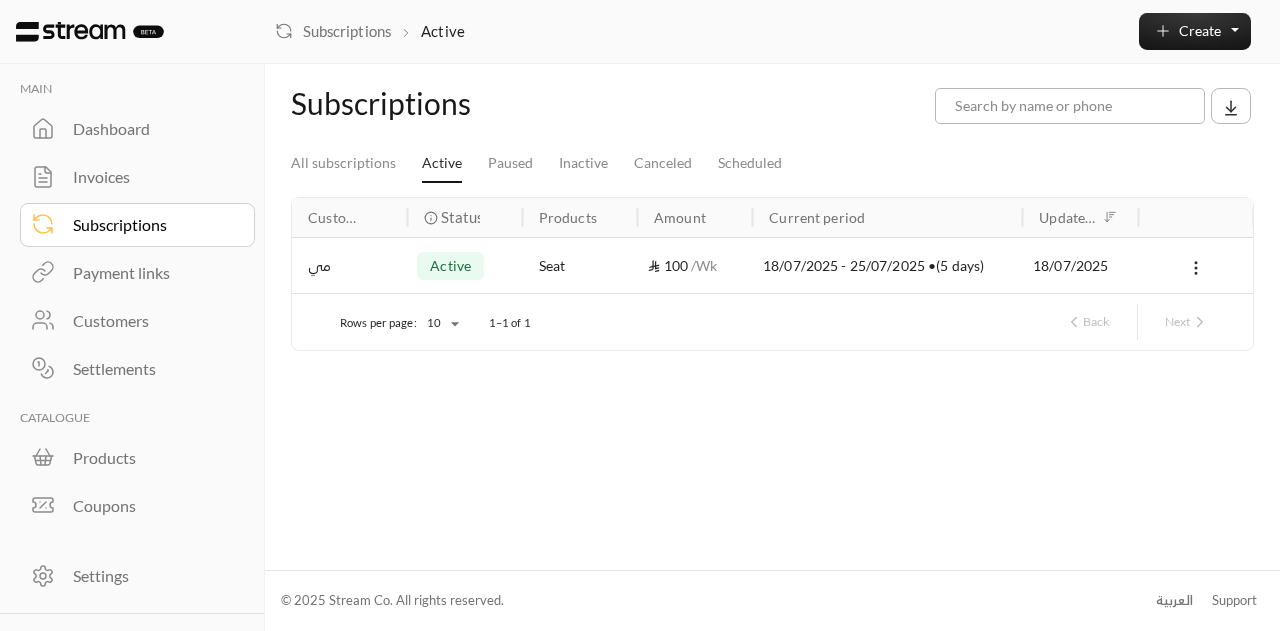 click on "Dashboard" at bounding box center (150, 129) 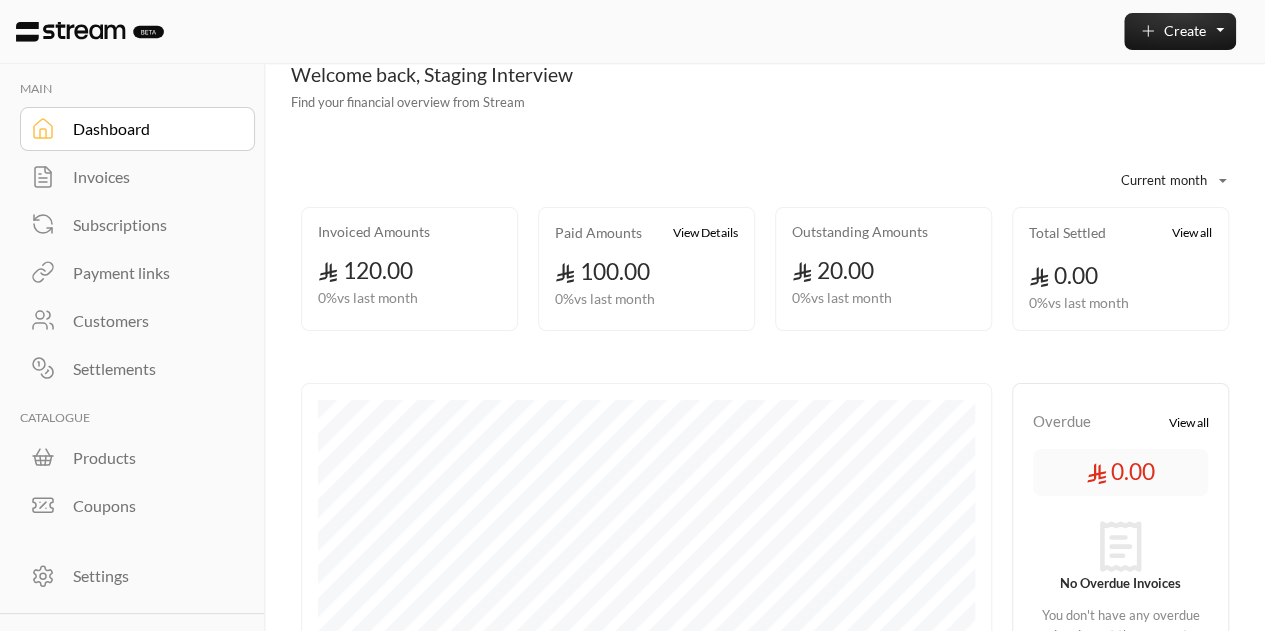 scroll, scrollTop: 17, scrollLeft: 0, axis: vertical 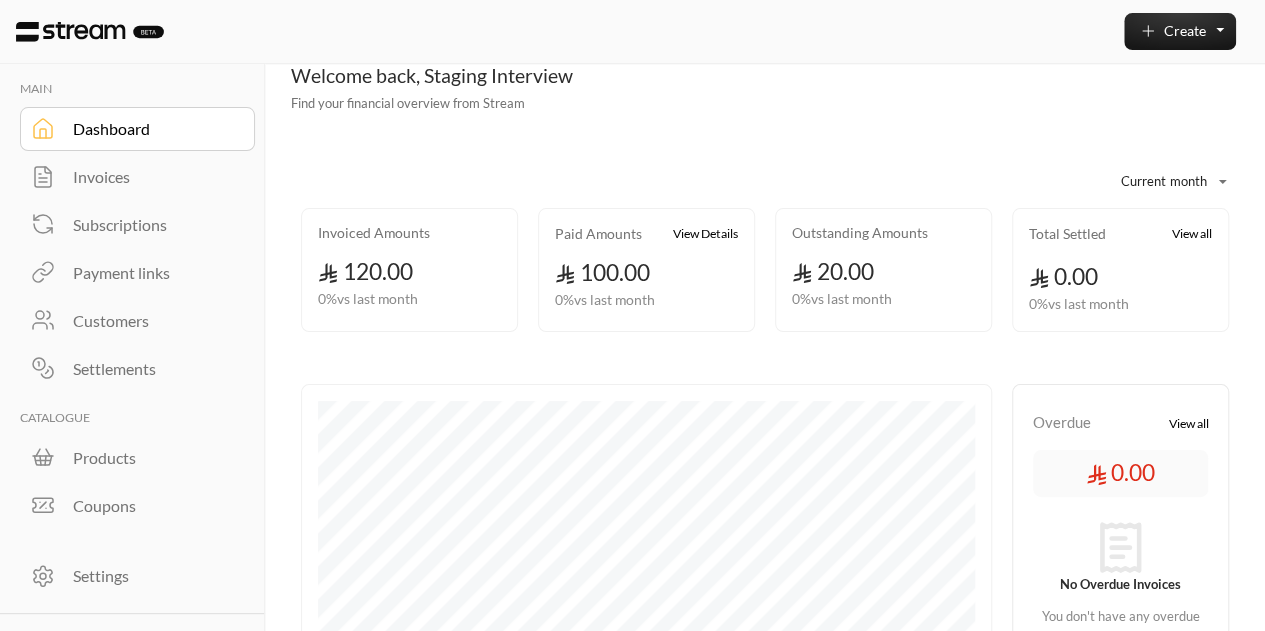 click on "Subscriptions" at bounding box center (150, 225) 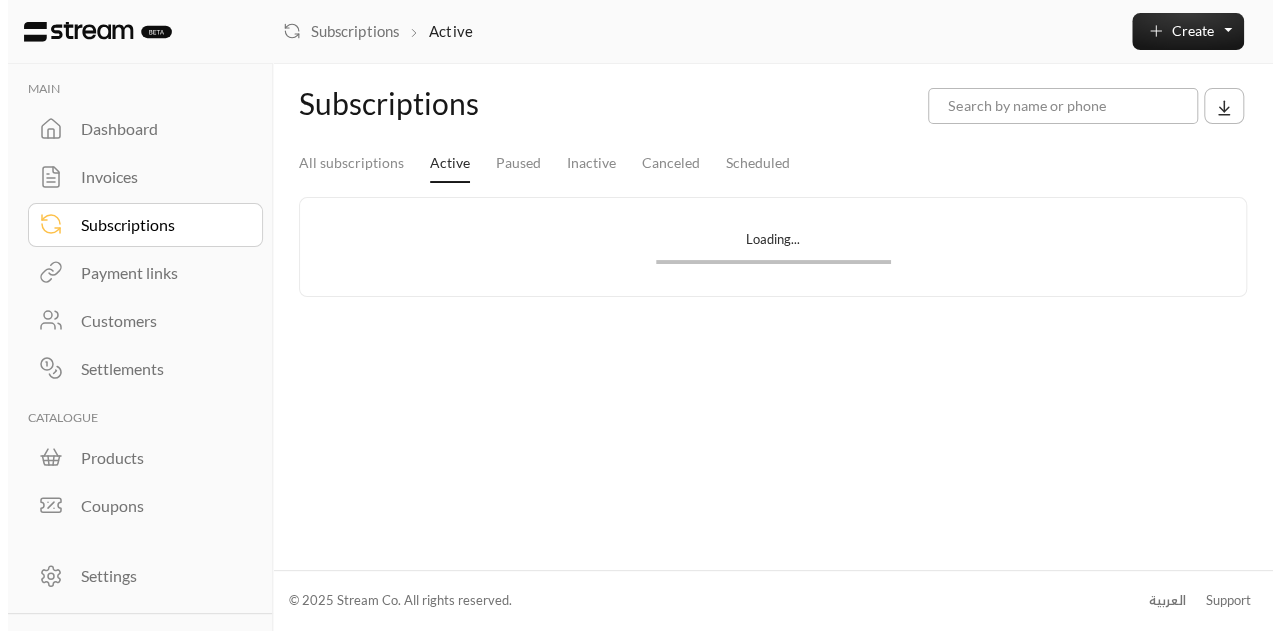 scroll, scrollTop: 0, scrollLeft: 0, axis: both 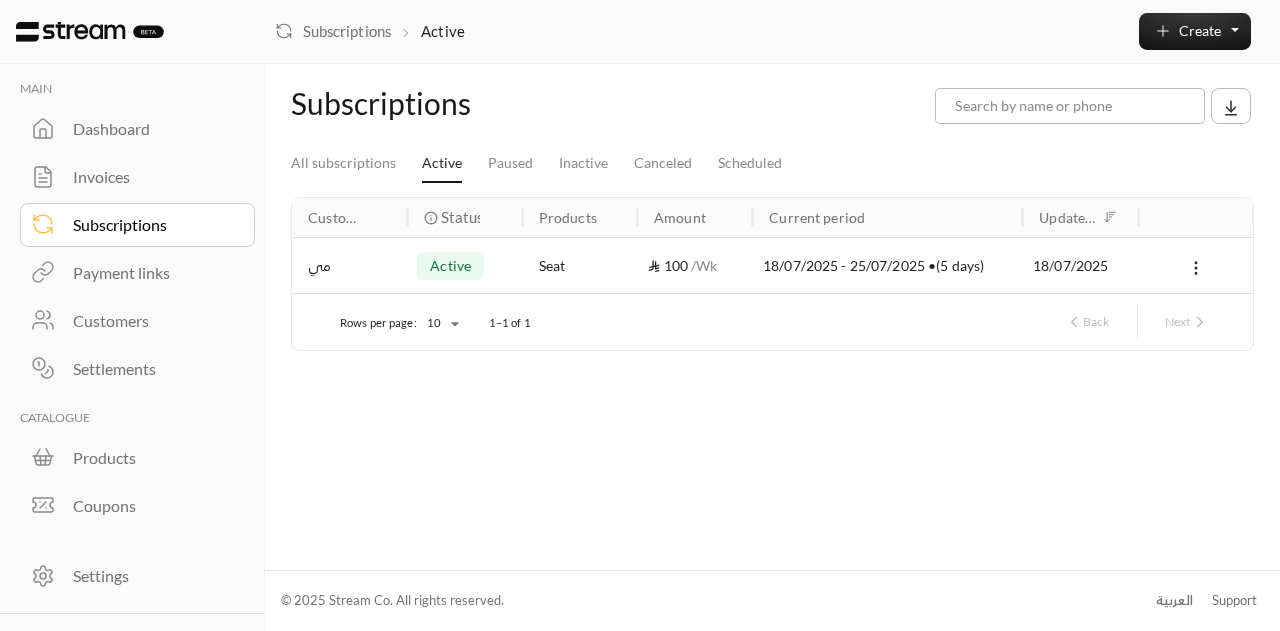 click on "Products" at bounding box center (150, 458) 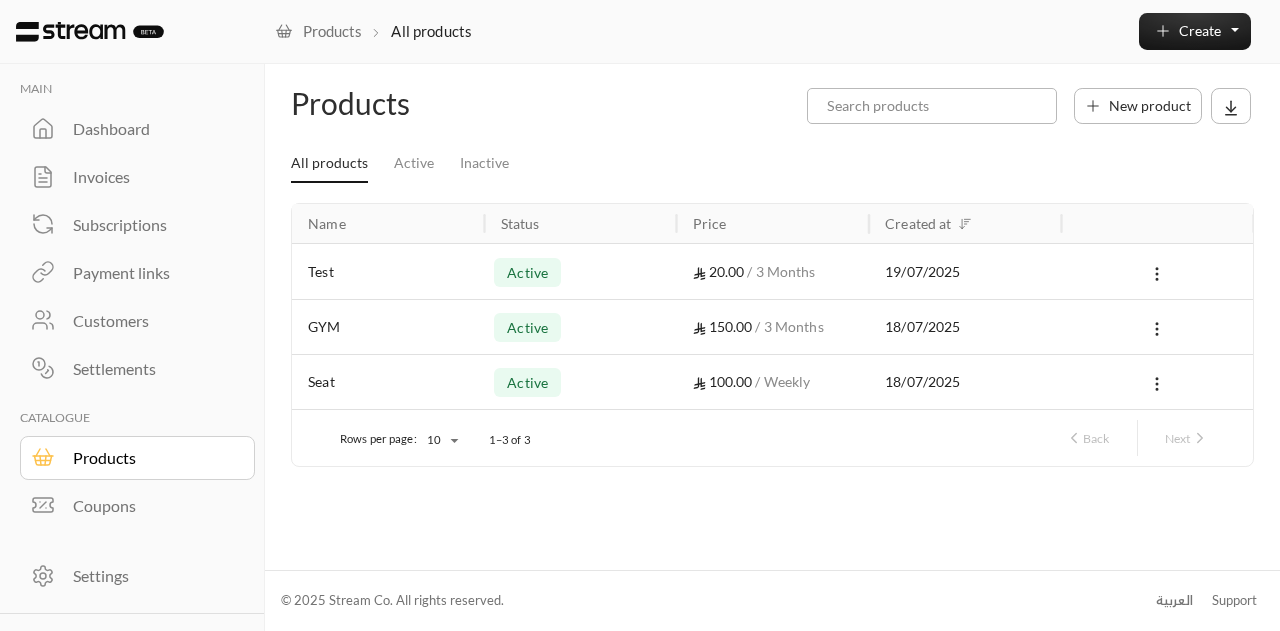 click on "Subscriptions" at bounding box center [150, 225] 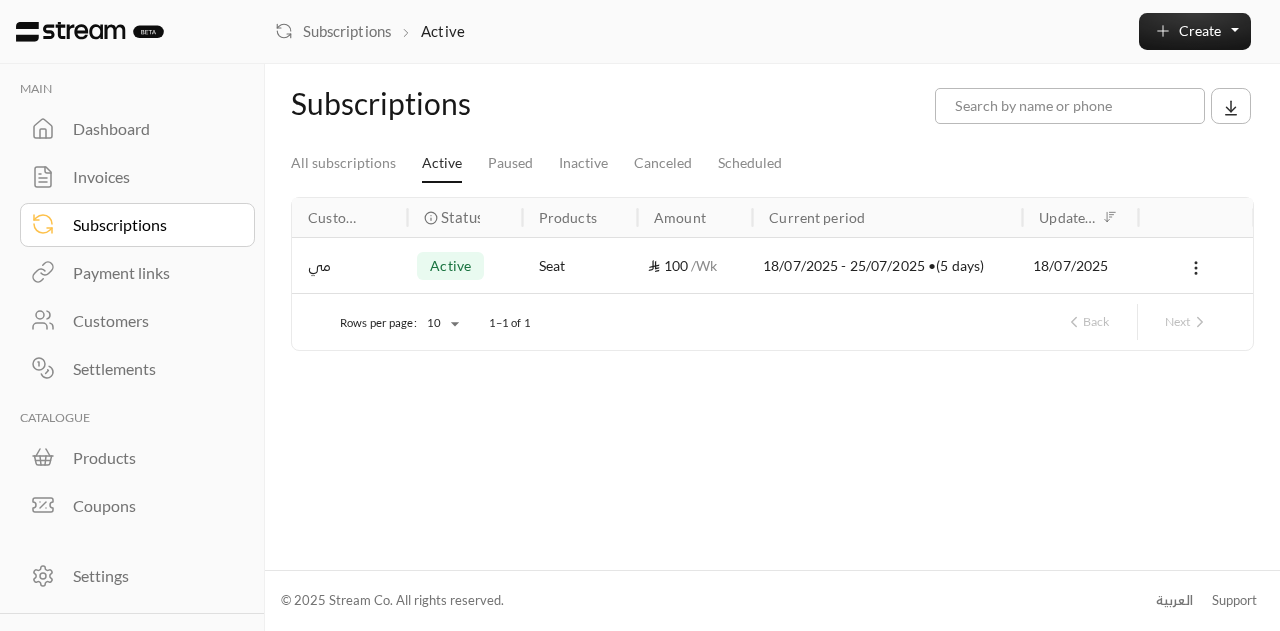 click on "Products" at bounding box center [138, 458] 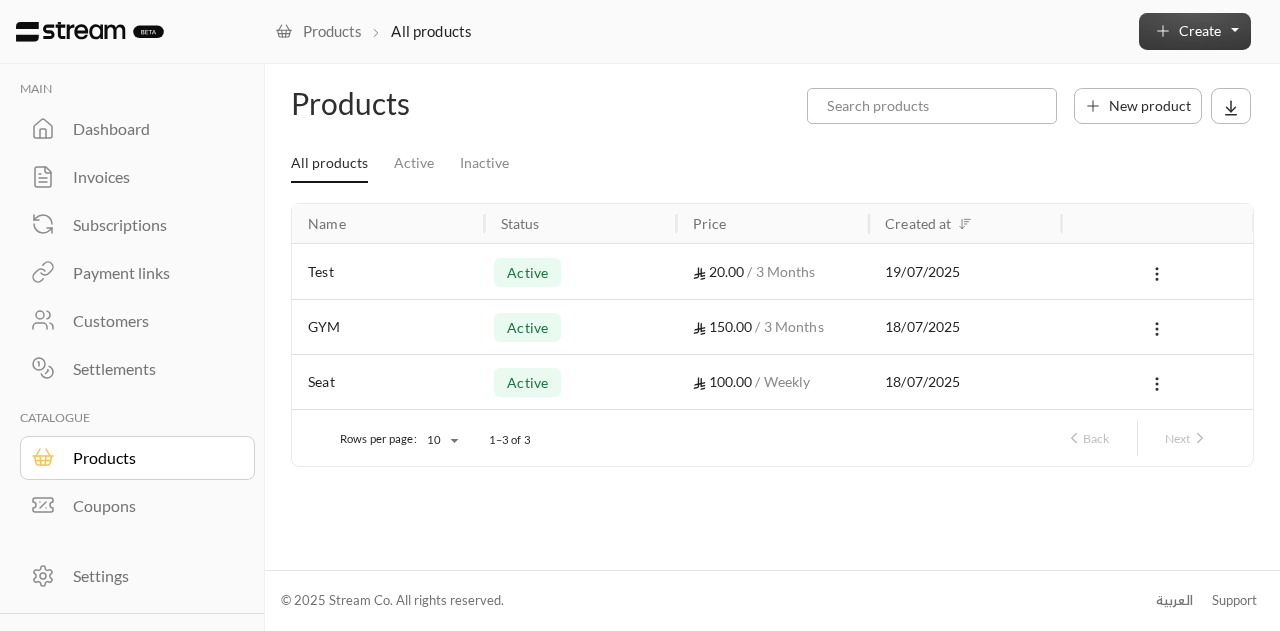 click on "Create" at bounding box center (1200, 30) 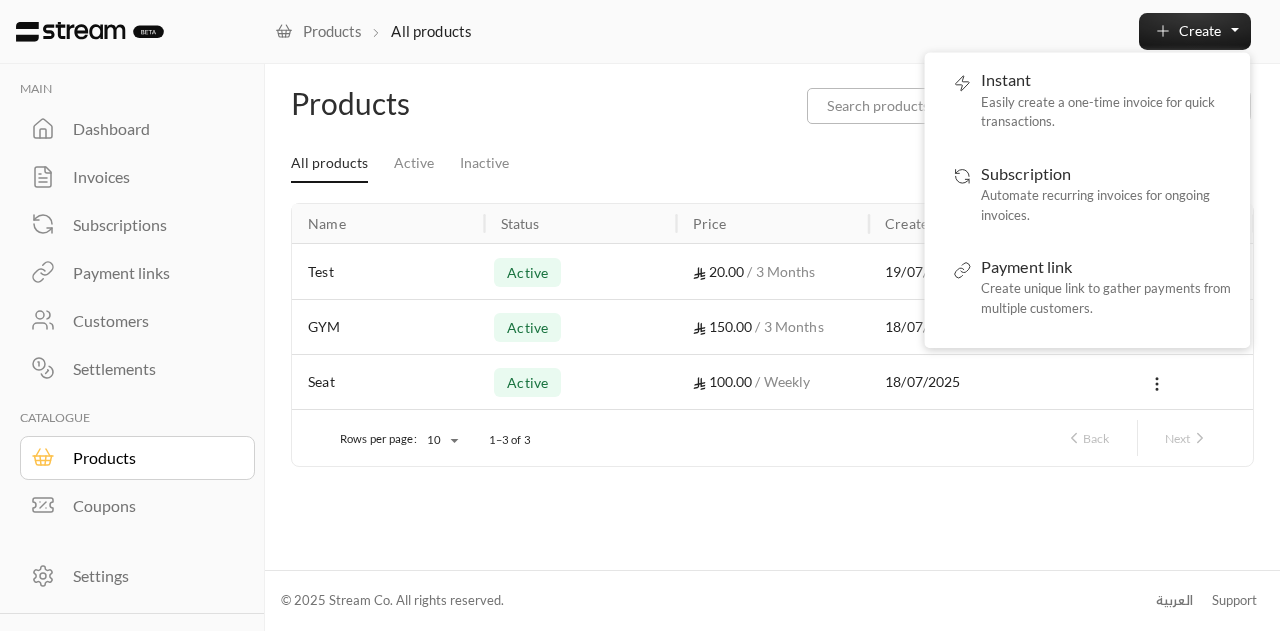 click on "All products Active Inactive" at bounding box center (772, 164) 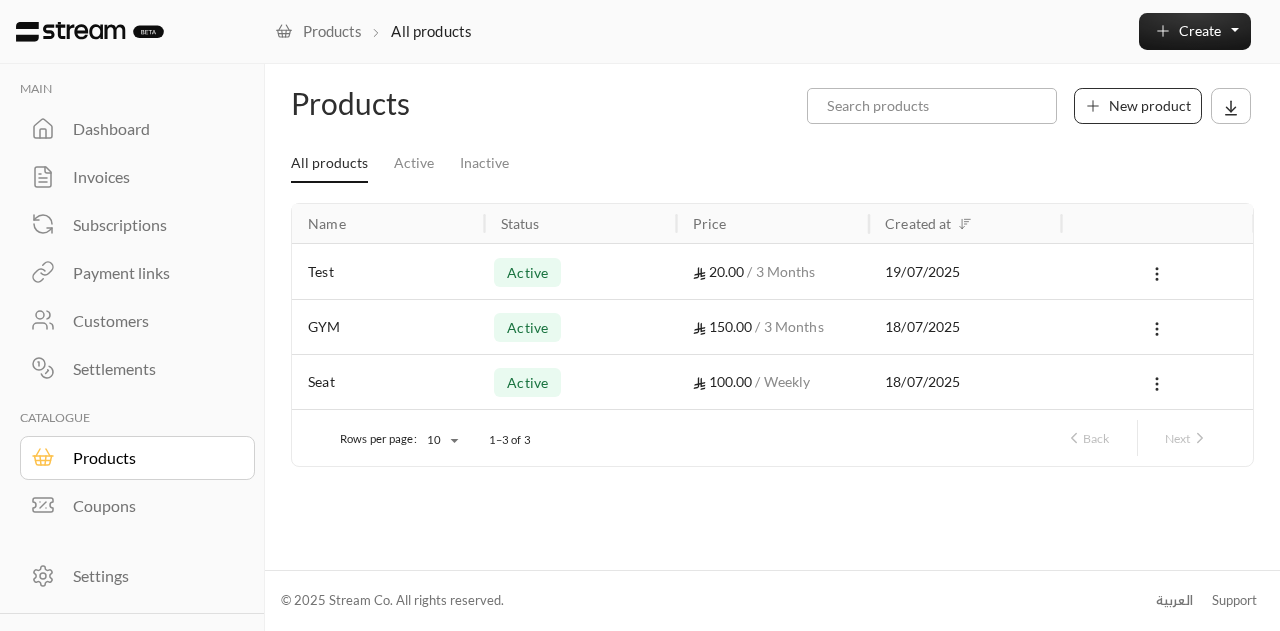 click on "New product" at bounding box center [1150, 105] 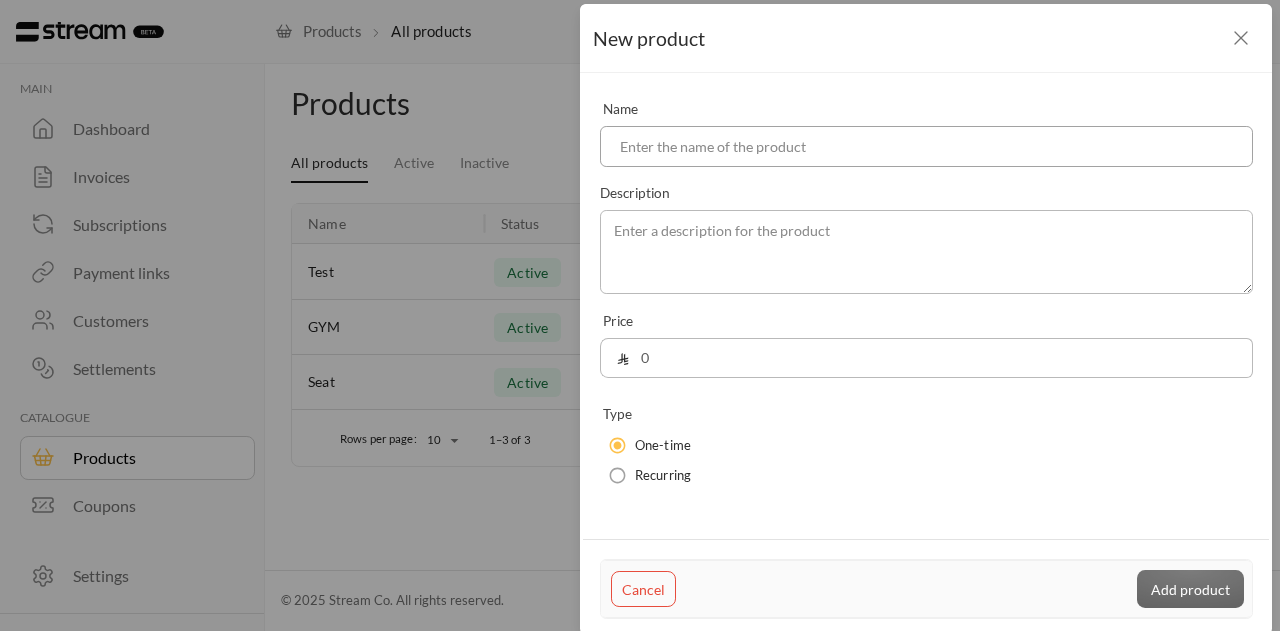 click at bounding box center [926, 146] 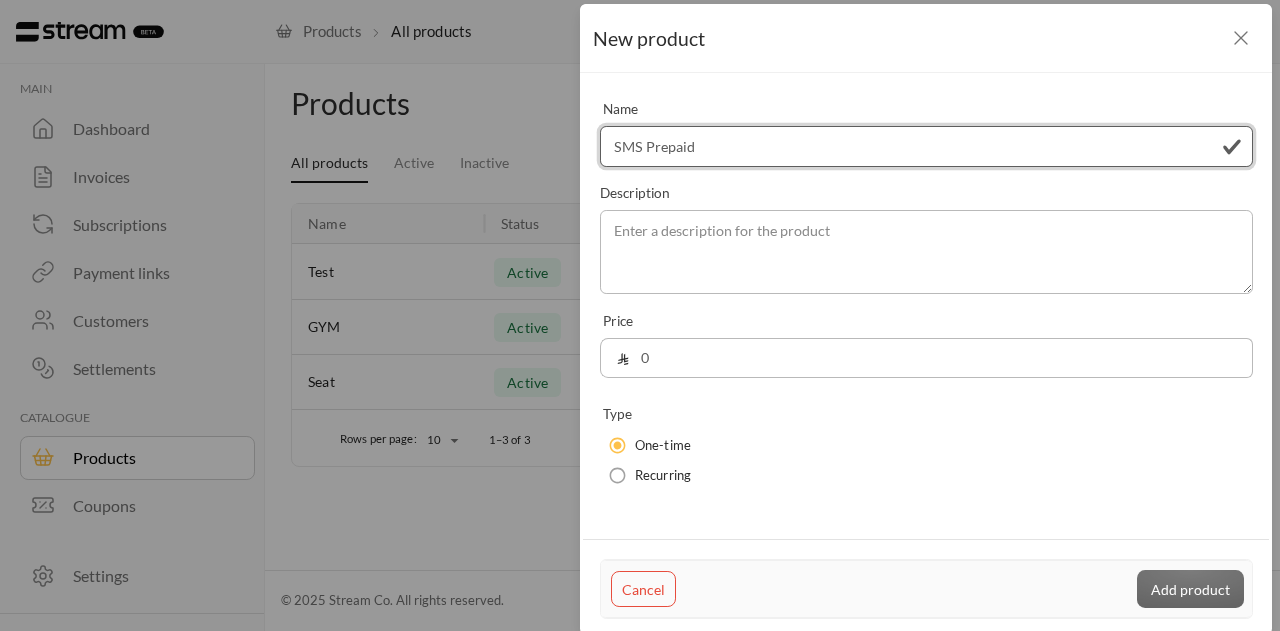 type on "SMS Prepaid" 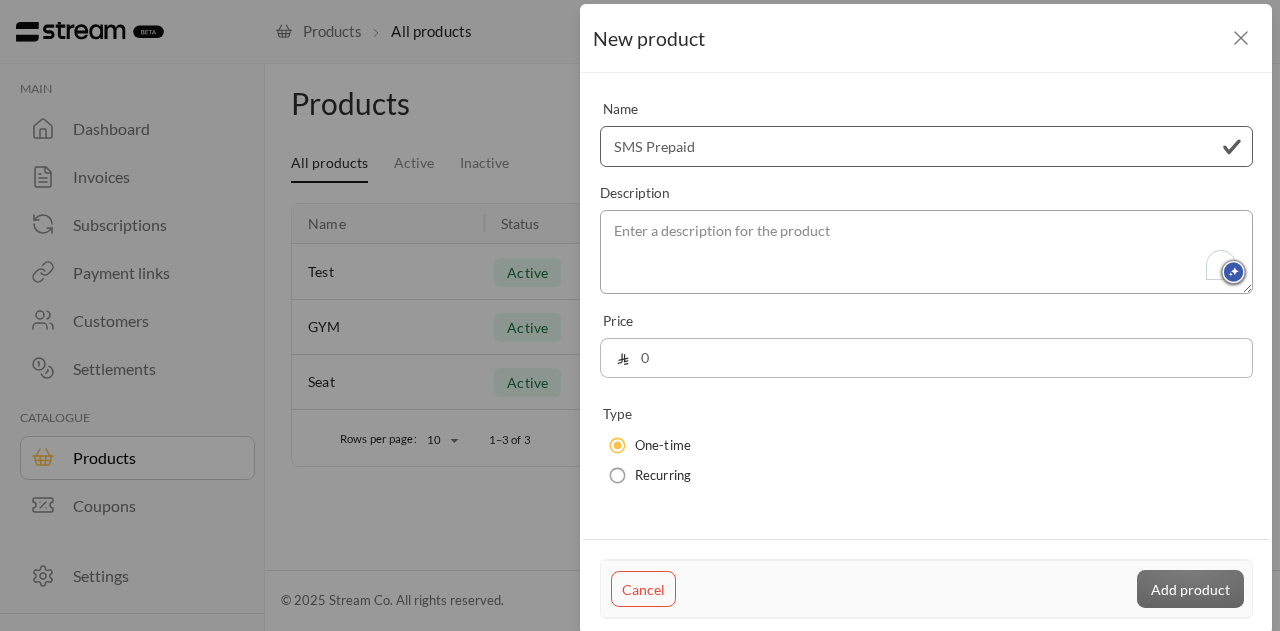 click at bounding box center [926, 252] 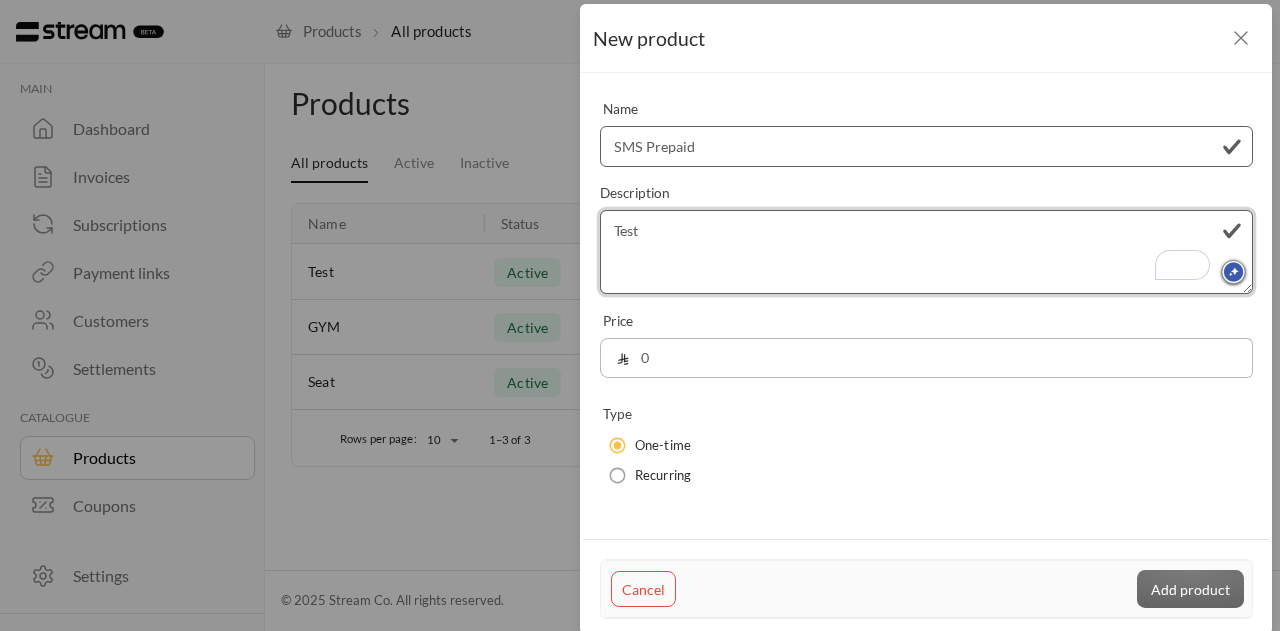 type on "Test" 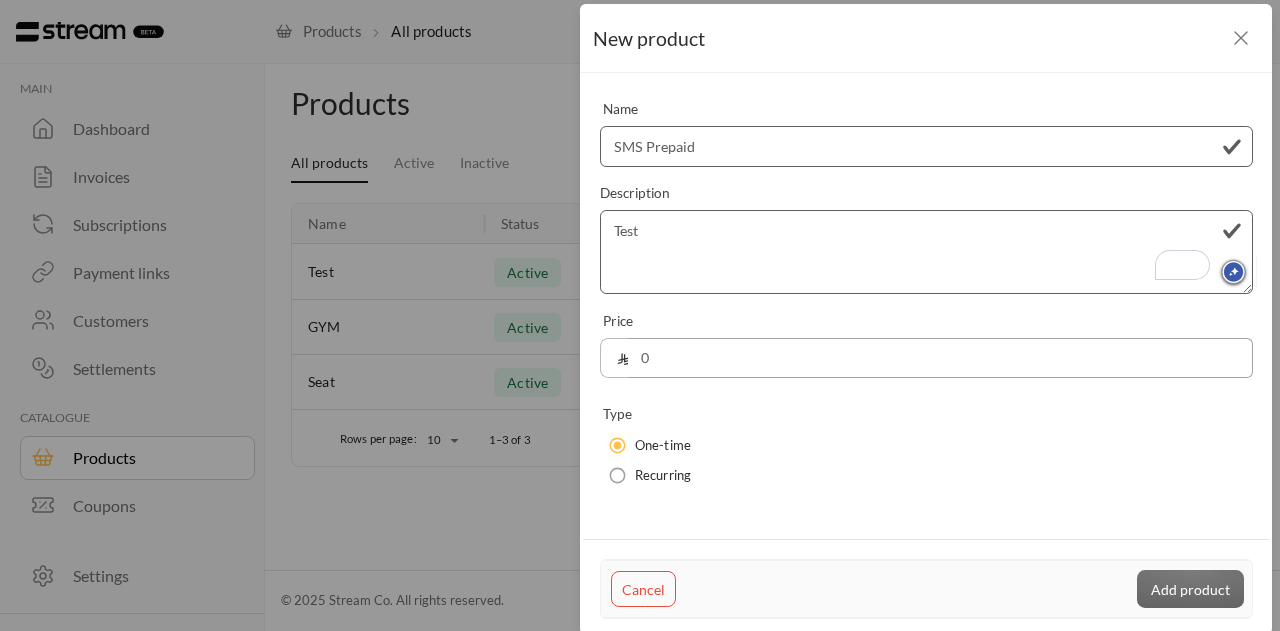 click on "0" at bounding box center [940, 358] 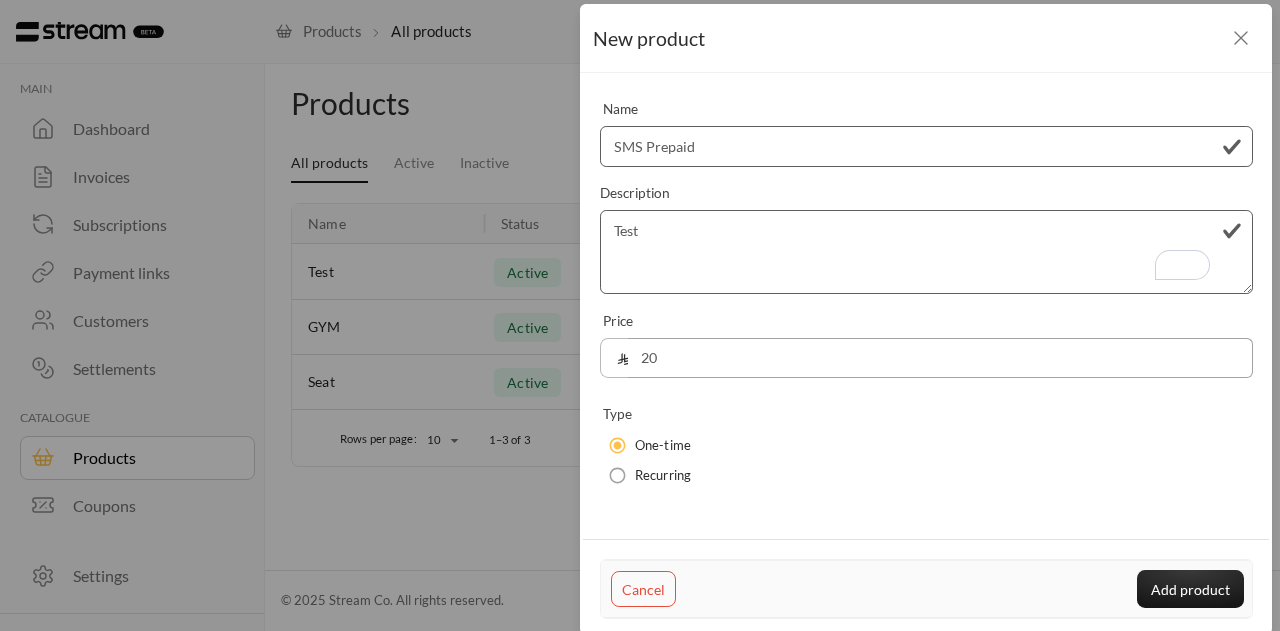type on "20" 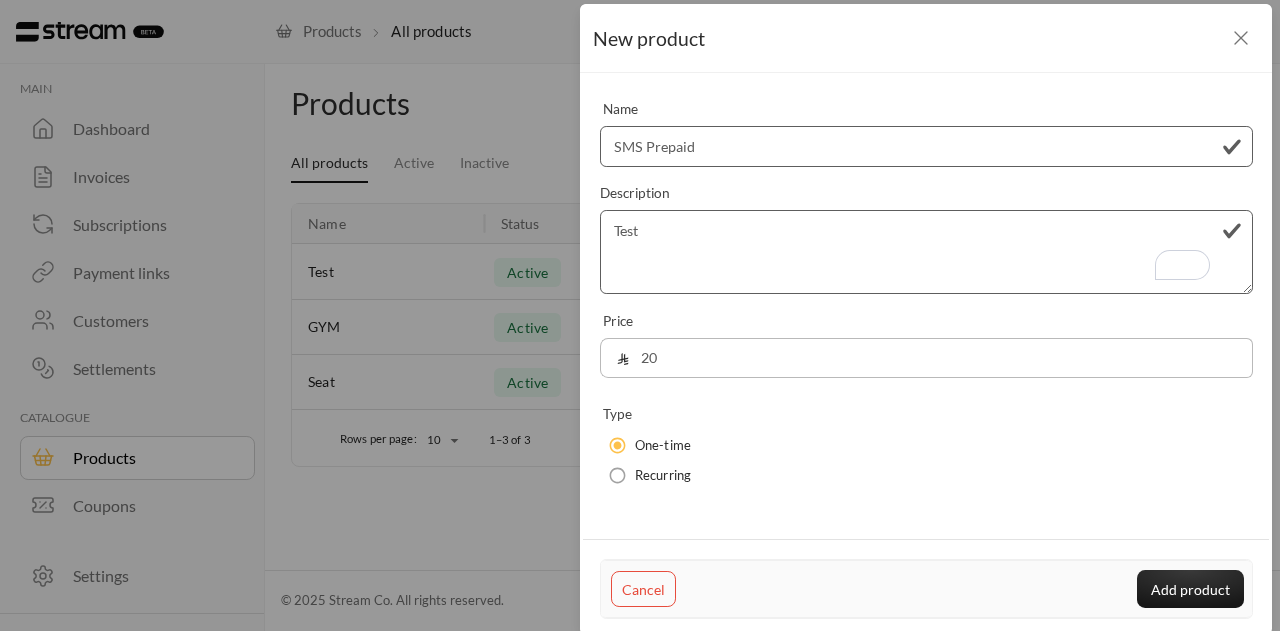 click on "Recurring" at bounding box center (663, 476) 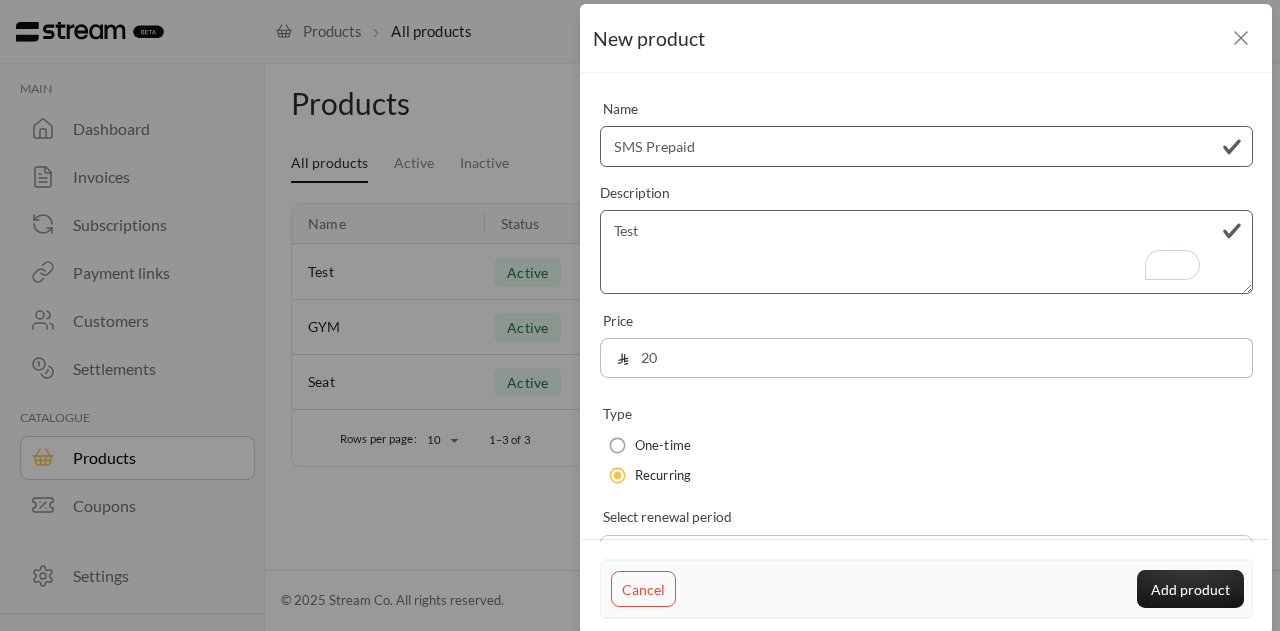 scroll, scrollTop: 61, scrollLeft: 0, axis: vertical 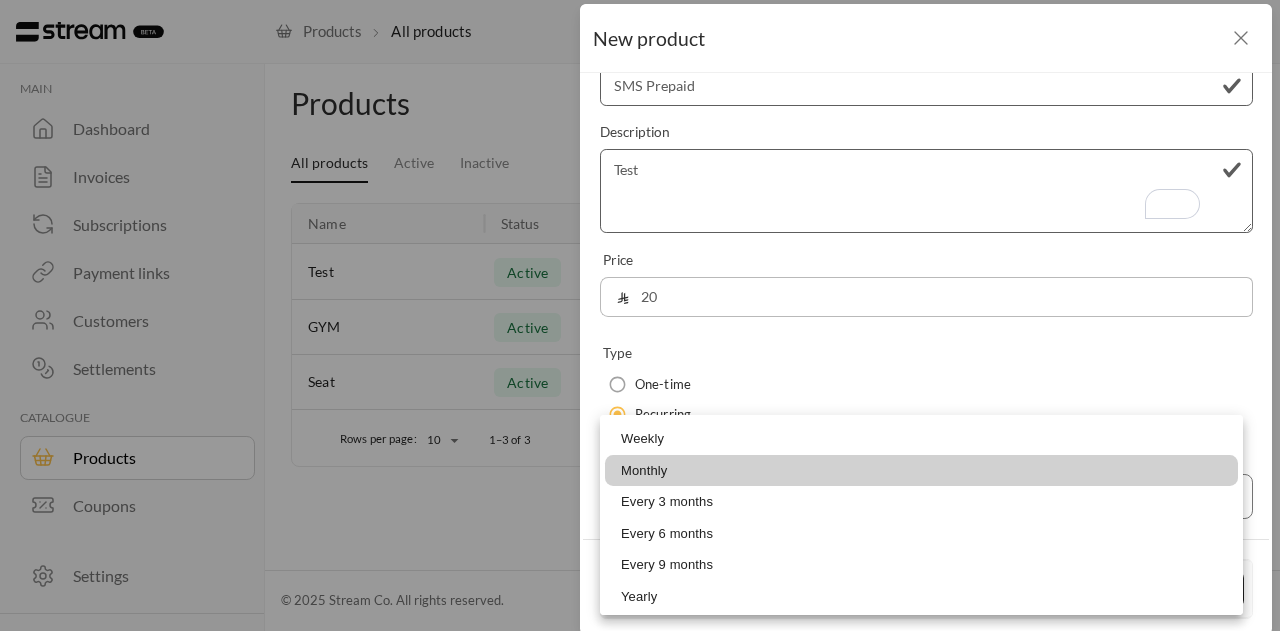 click on "MAIN Dashboard Invoices Subscriptions Payment links Customers Settlements CATALOGUE Products Coupons Settings Staging Interview . technology+staging_in... MAIN Dashboard Invoices Subscriptions Payment links Customers Settlements CATALOGUE Products Coupons Settings Staging Interview . technology+staging_in... Products All products Create Instant Easily create a one-time invoice for quick transactions. Subscription Automate recurring invoices for ongoing invoices. Payment link Create unique link to gather payments from multiple customers. Products New product All products Active Inactive Name Status Price Created at Test active 20.00 / 3 Months 19/07/2025 GYM active 150.00 / 3 Months 18/07/2025 Seat active 100.00 / Weekly 18/07/2025 Rows per page: 10 ** 1–3 of 3 Back Next © 2025 Stream Co. All rights reserved. العربية Support New product Name SMS Prepaid Description Test" at bounding box center [640, 315] 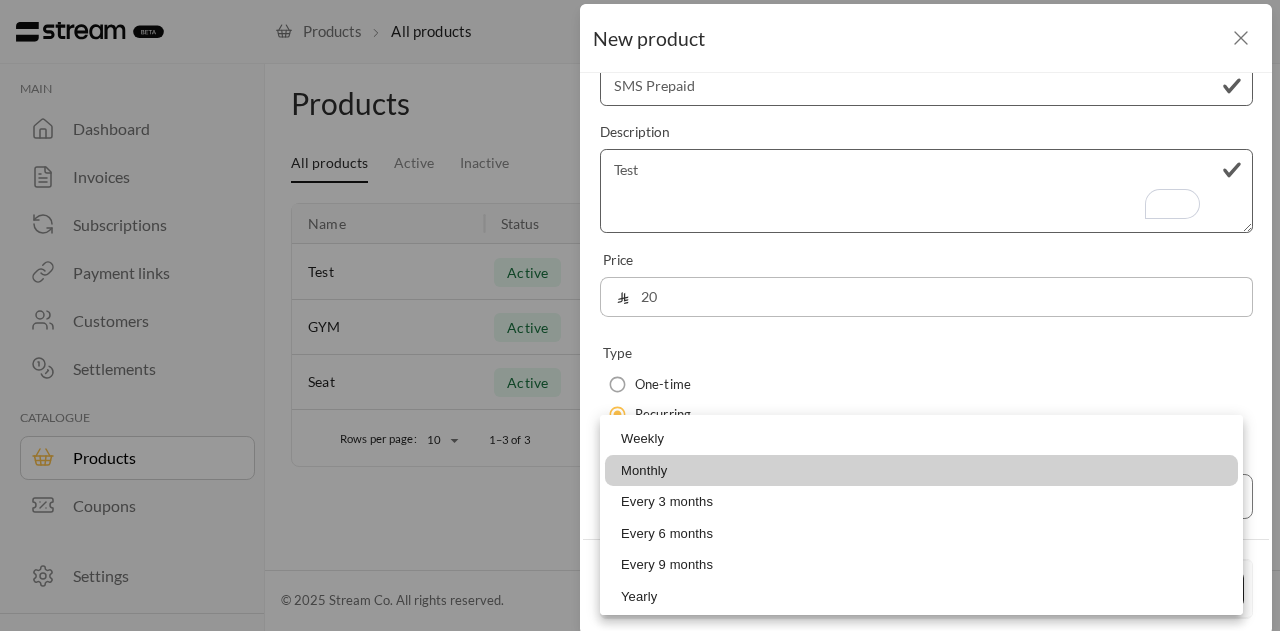 click on "Monthly" at bounding box center [921, 471] 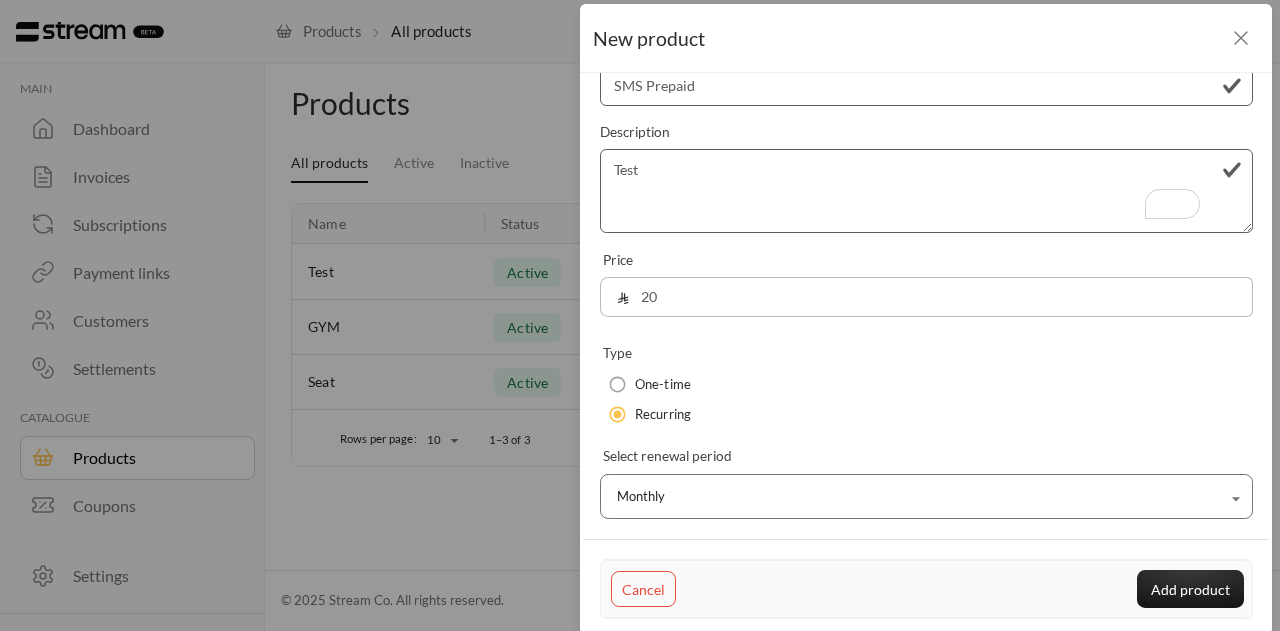 scroll, scrollTop: 4, scrollLeft: 0, axis: vertical 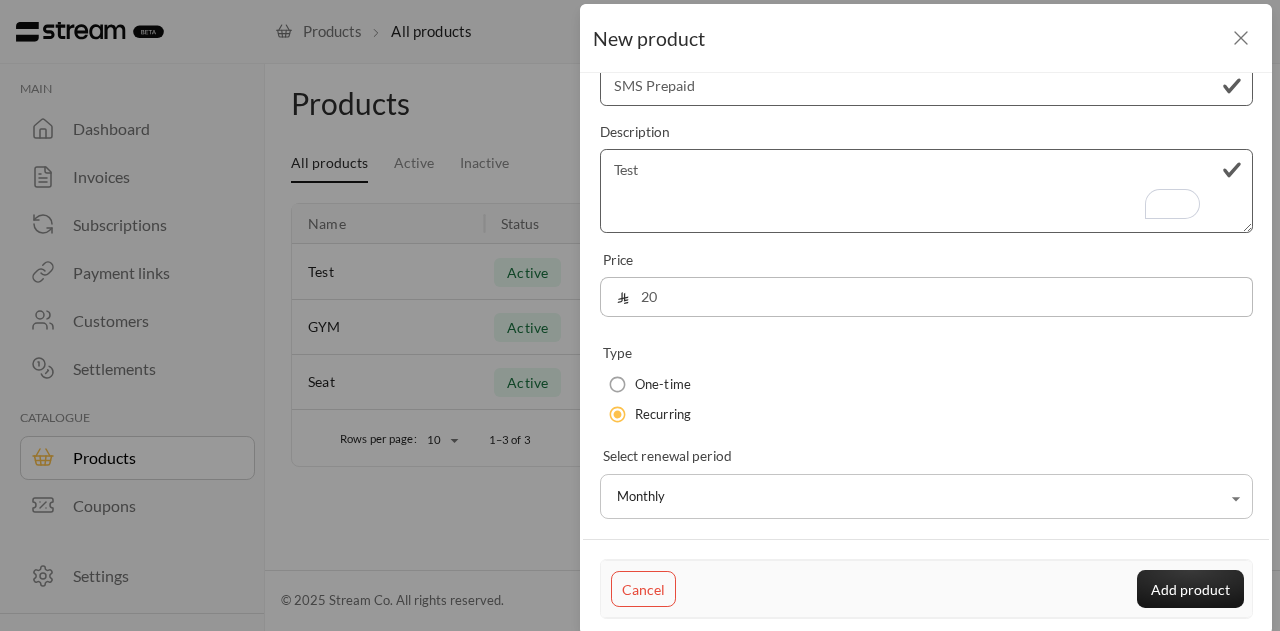 click on "Select renewal period Monthly ******" at bounding box center [926, 482] 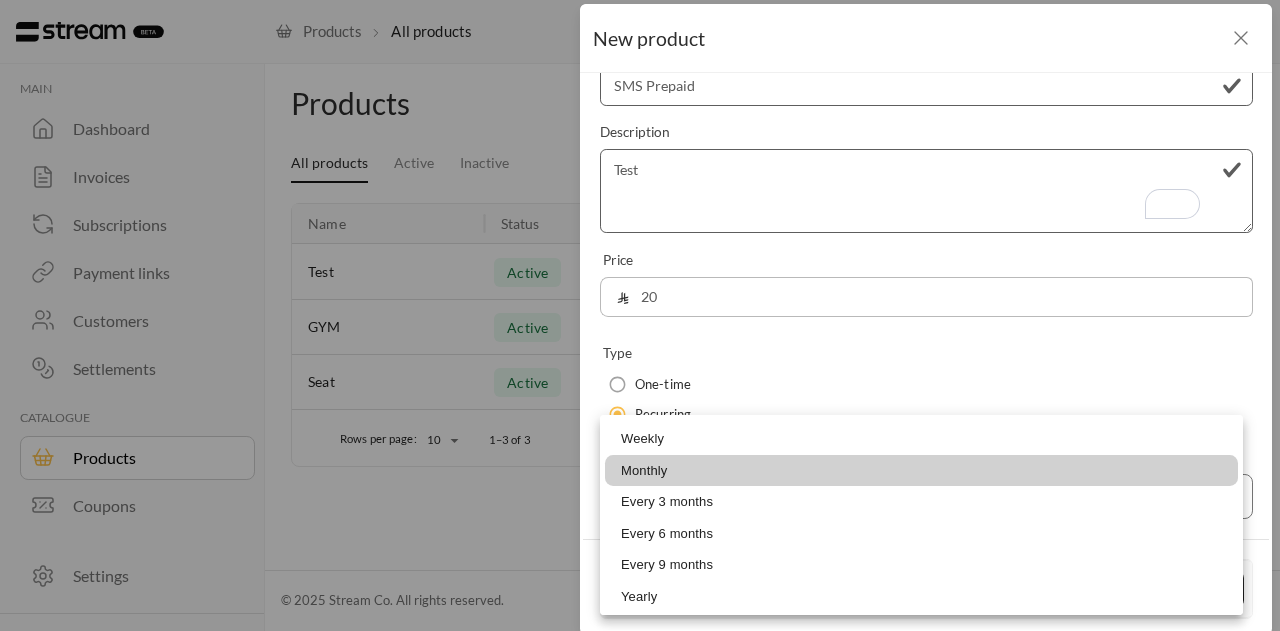 click on "Monthly" at bounding box center (921, 471) 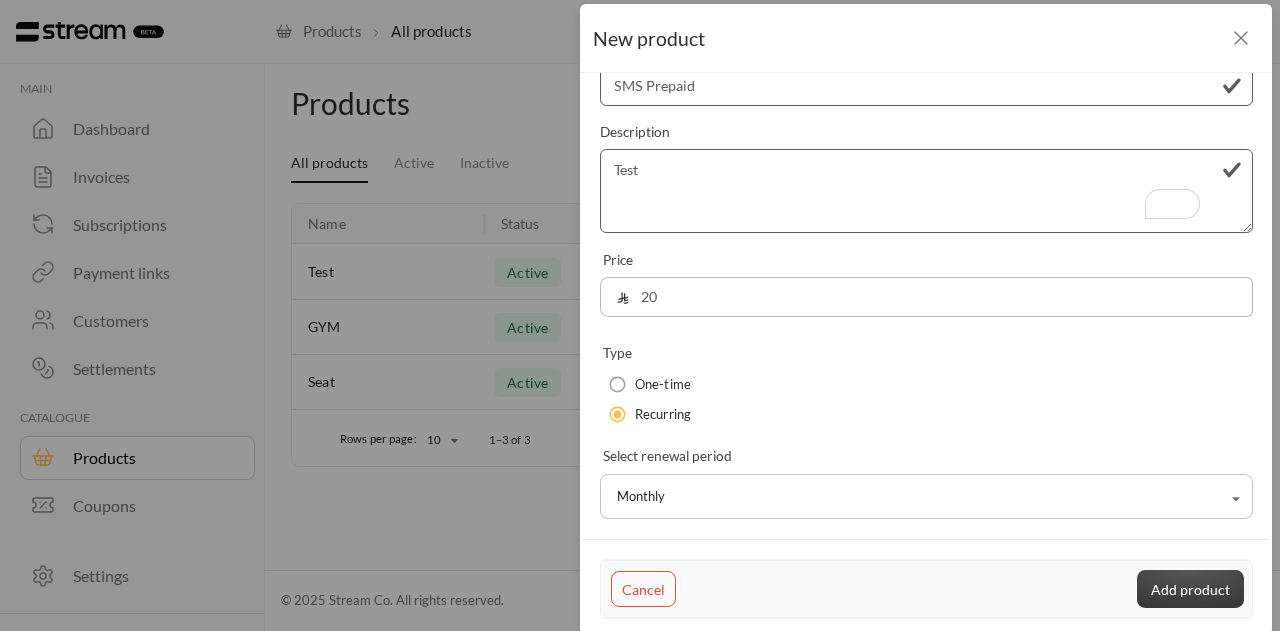 click on "Add product" at bounding box center [1190, 588] 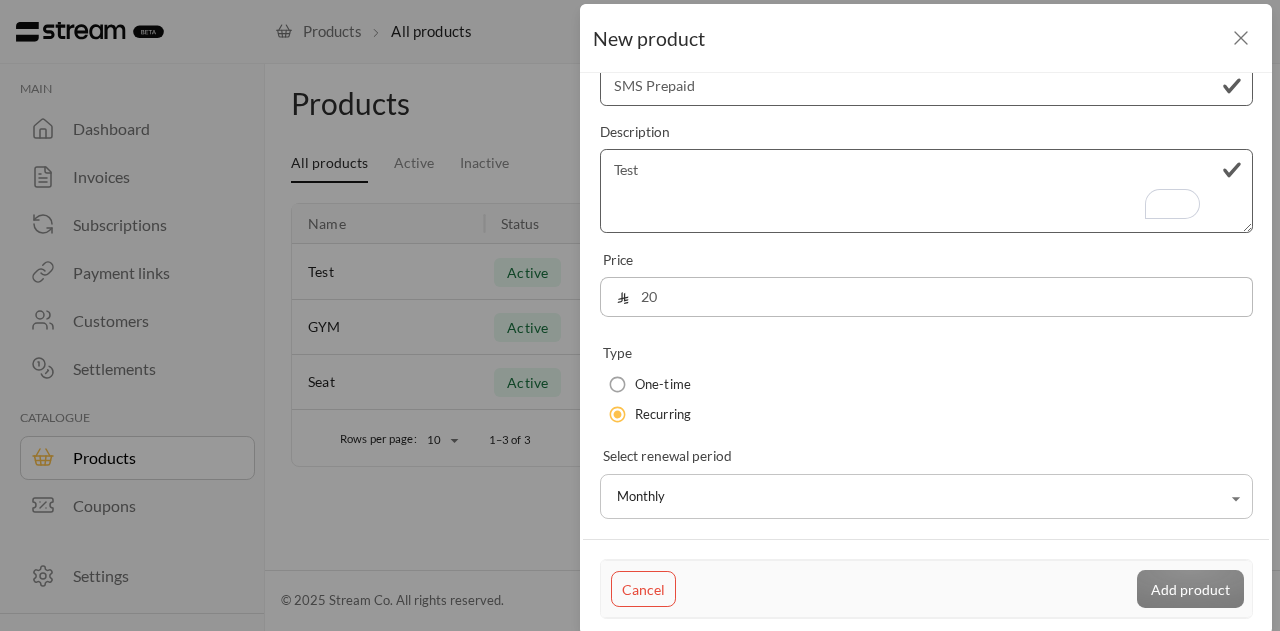 type 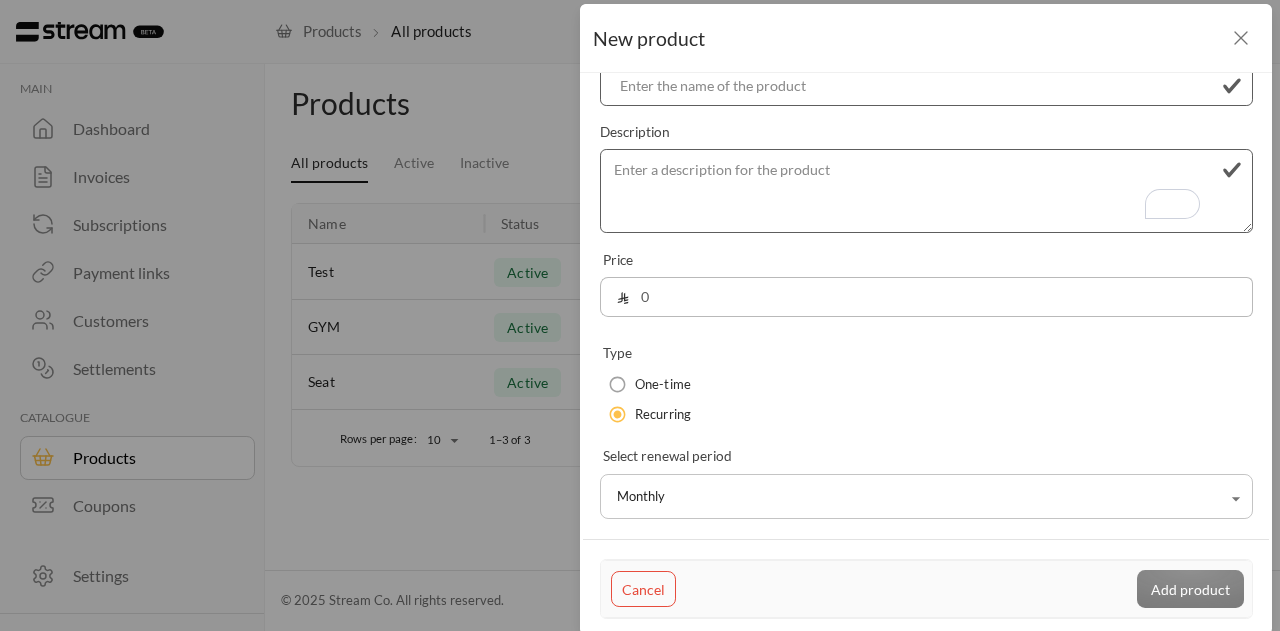 scroll, scrollTop: 0, scrollLeft: 0, axis: both 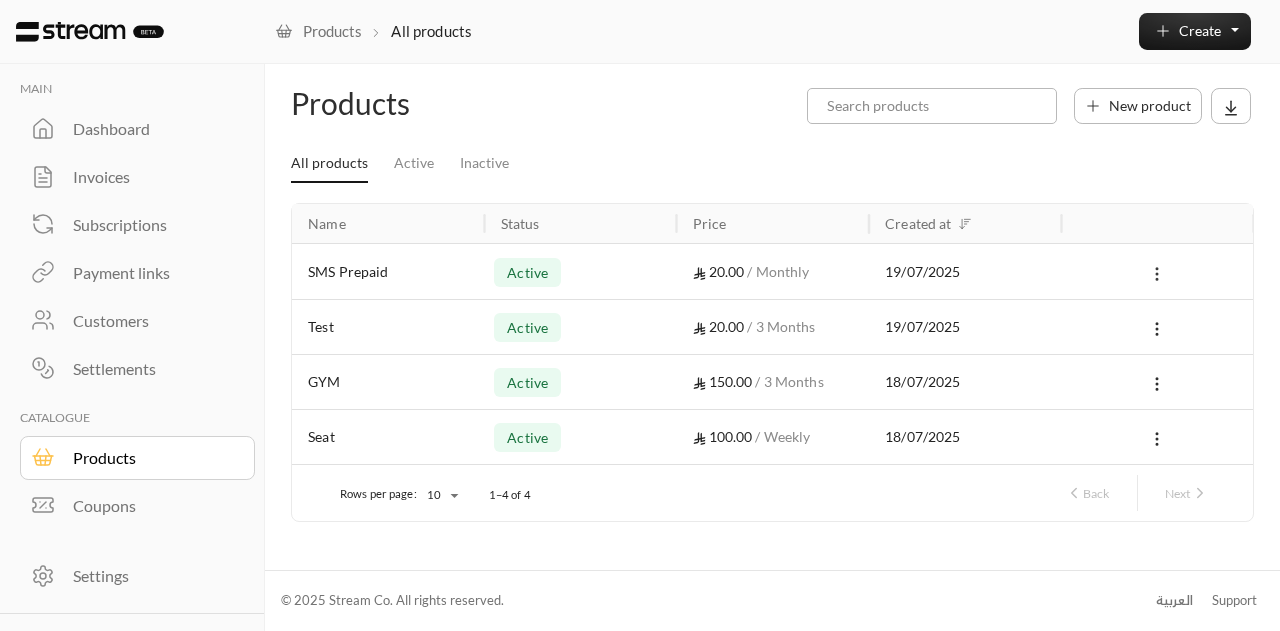 click 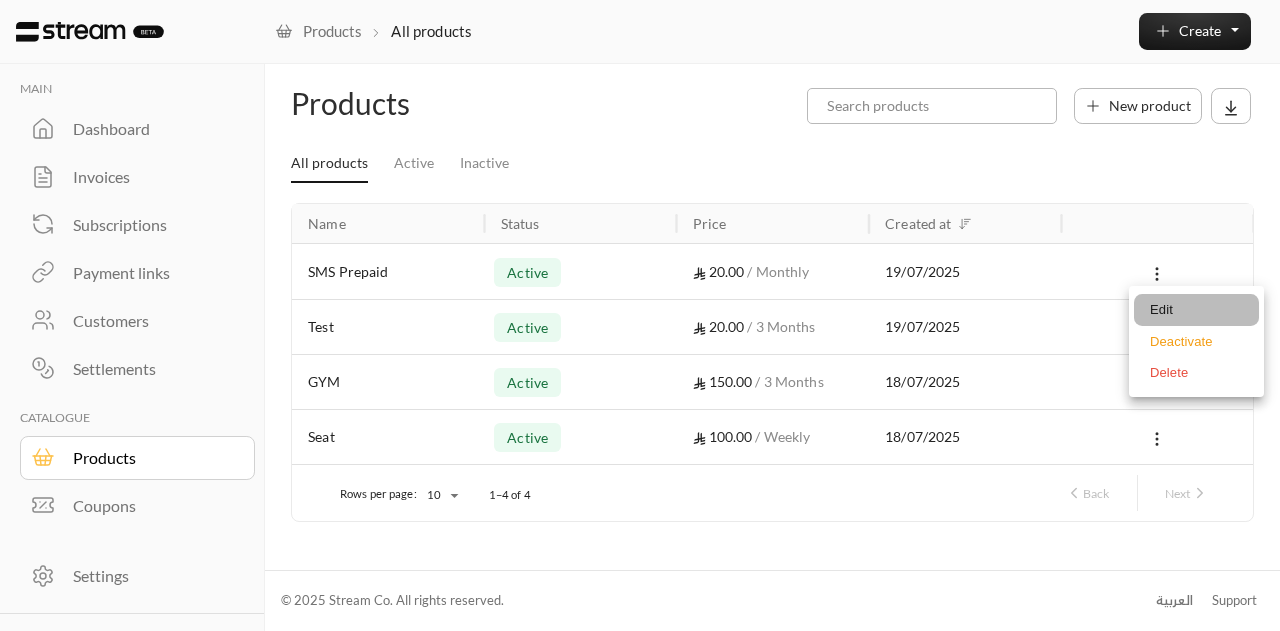click on "Edit" at bounding box center [1196, 310] 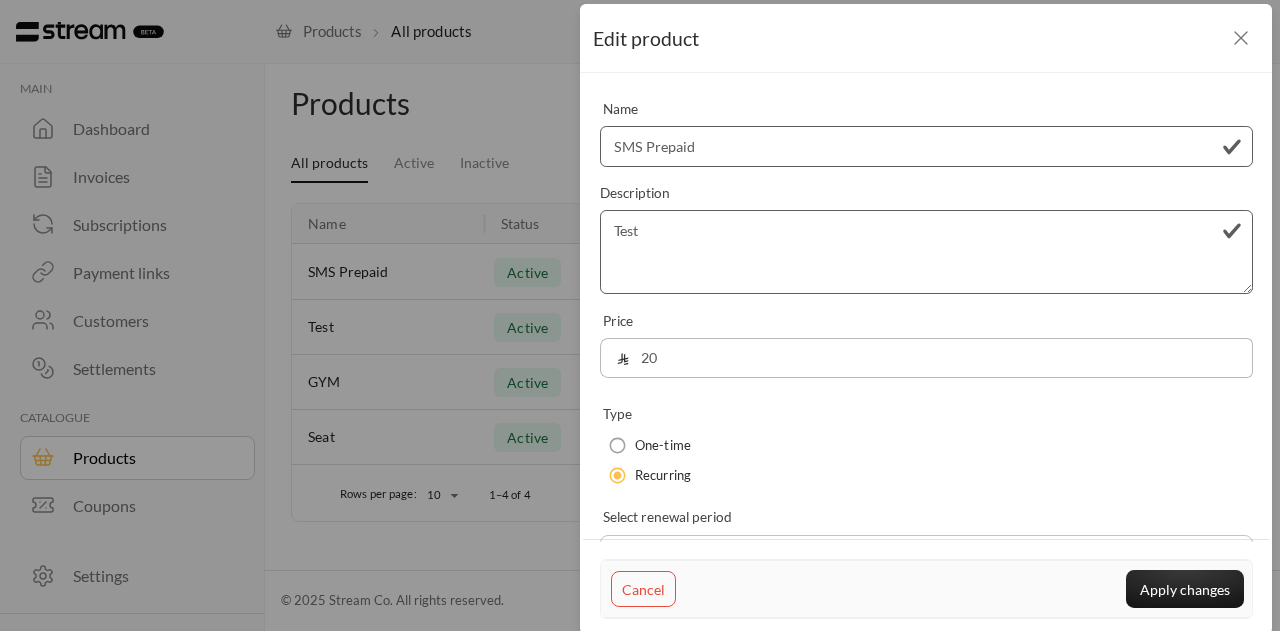 scroll, scrollTop: 1, scrollLeft: 0, axis: vertical 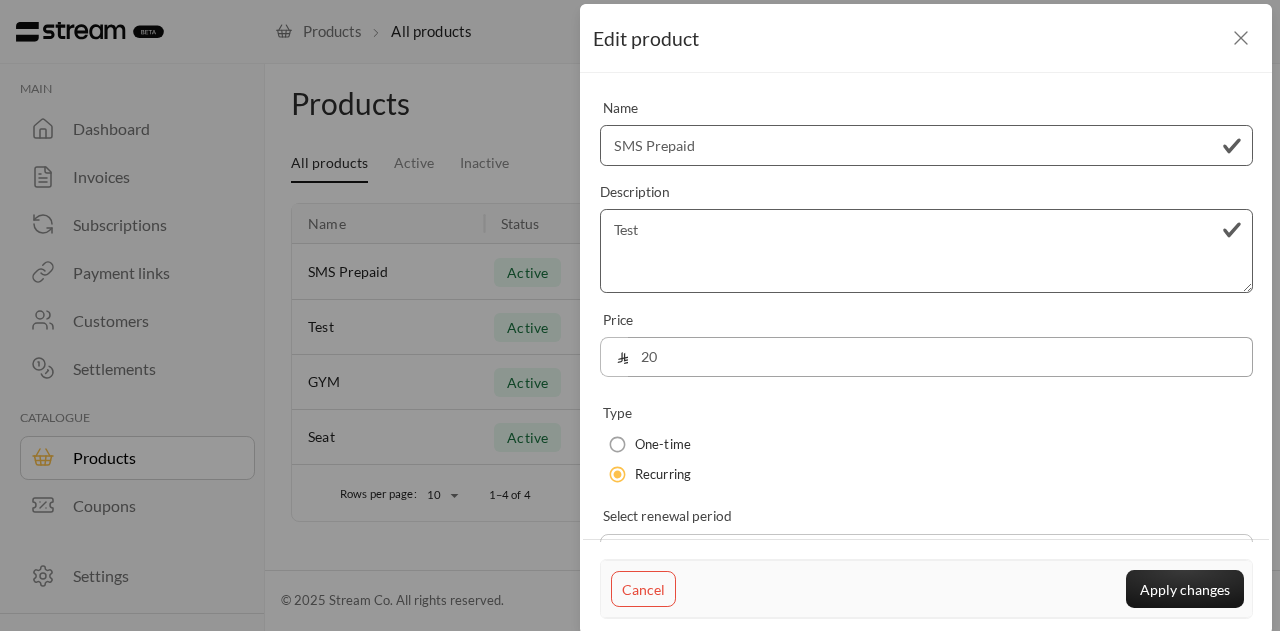 click on "20" at bounding box center (940, 357) 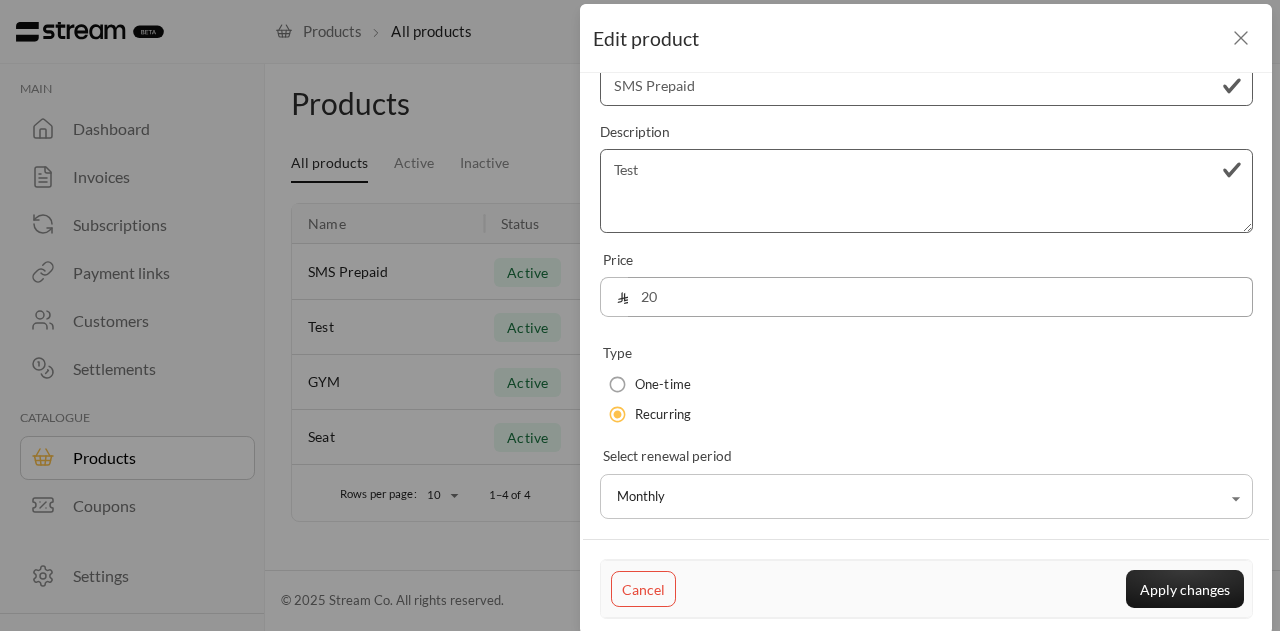 scroll, scrollTop: 60, scrollLeft: 0, axis: vertical 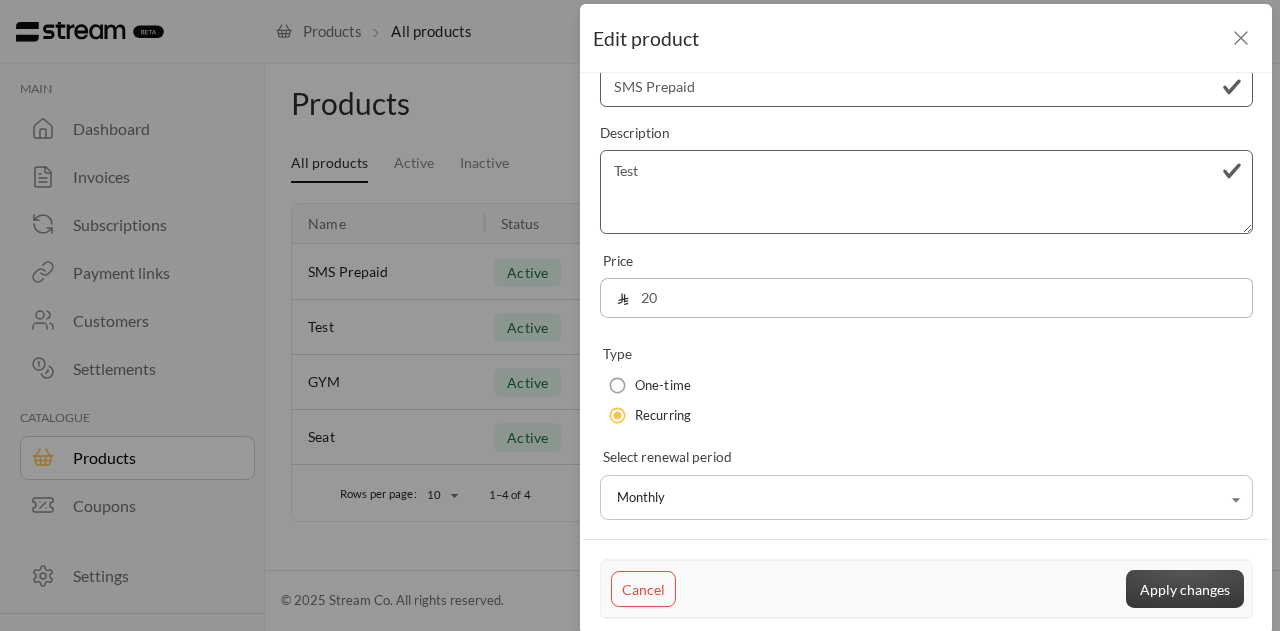 click on "Apply changes" at bounding box center (1185, 588) 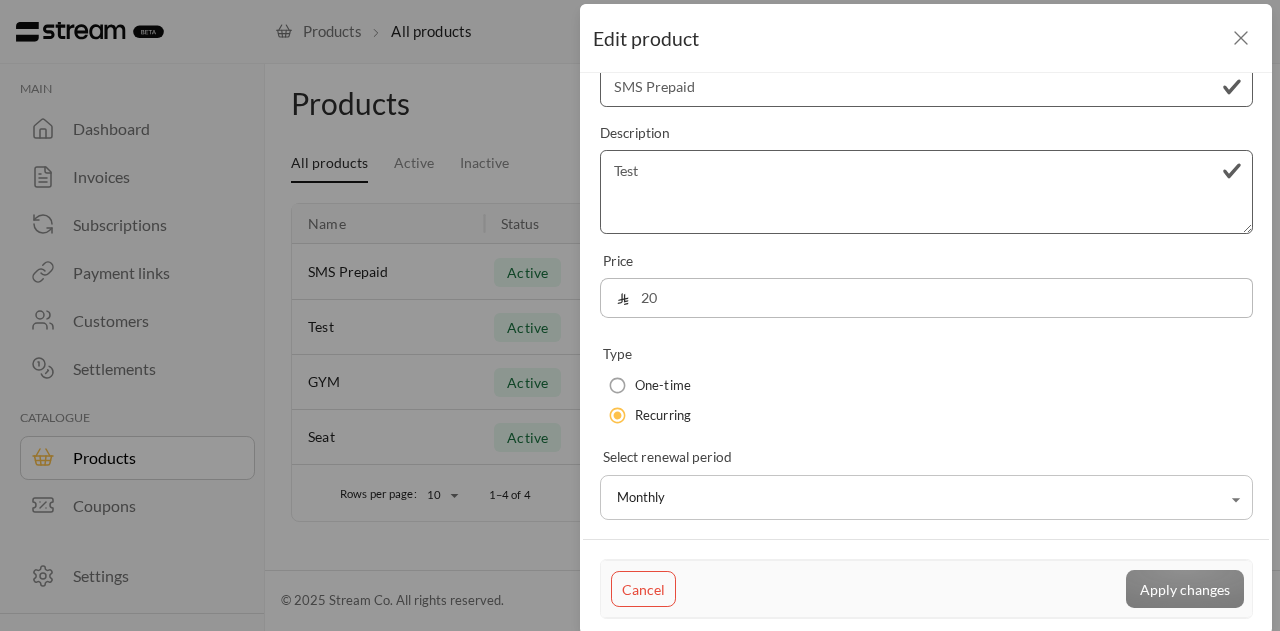 type 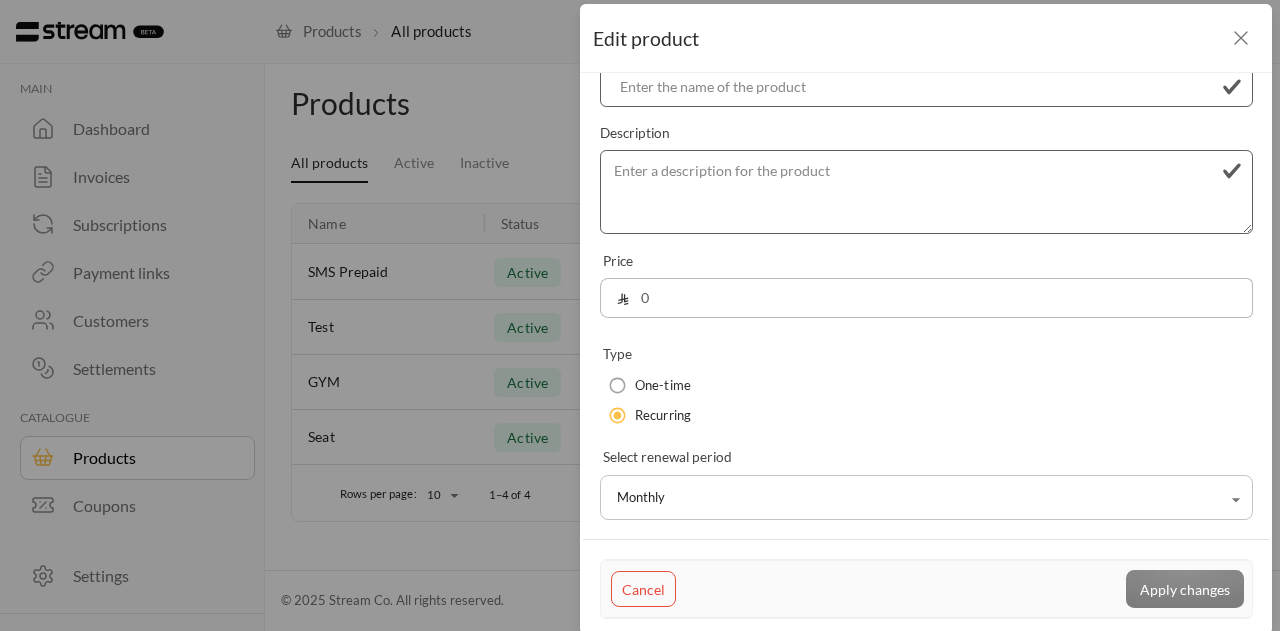 scroll, scrollTop: 0, scrollLeft: 0, axis: both 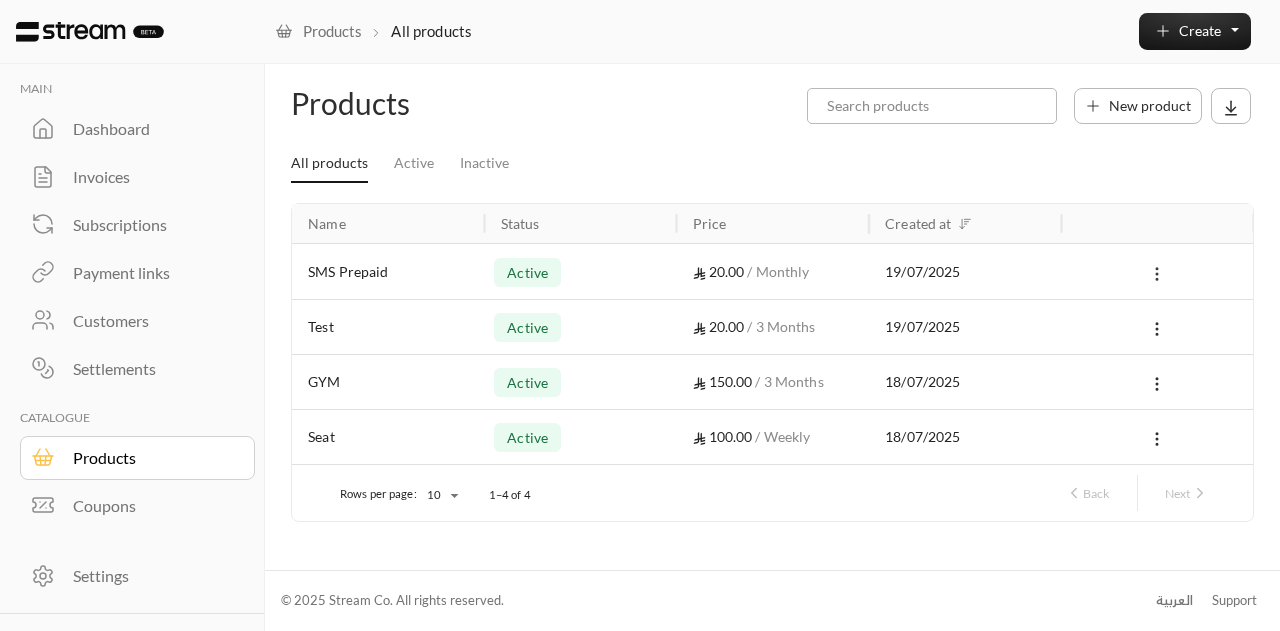 click 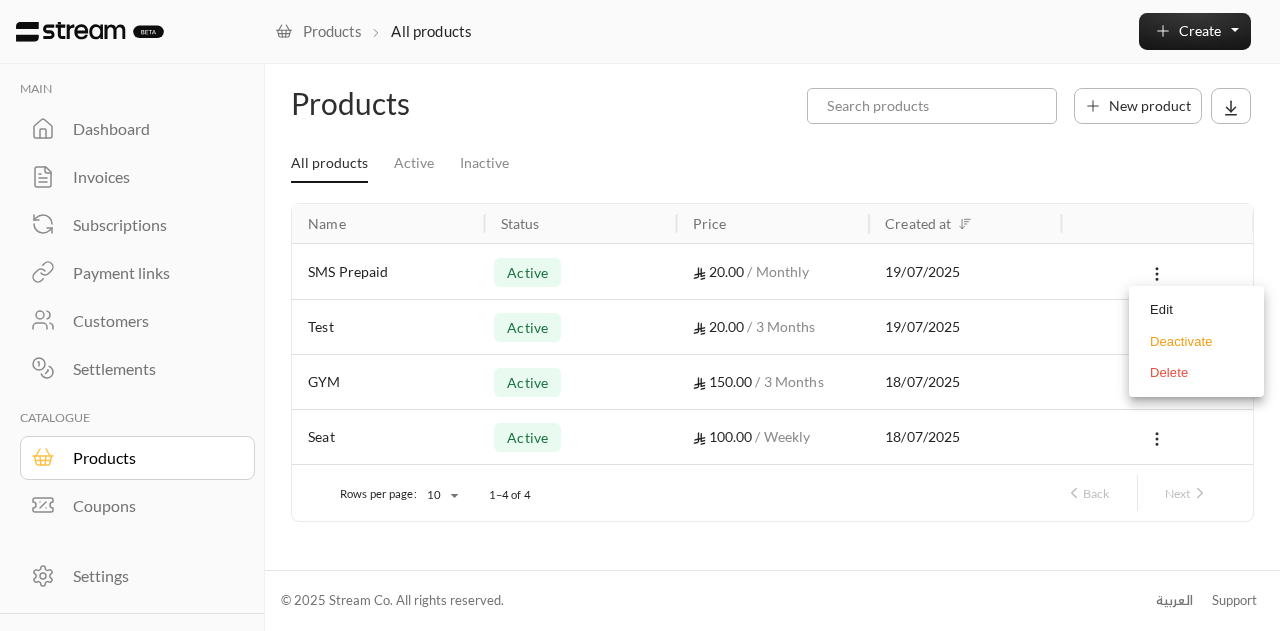 click at bounding box center (640, 315) 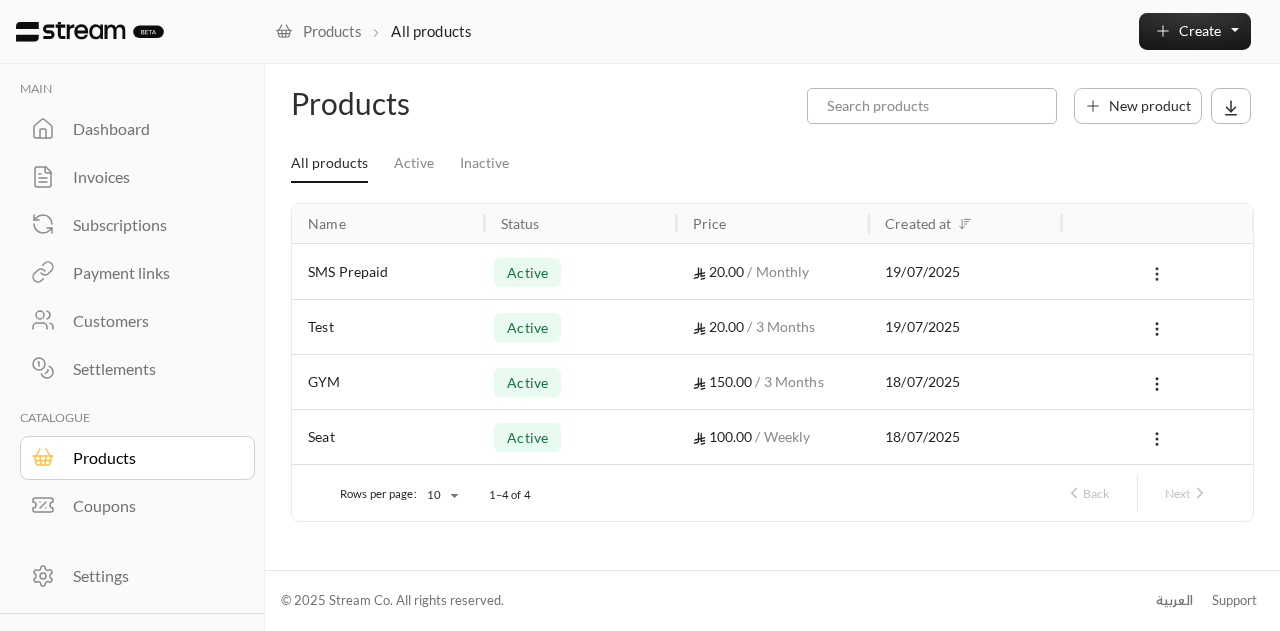 click 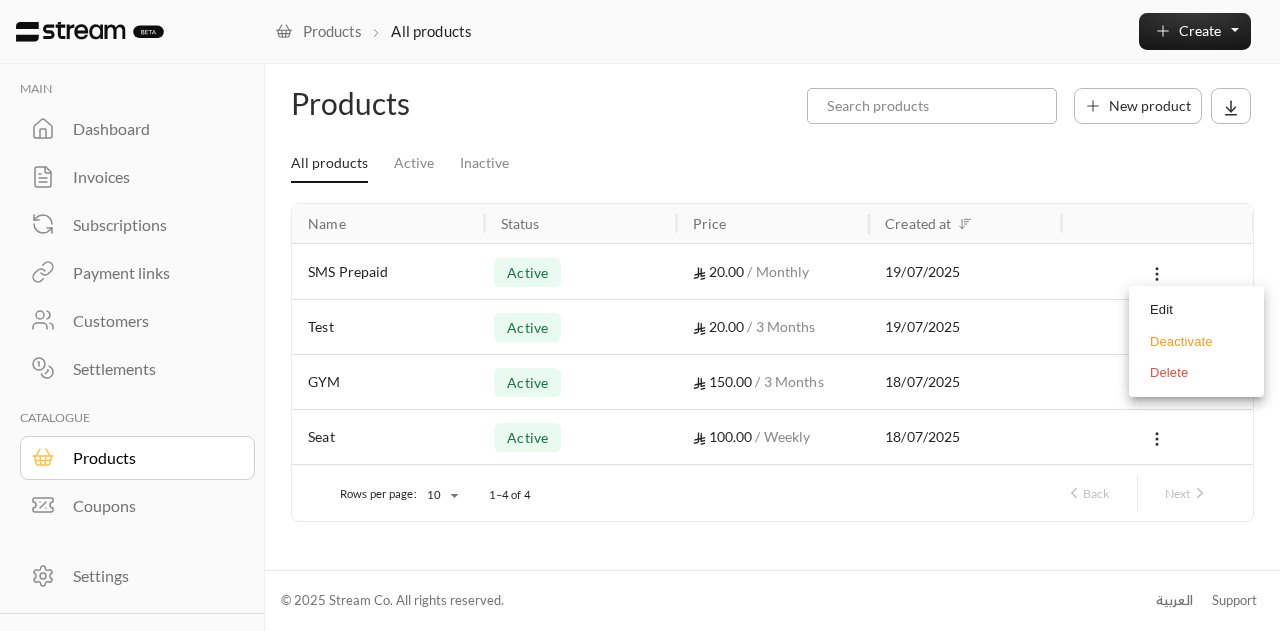 click on "Edit" at bounding box center [1196, 310] 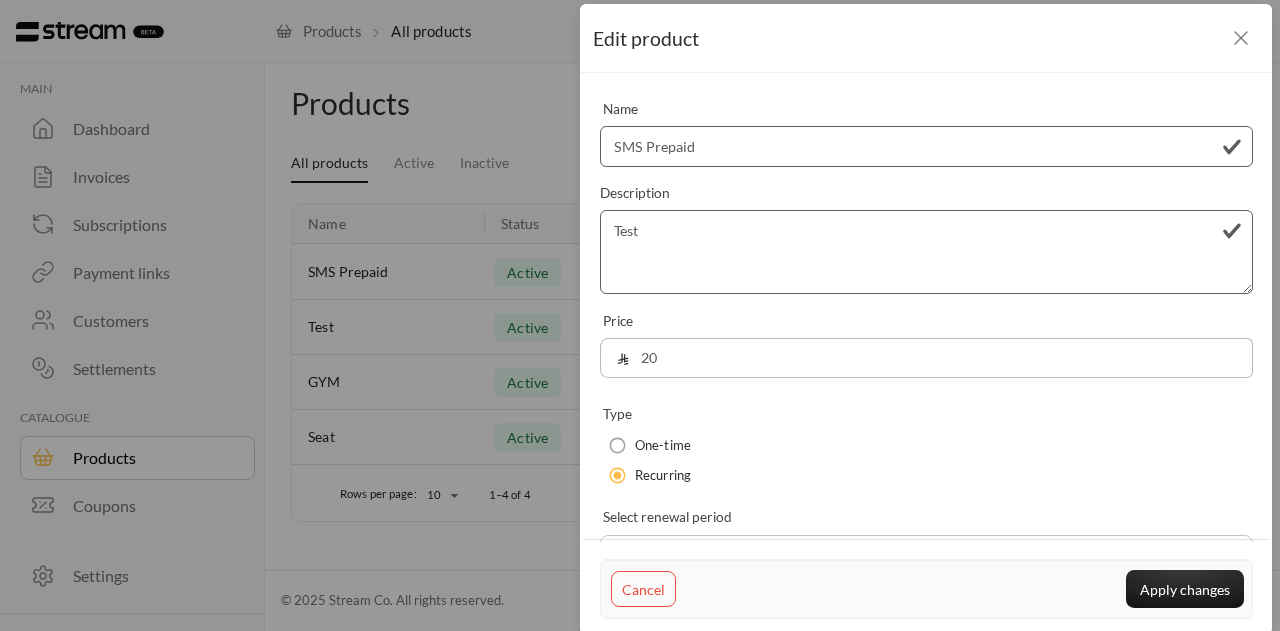 click 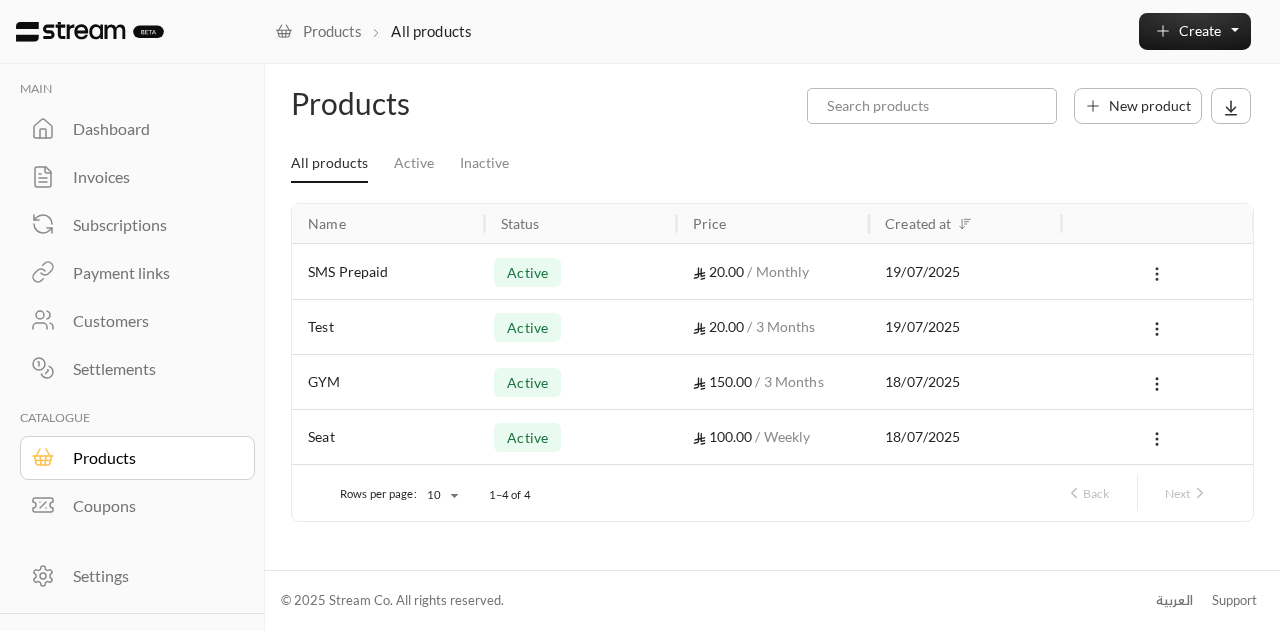 click 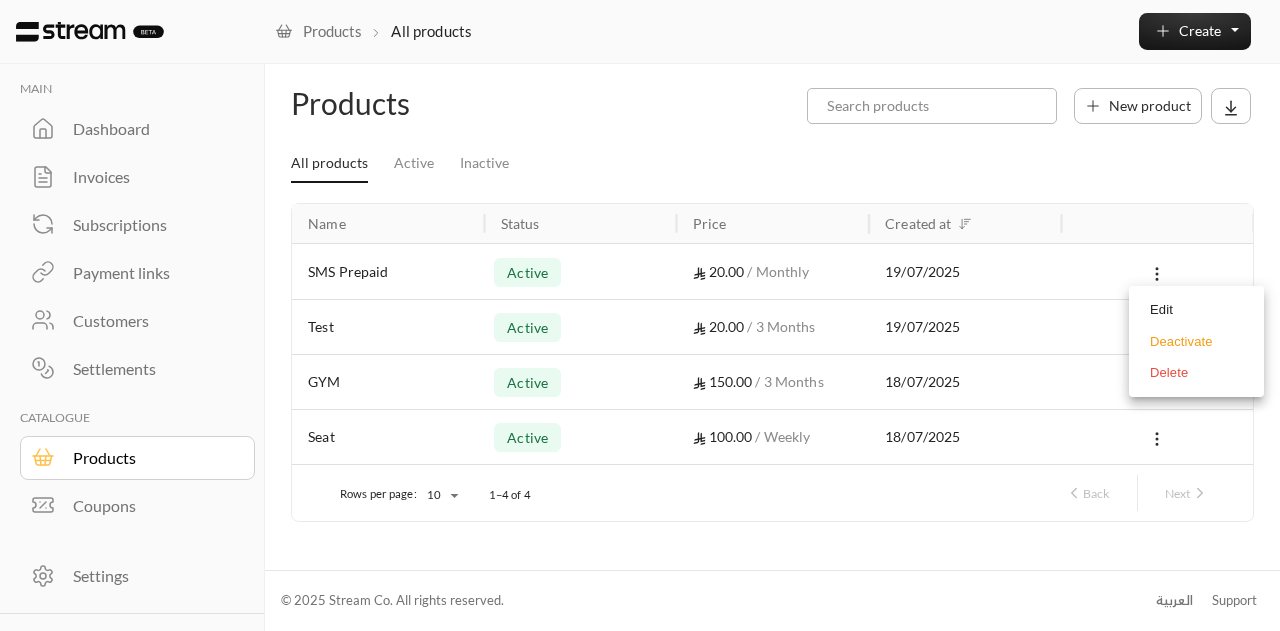 click on "Edit" at bounding box center (1196, 310) 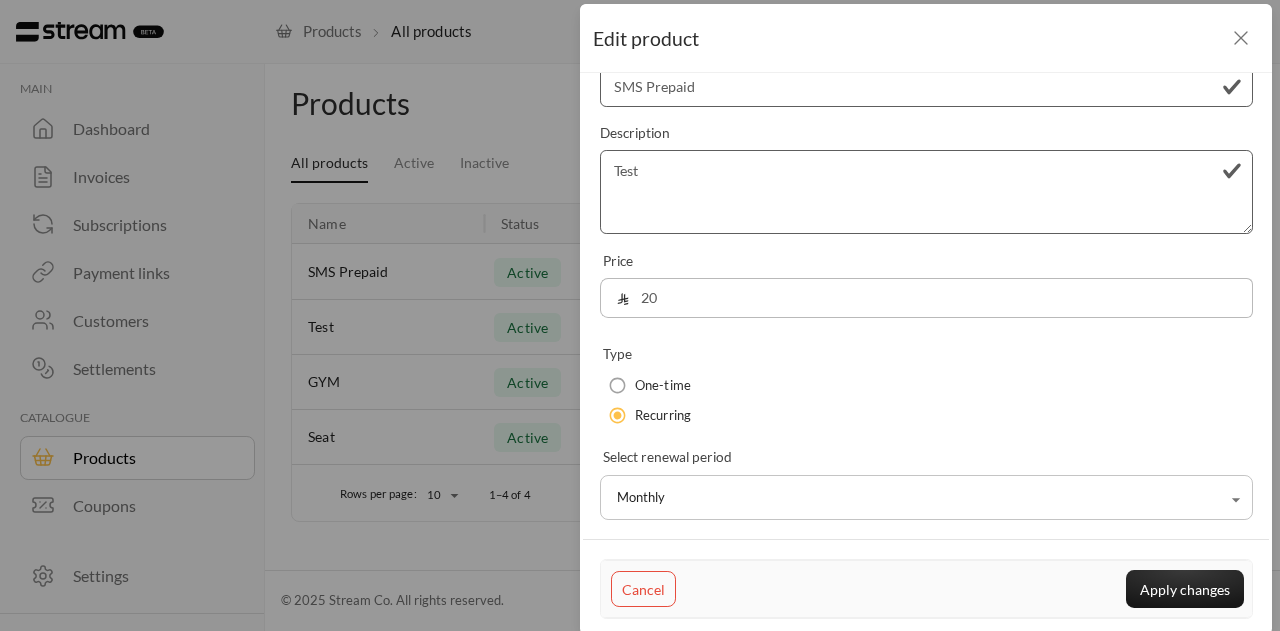 scroll, scrollTop: 61, scrollLeft: 0, axis: vertical 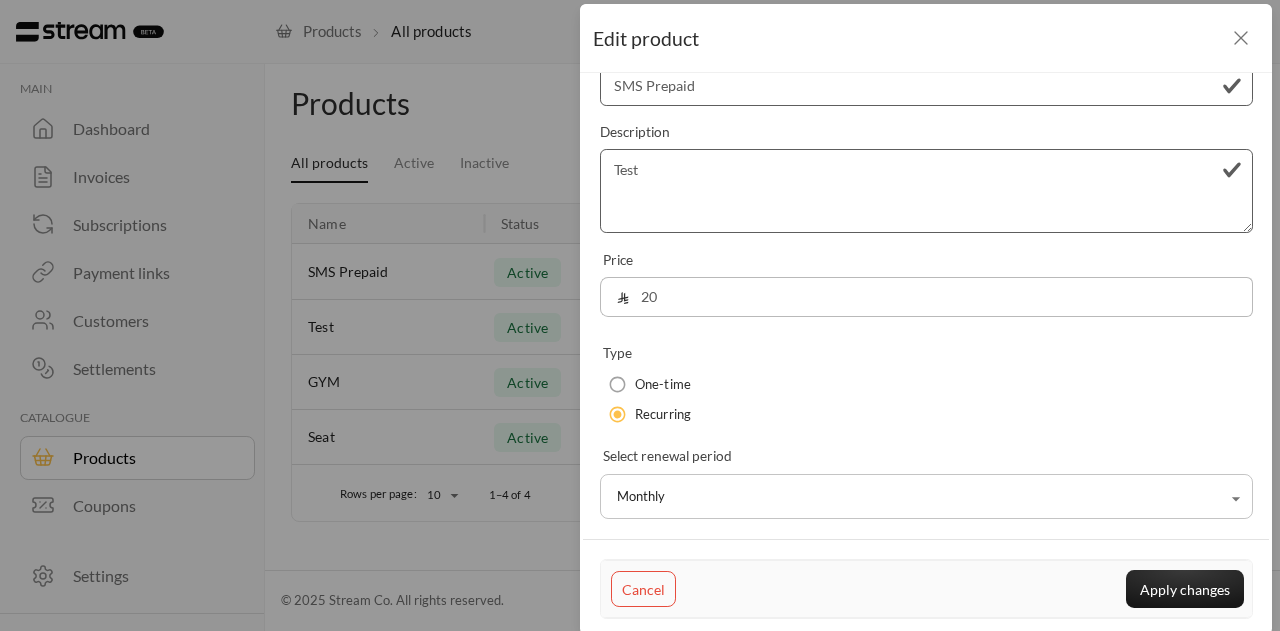 click 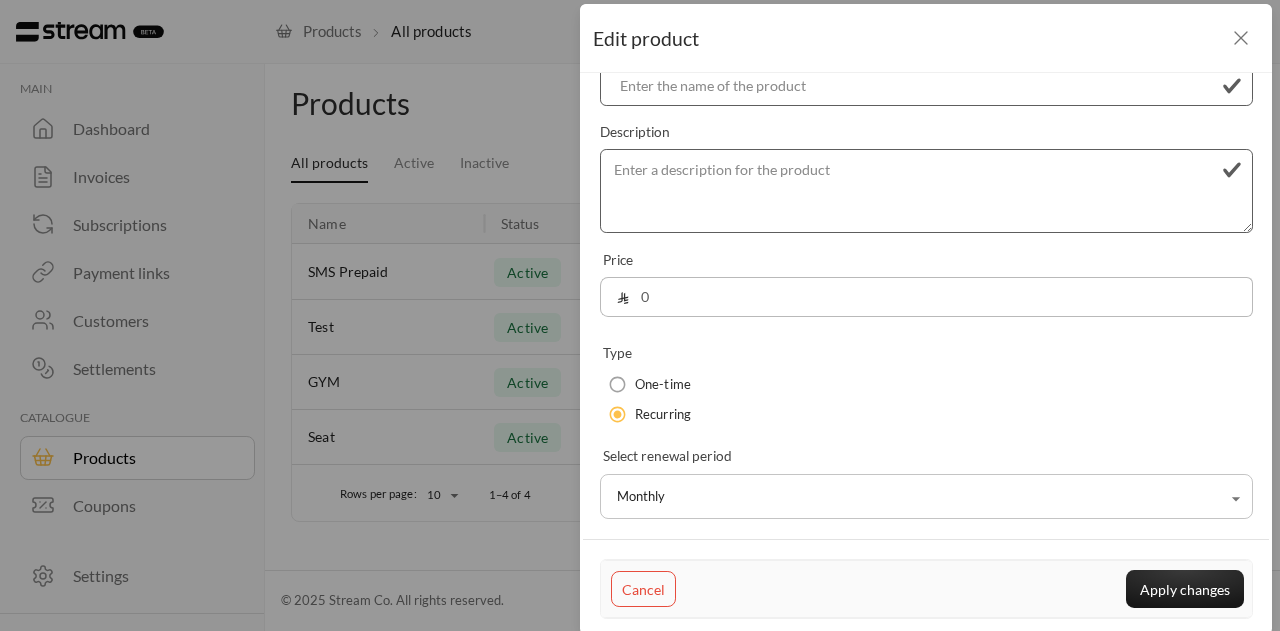 scroll, scrollTop: 0, scrollLeft: 0, axis: both 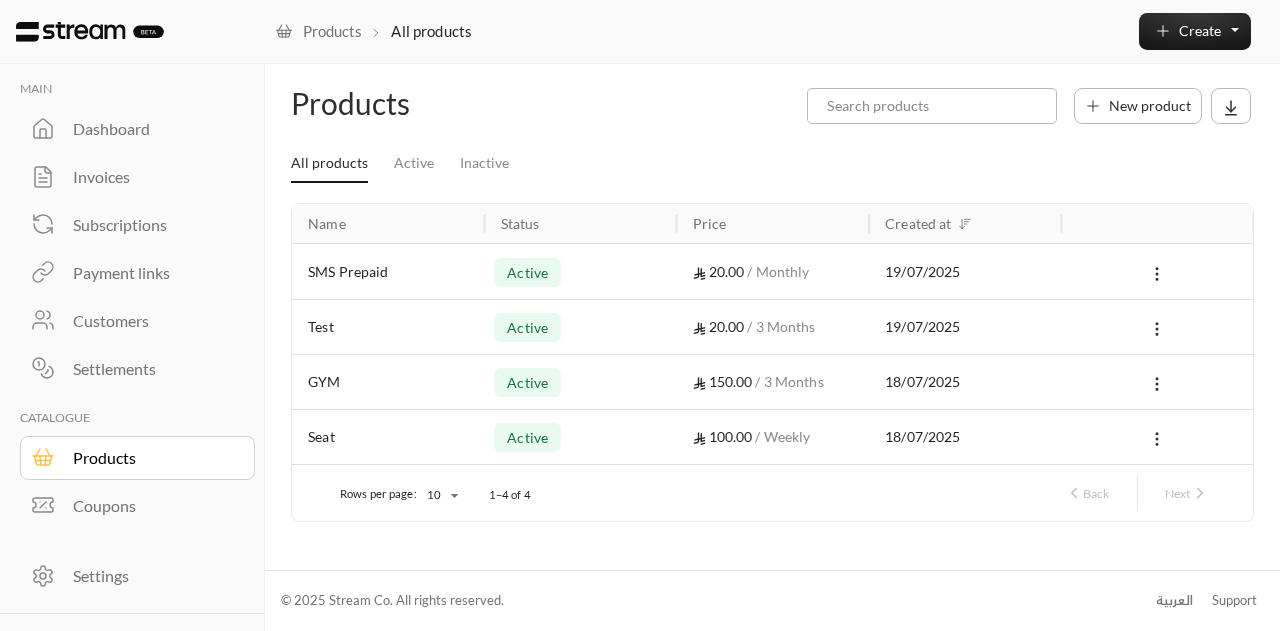 click on "Customers" at bounding box center (150, 321) 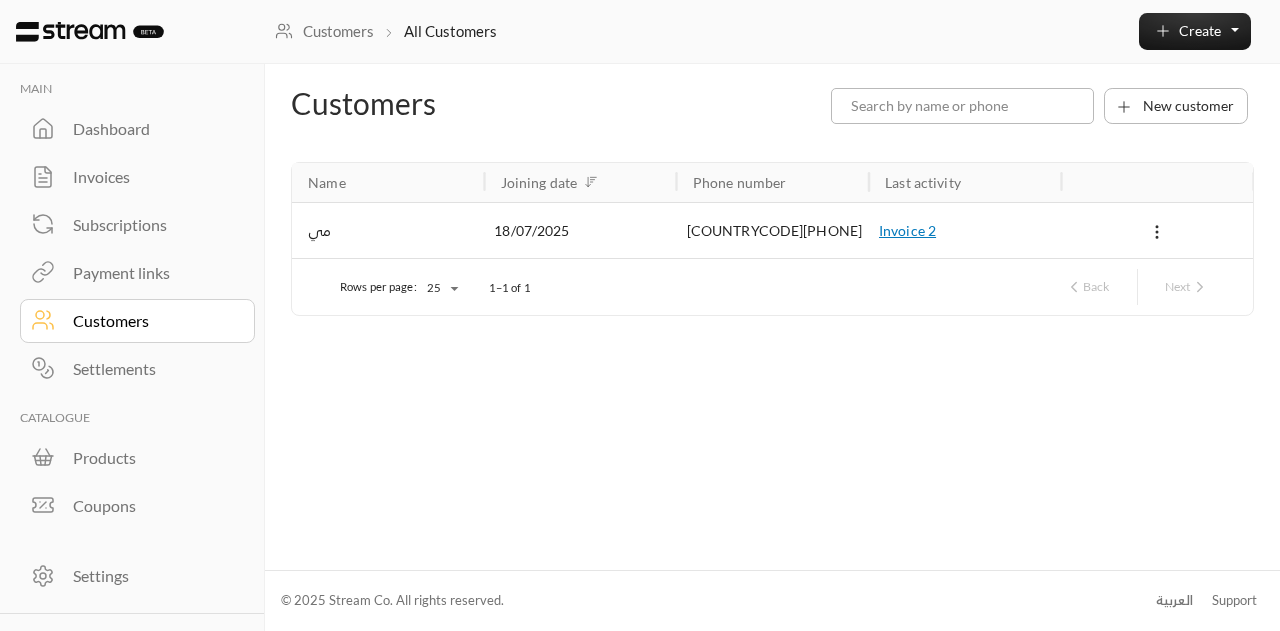 click on "Settlements" at bounding box center (150, 369) 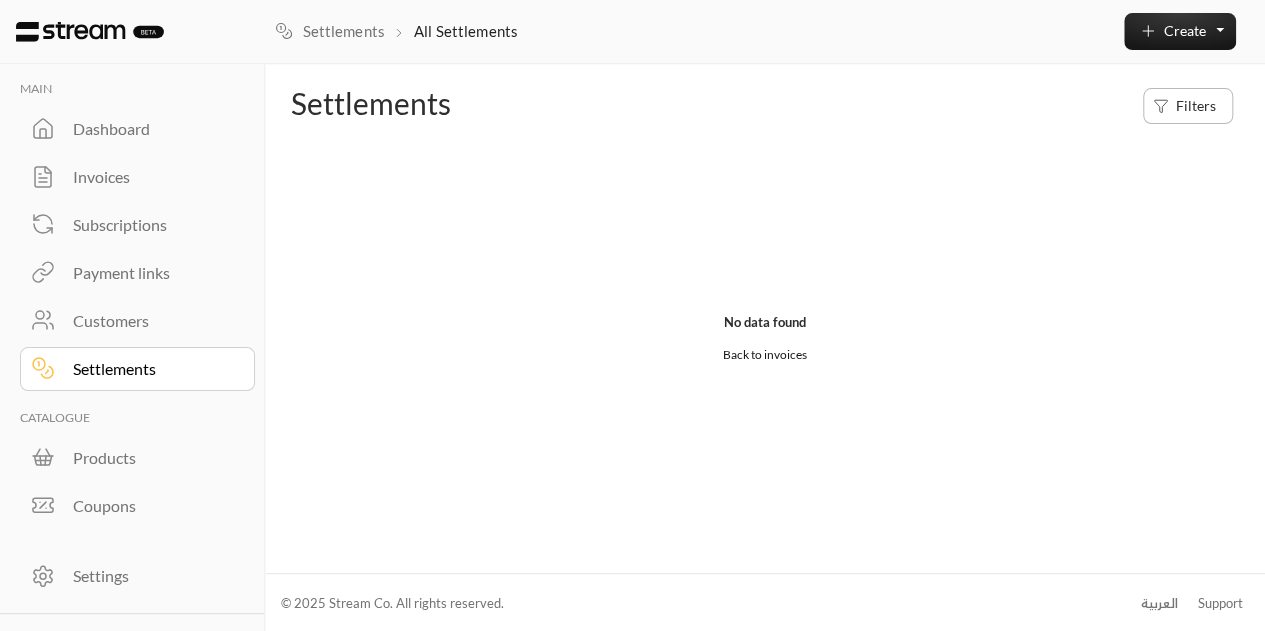 click on "Invoices" at bounding box center (150, 177) 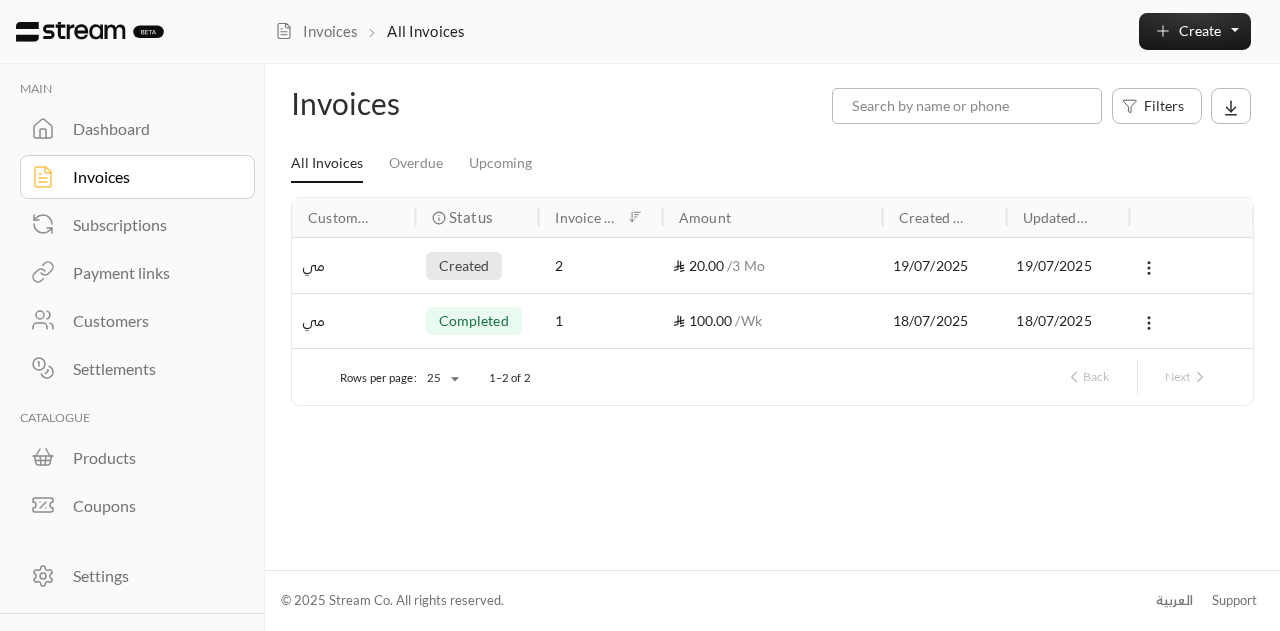 click on "Subscriptions" at bounding box center (150, 225) 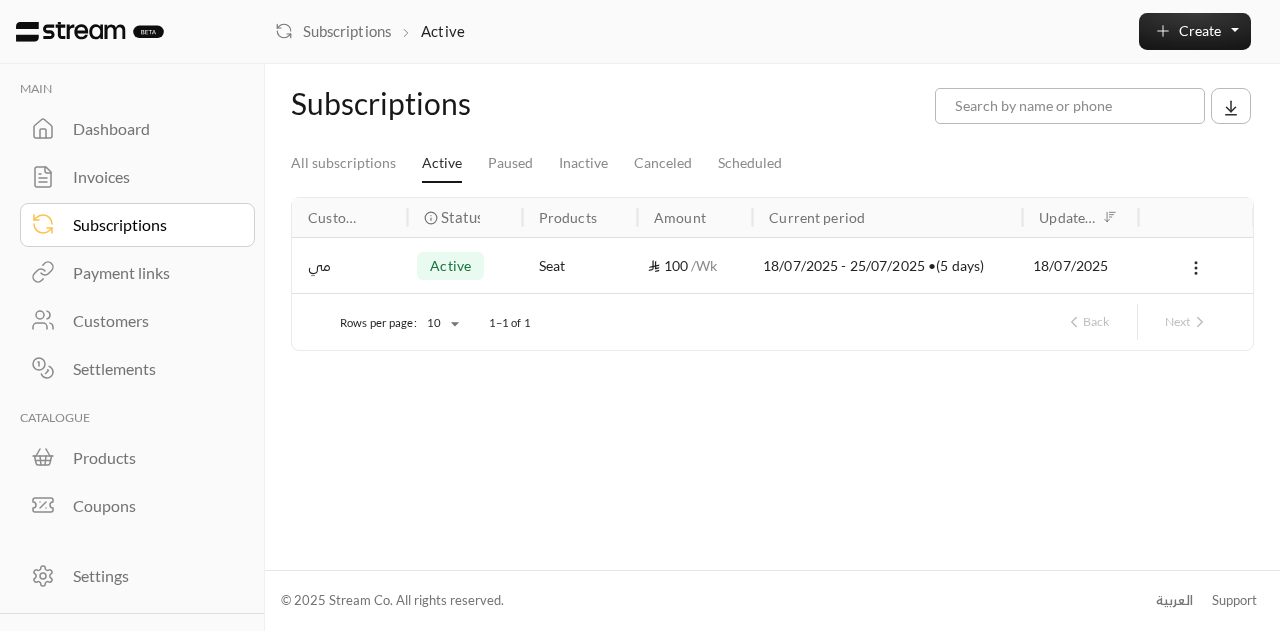 click on "Products" at bounding box center (150, 458) 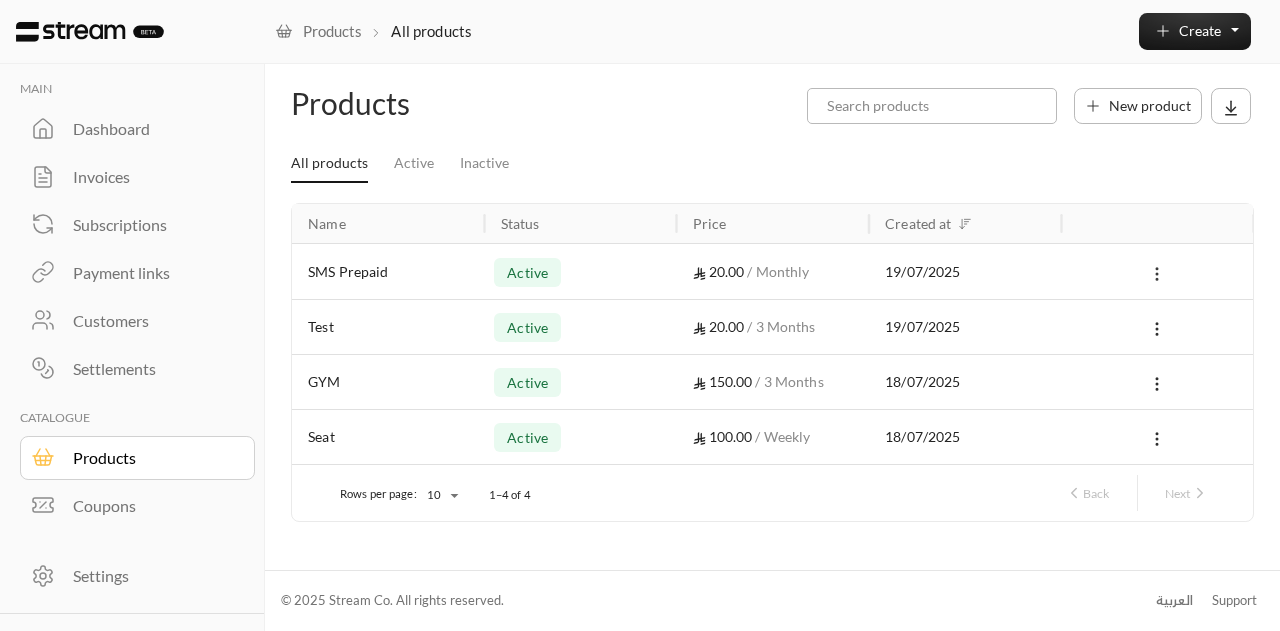 click 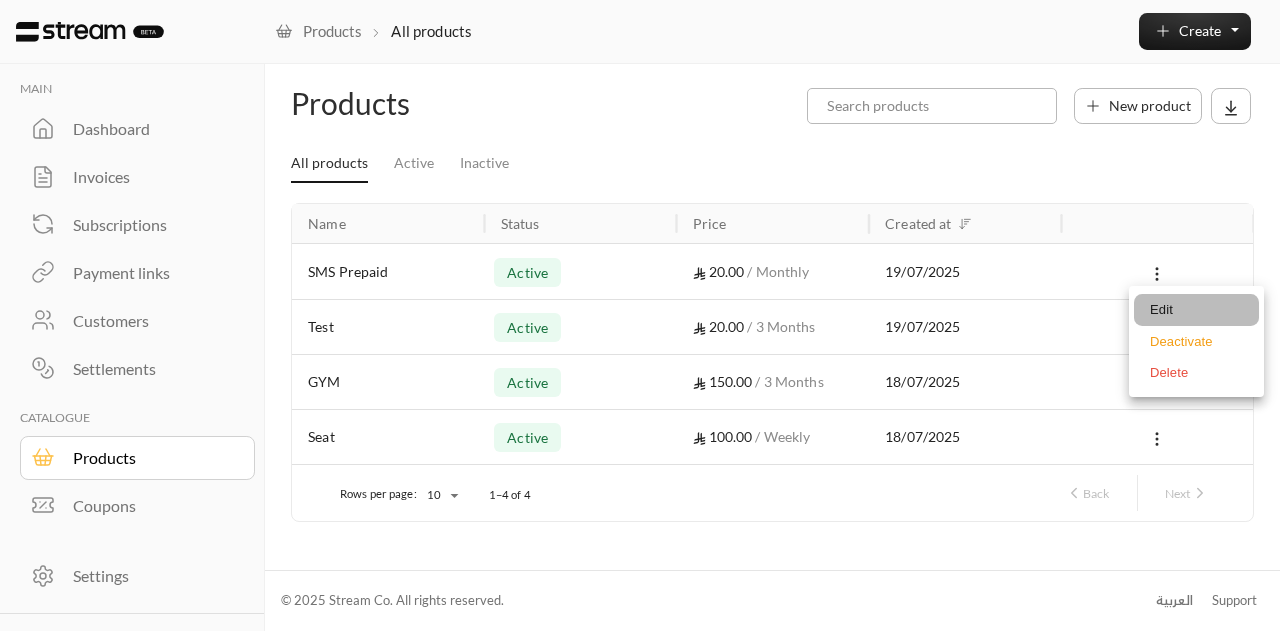click on "Edit" at bounding box center (1196, 310) 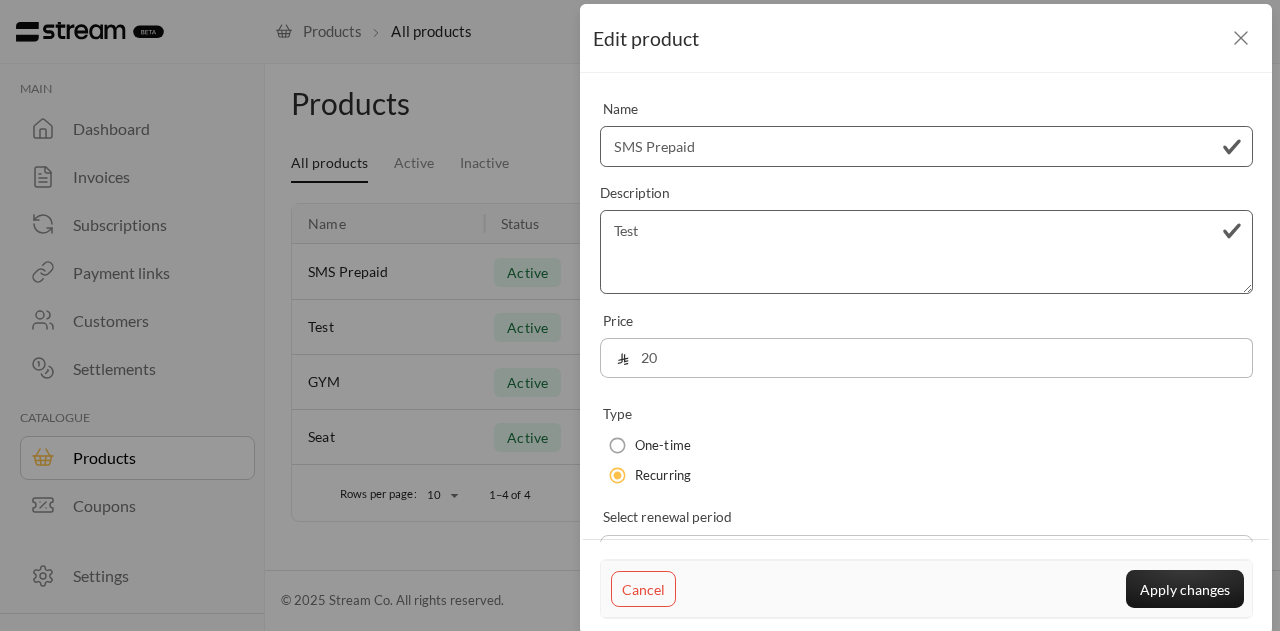 click 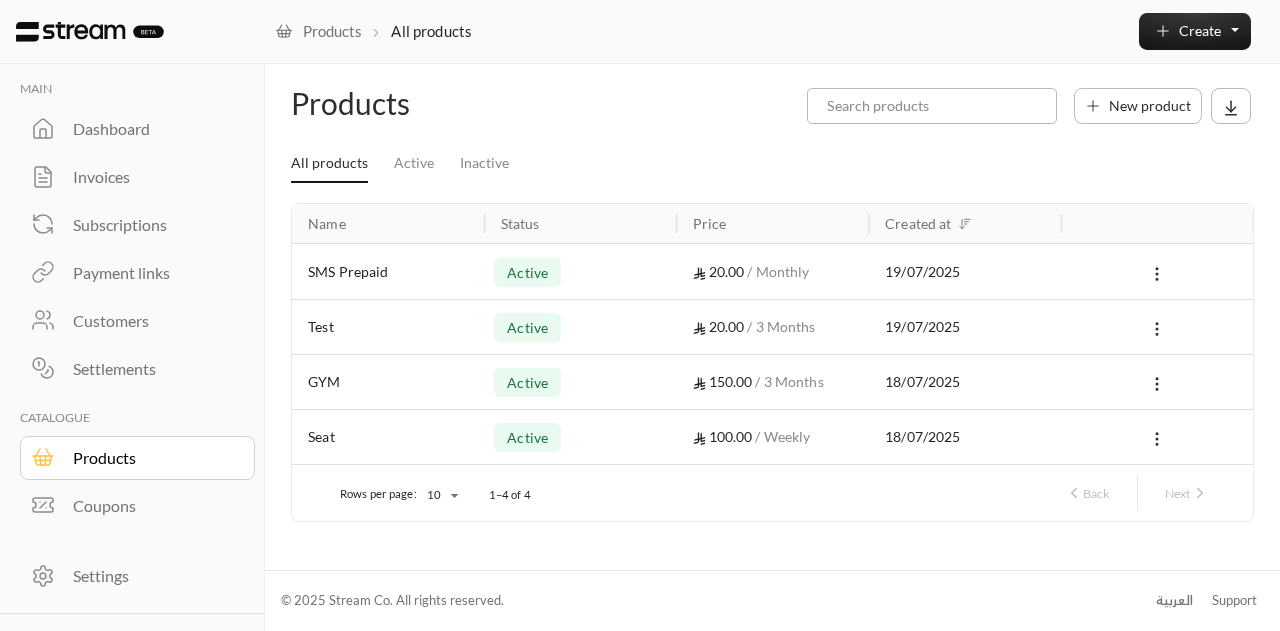 click on "Subscriptions" at bounding box center [150, 225] 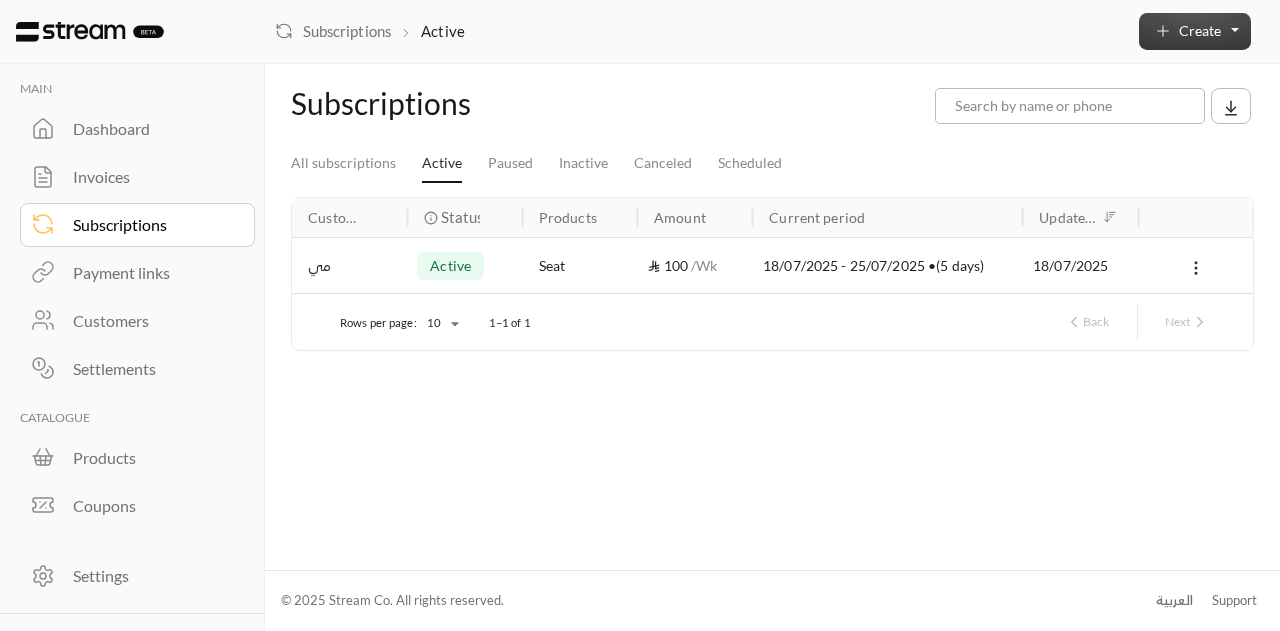 click on "Create" at bounding box center [1195, 31] 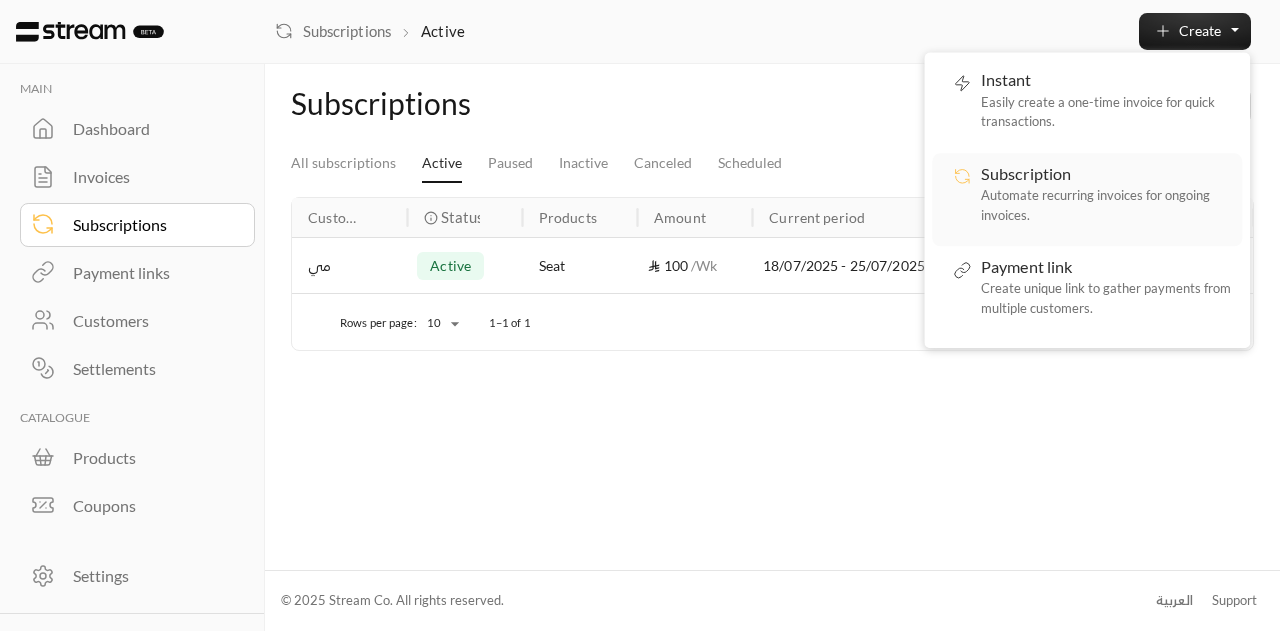 click on "Subscription" at bounding box center (1026, 173) 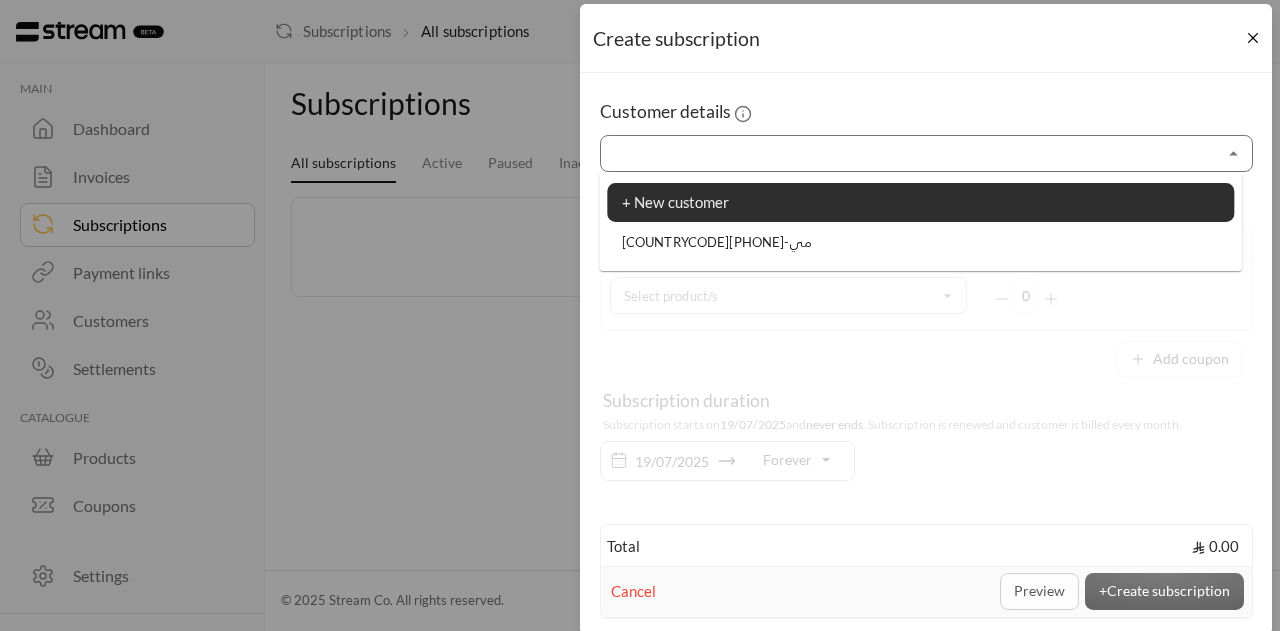 click on "Select customer" at bounding box center [926, 153] 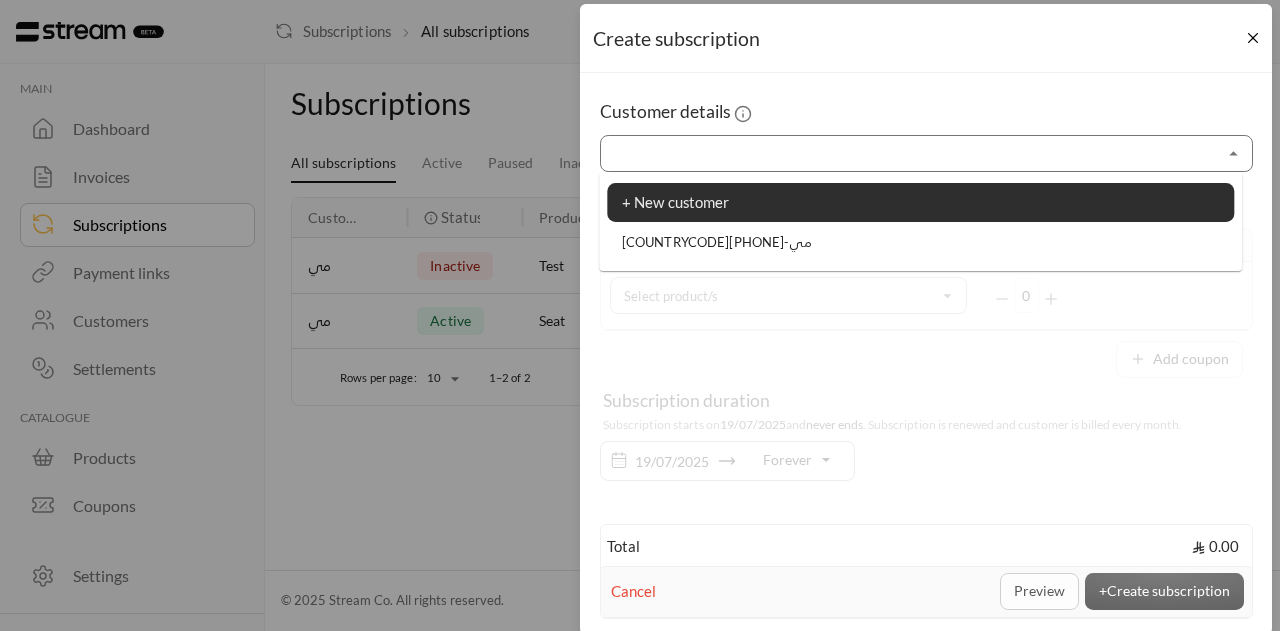 click on "[COUNTRYCODE][PHONE] - [NAME]" at bounding box center (717, 243) 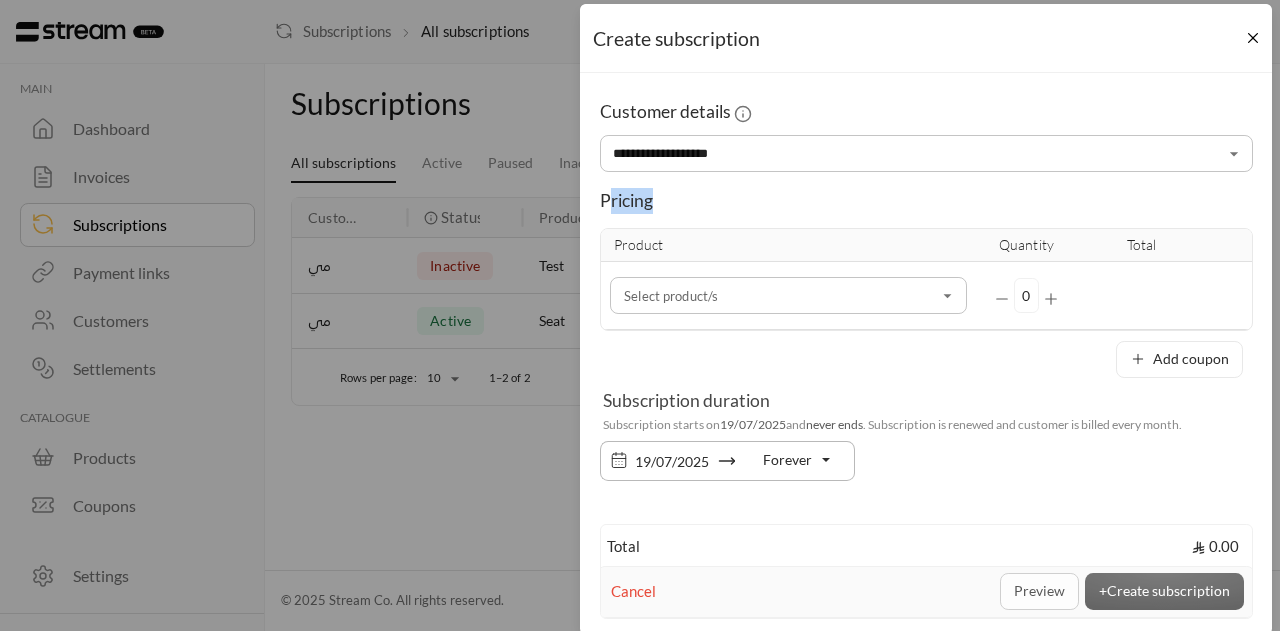 drag, startPoint x: 607, startPoint y: 205, endPoint x: 810, endPoint y: 217, distance: 203.35437 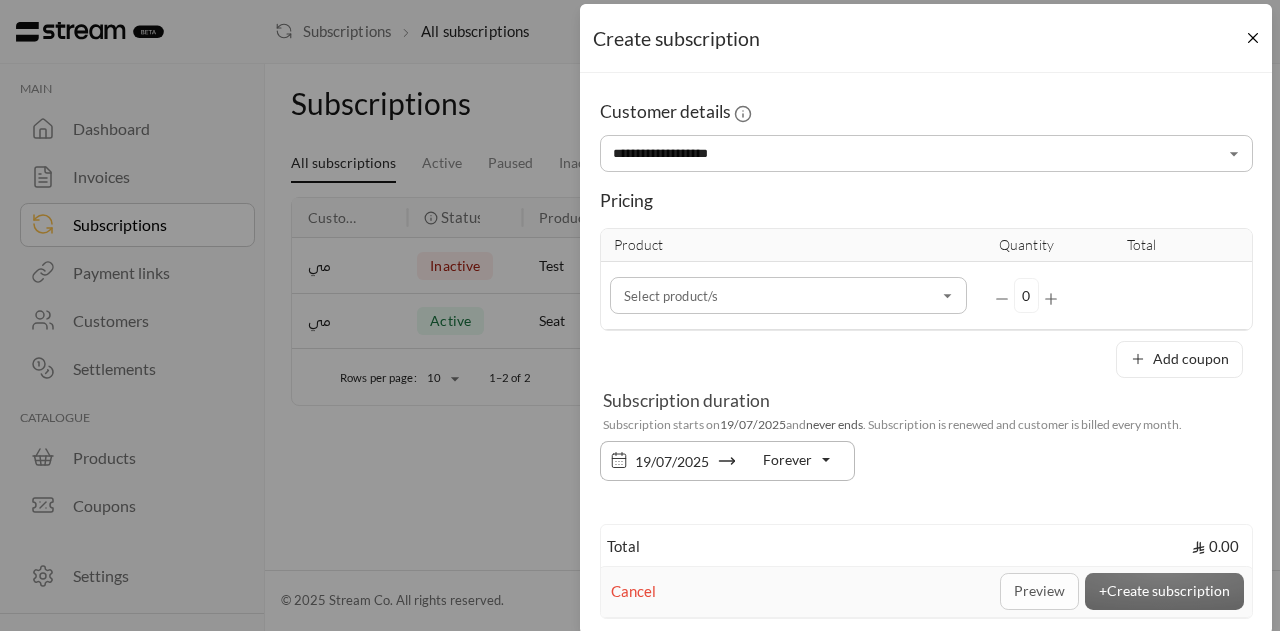click on "Product" at bounding box center [789, 246] 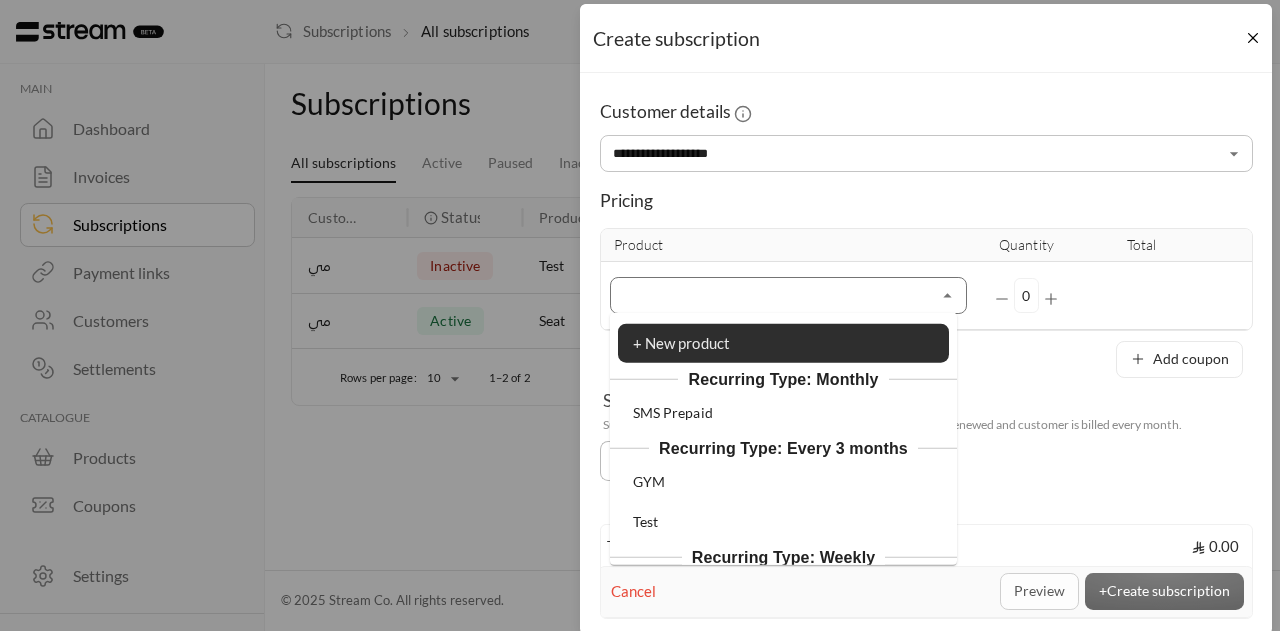 click on "Select customer" at bounding box center (788, 295) 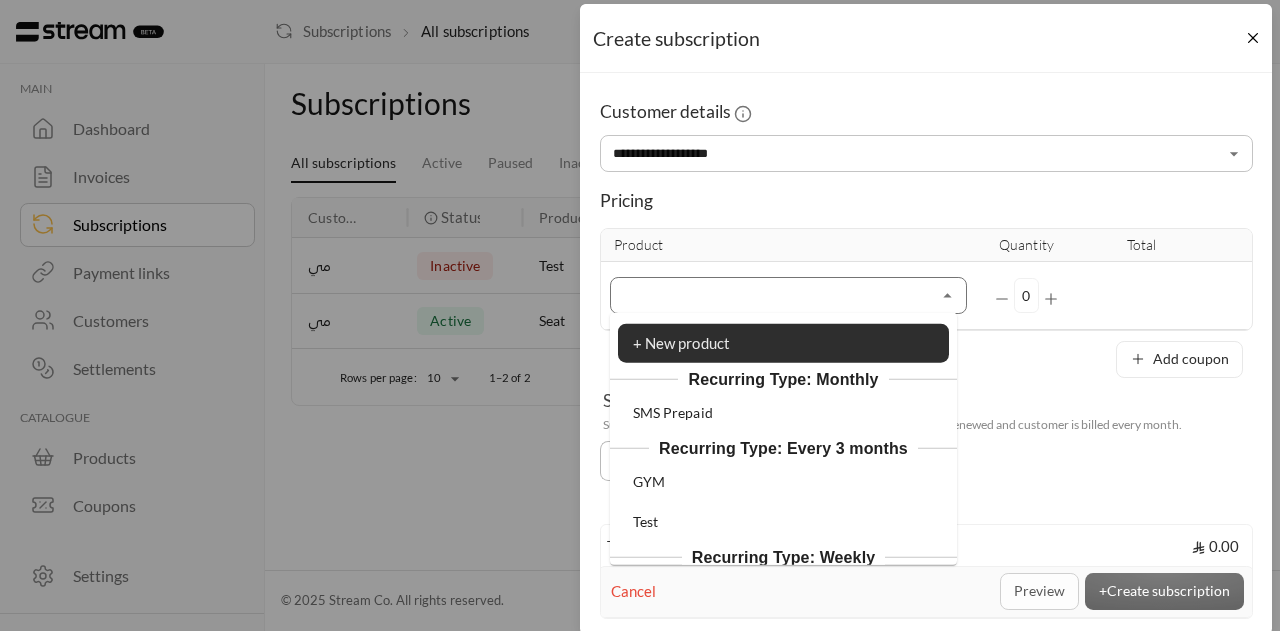 click on "SMS Prepaid" at bounding box center [783, 413] 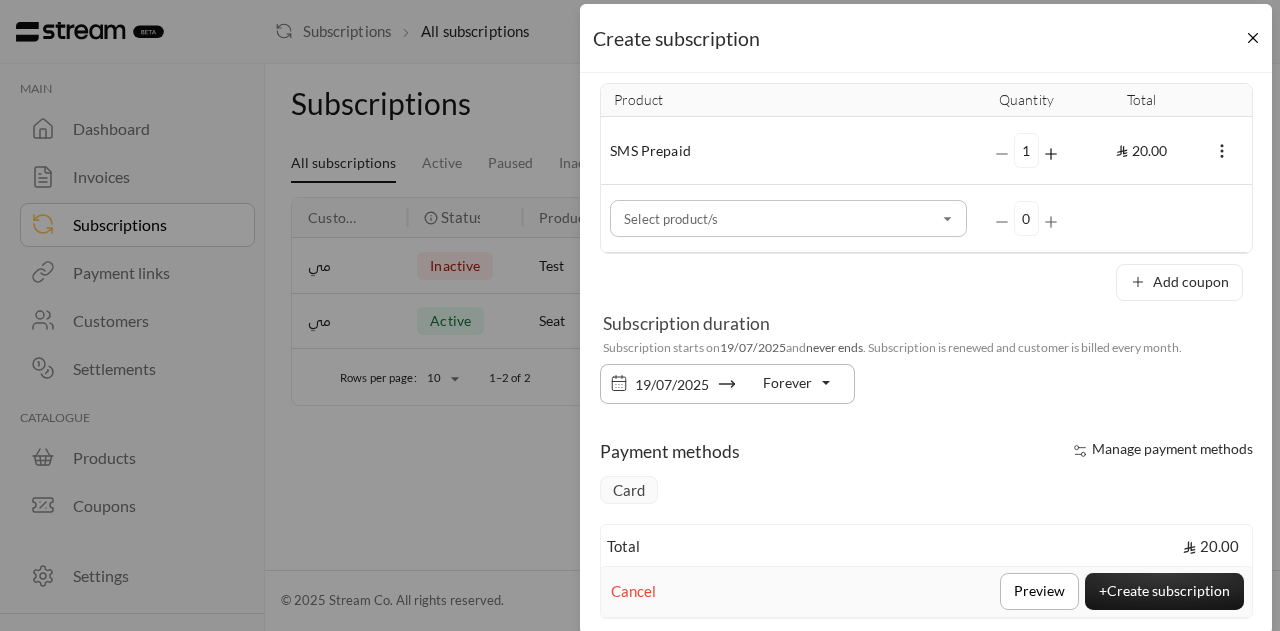 scroll, scrollTop: 144, scrollLeft: 0, axis: vertical 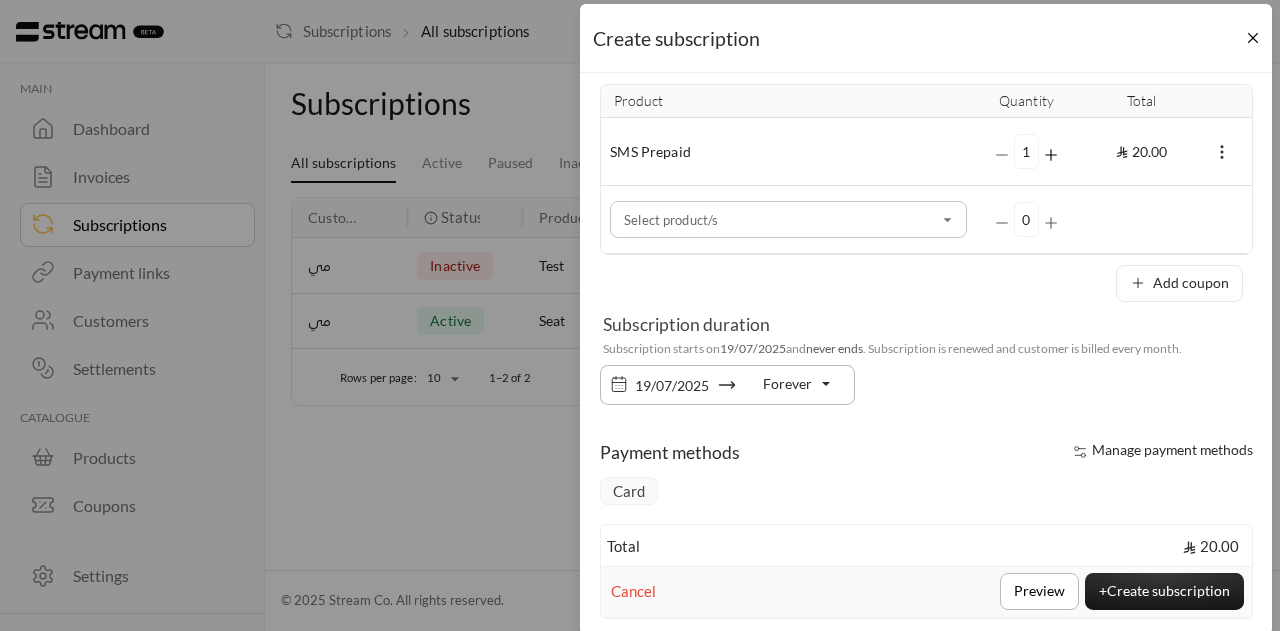click on "Forever" at bounding box center (794, 383) 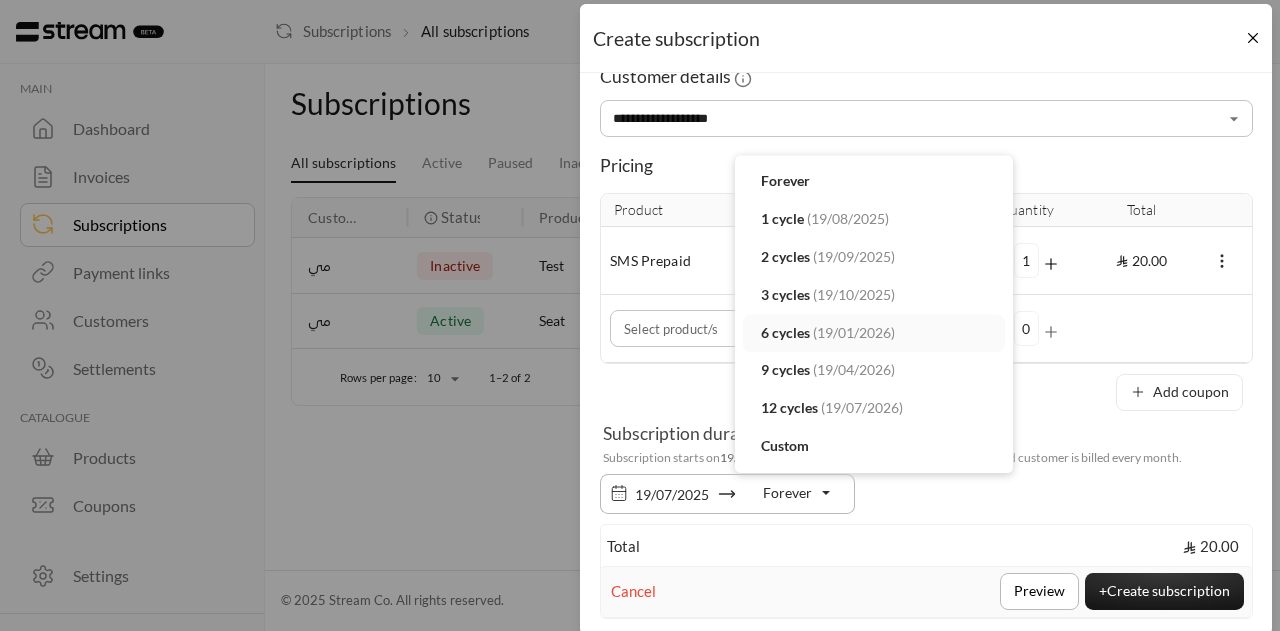 scroll, scrollTop: 36, scrollLeft: 0, axis: vertical 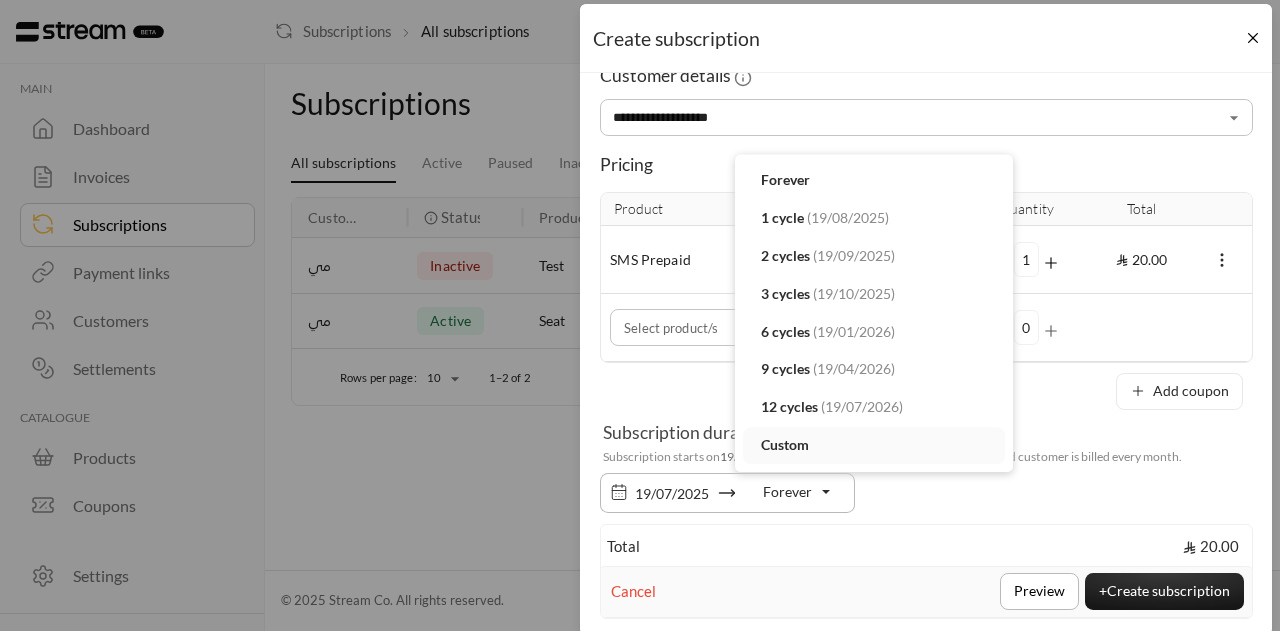 click on "Custom" at bounding box center (785, 445) 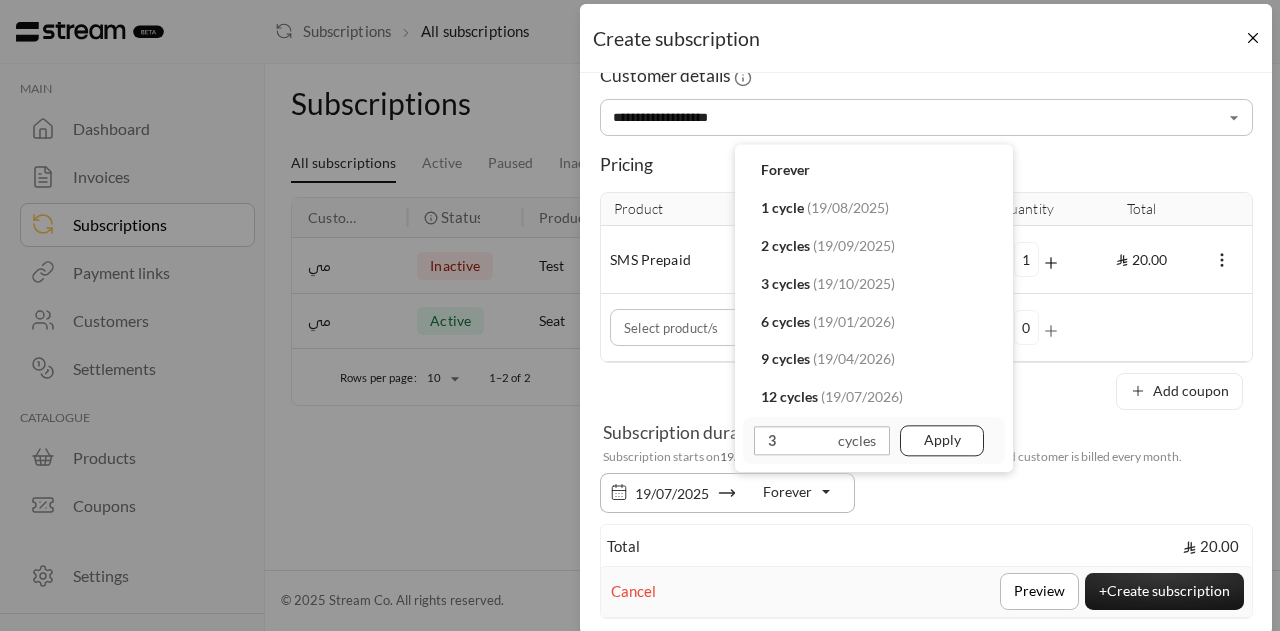 click on "Apply" at bounding box center [942, 440] 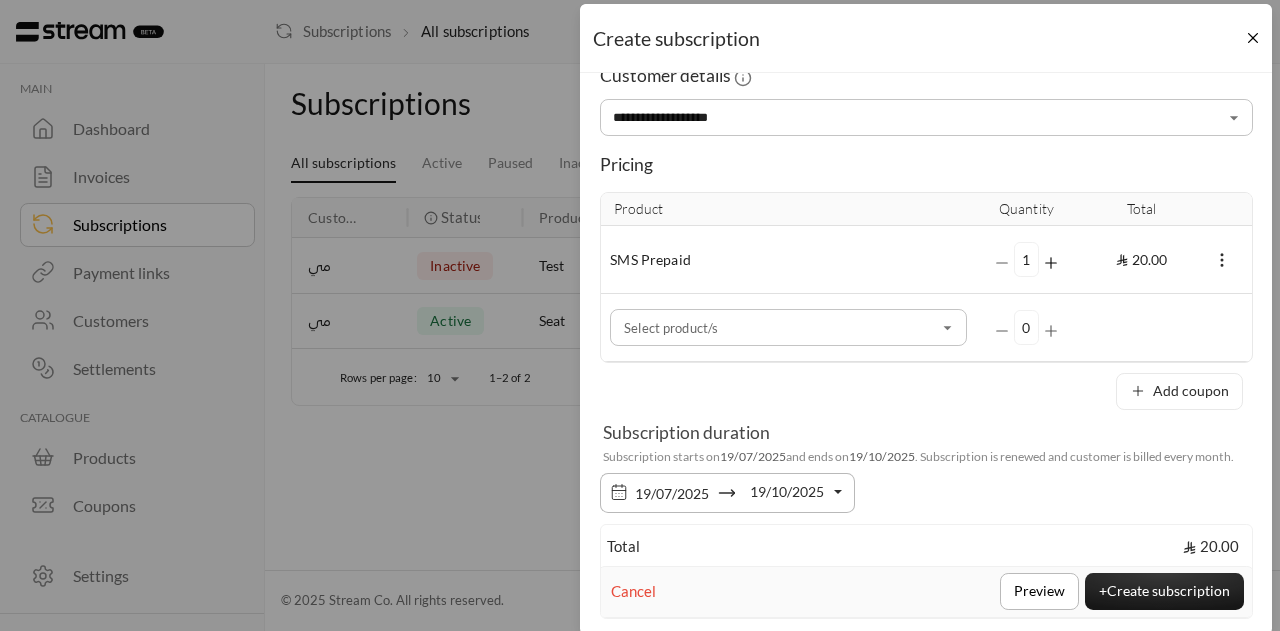 scroll, scrollTop: 46, scrollLeft: 0, axis: vertical 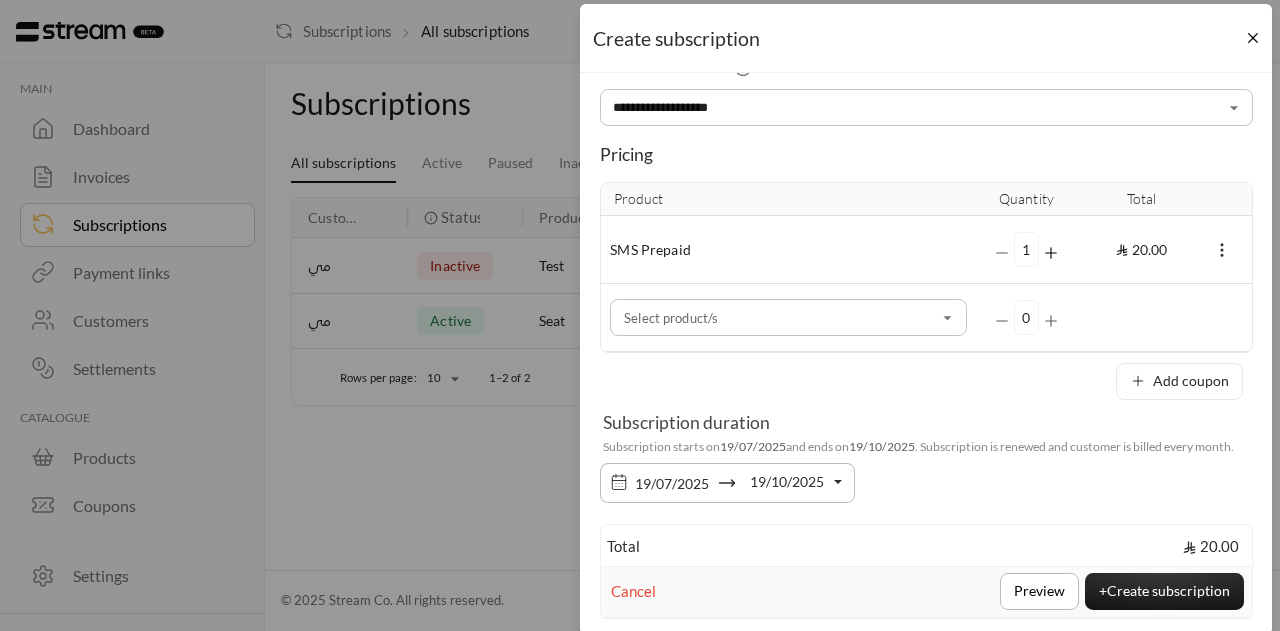click on "19/10/2025" at bounding box center (787, 481) 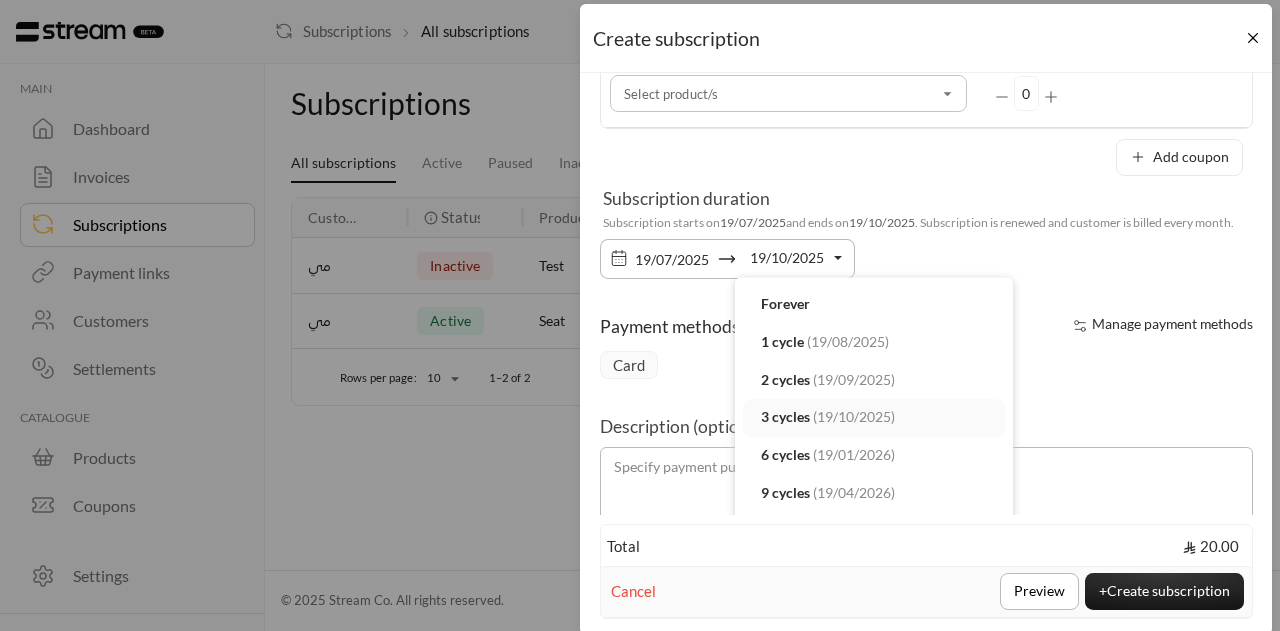 scroll, scrollTop: 377, scrollLeft: 0, axis: vertical 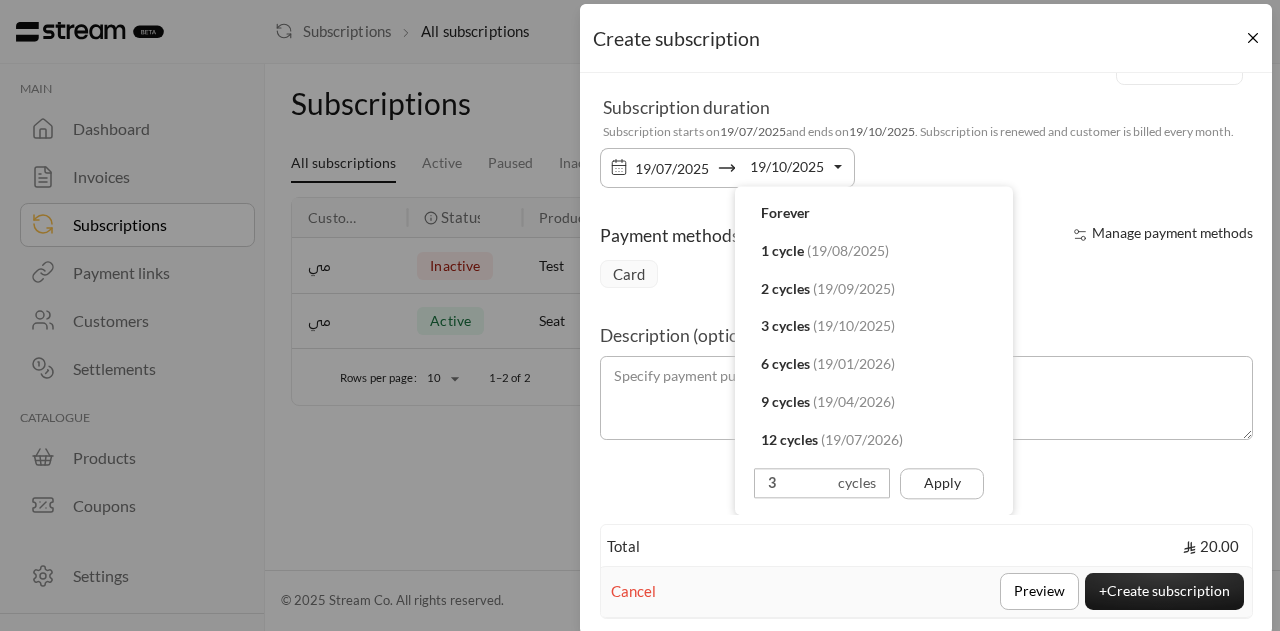 click on "Description (optional)" at bounding box center [926, 381] 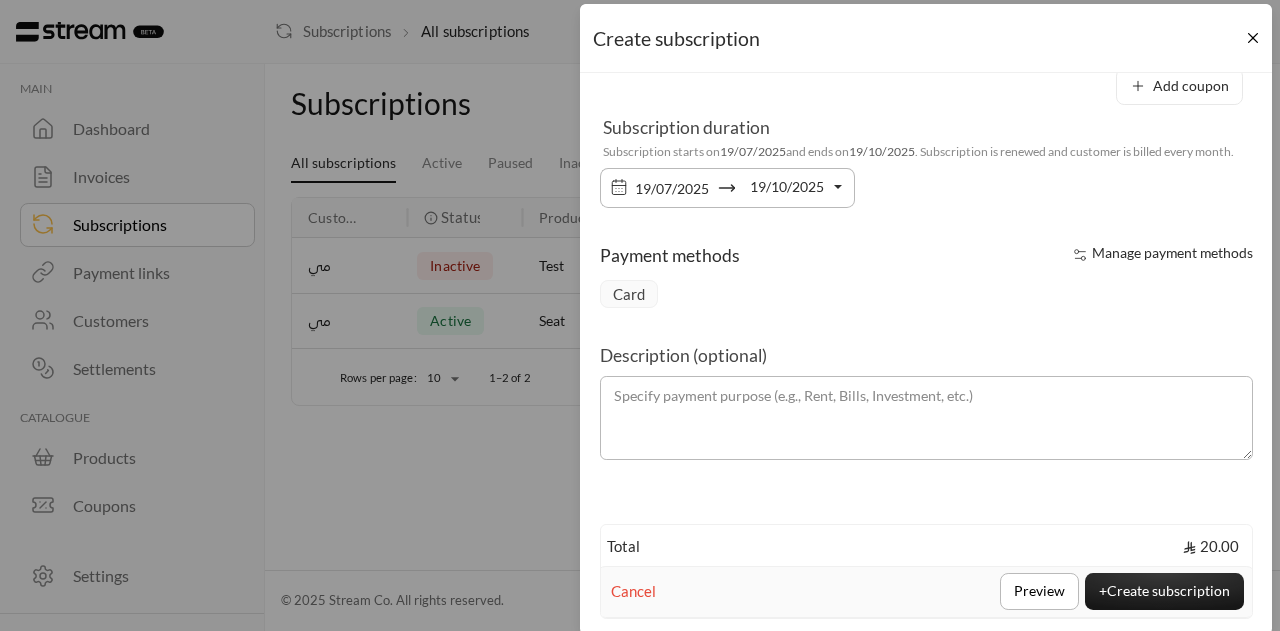 scroll, scrollTop: 356, scrollLeft: 0, axis: vertical 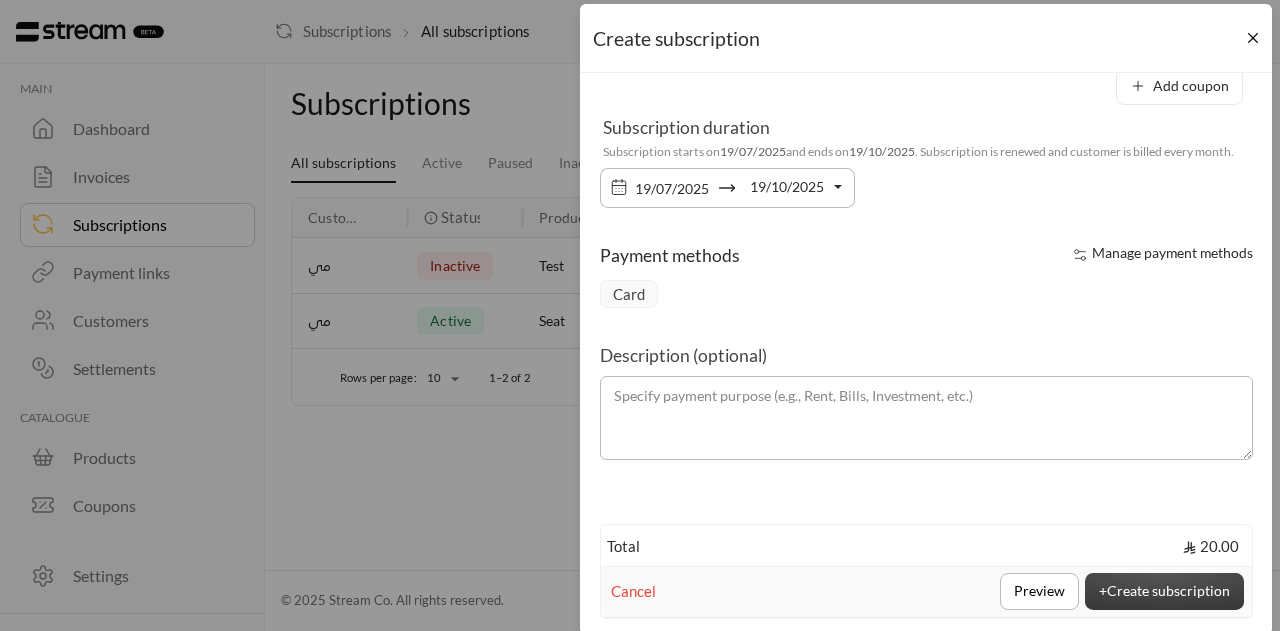 click on "+ Create subscription" at bounding box center (1164, 591) 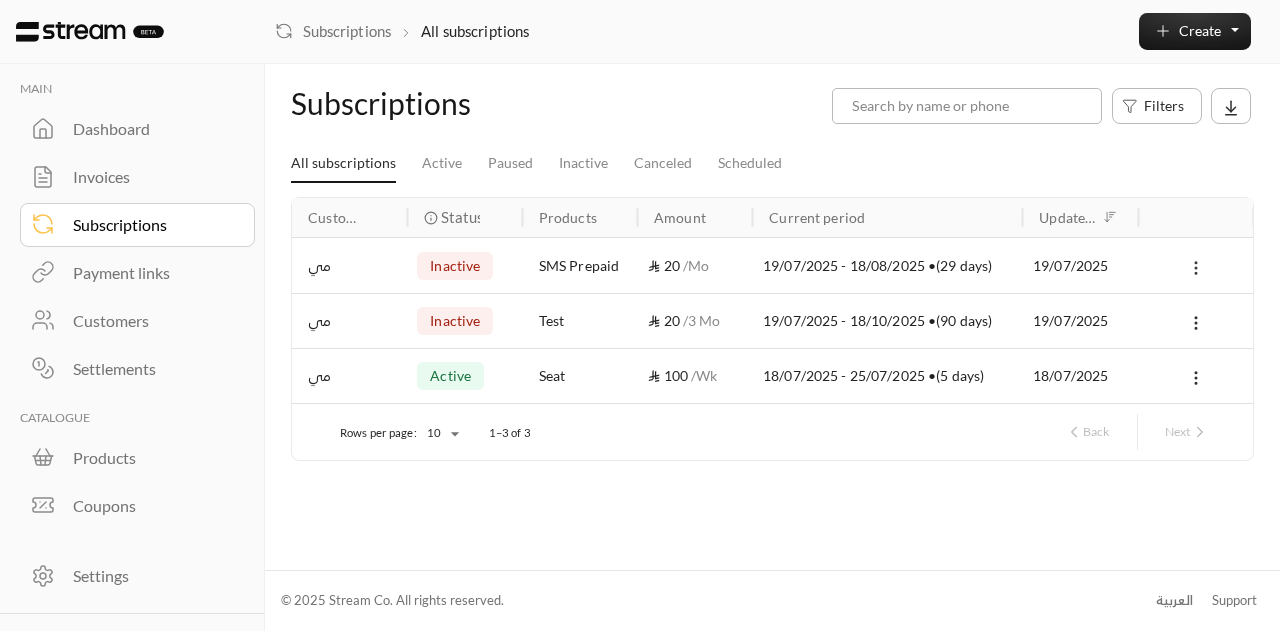 click 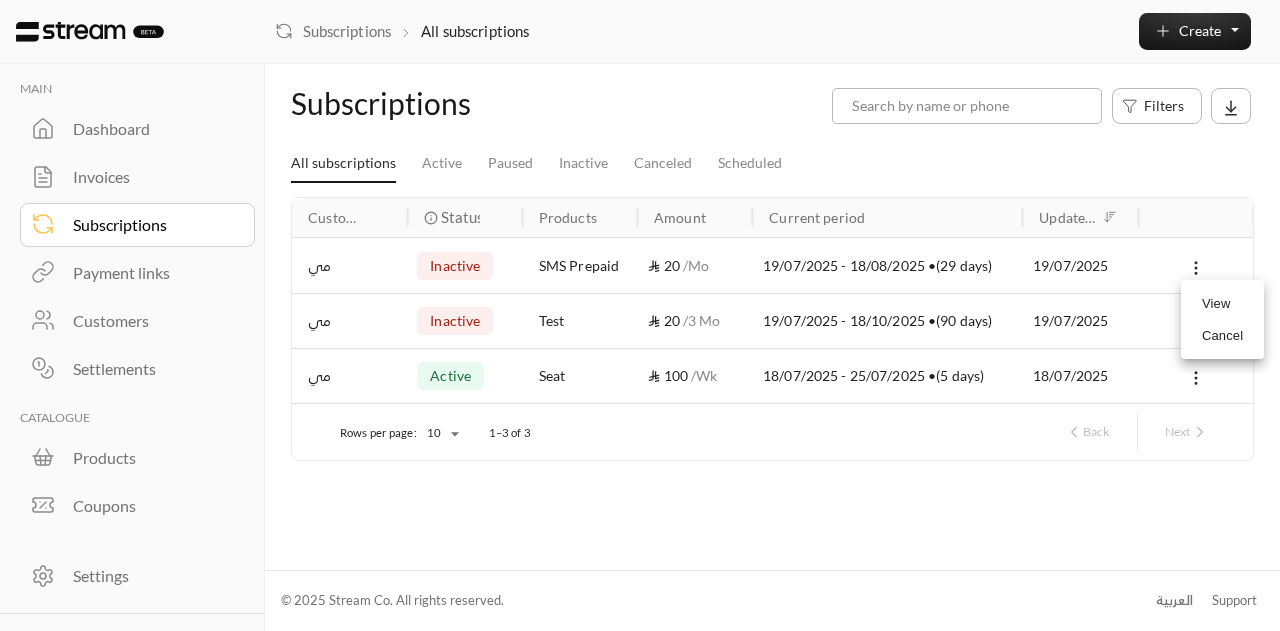 click on "View" at bounding box center (1222, 304) 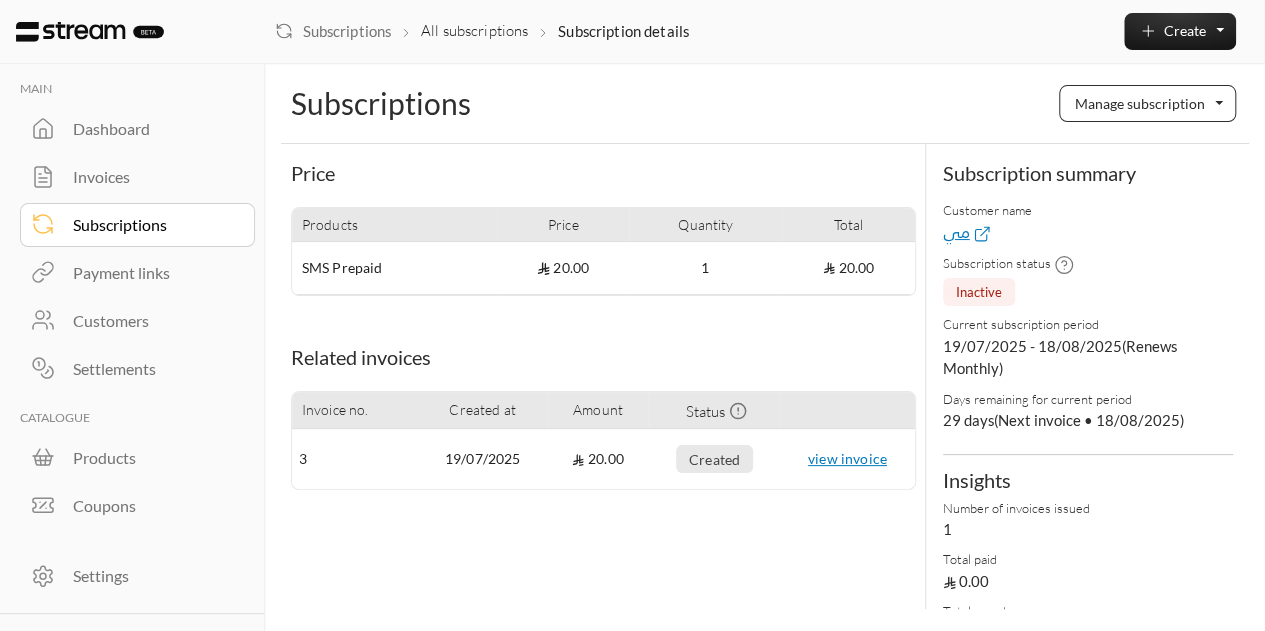 click on "Manage subscription" at bounding box center [1140, 103] 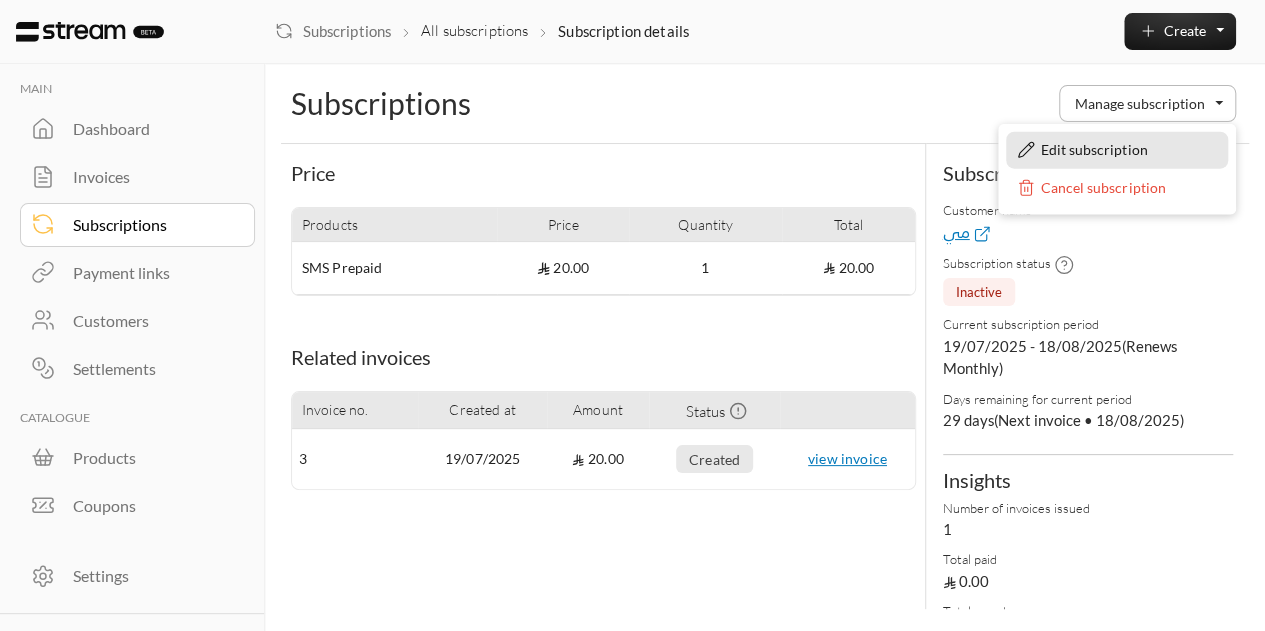click on "Edit subscription" at bounding box center (1094, 150) 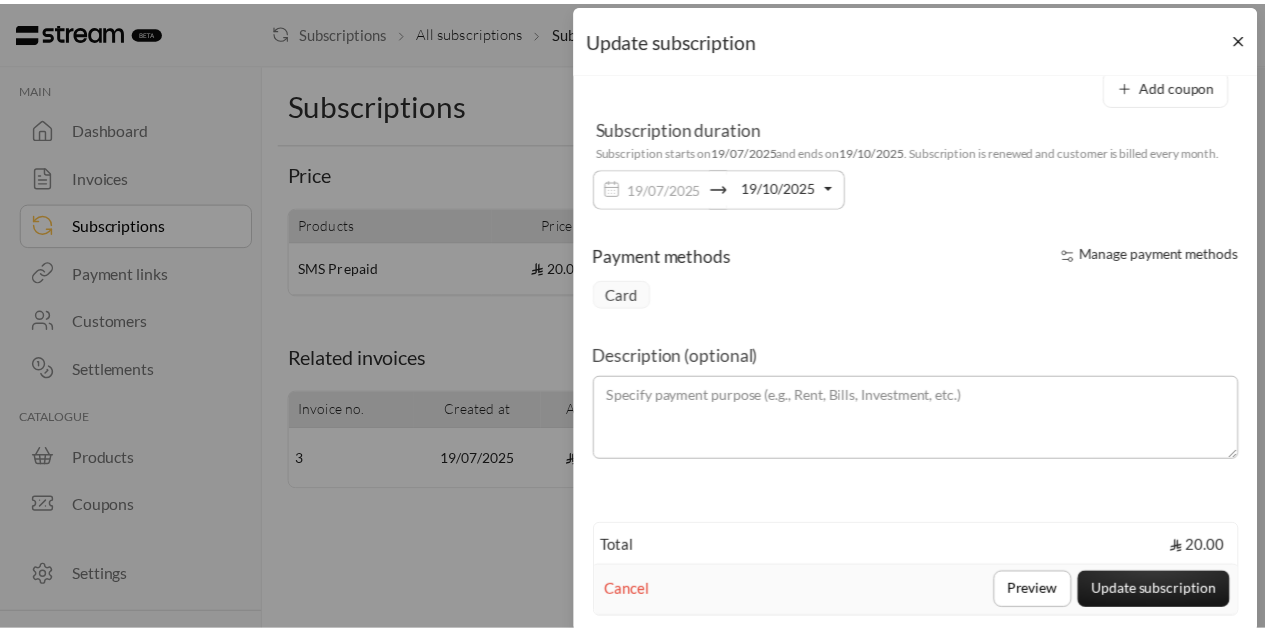 scroll, scrollTop: 138, scrollLeft: 0, axis: vertical 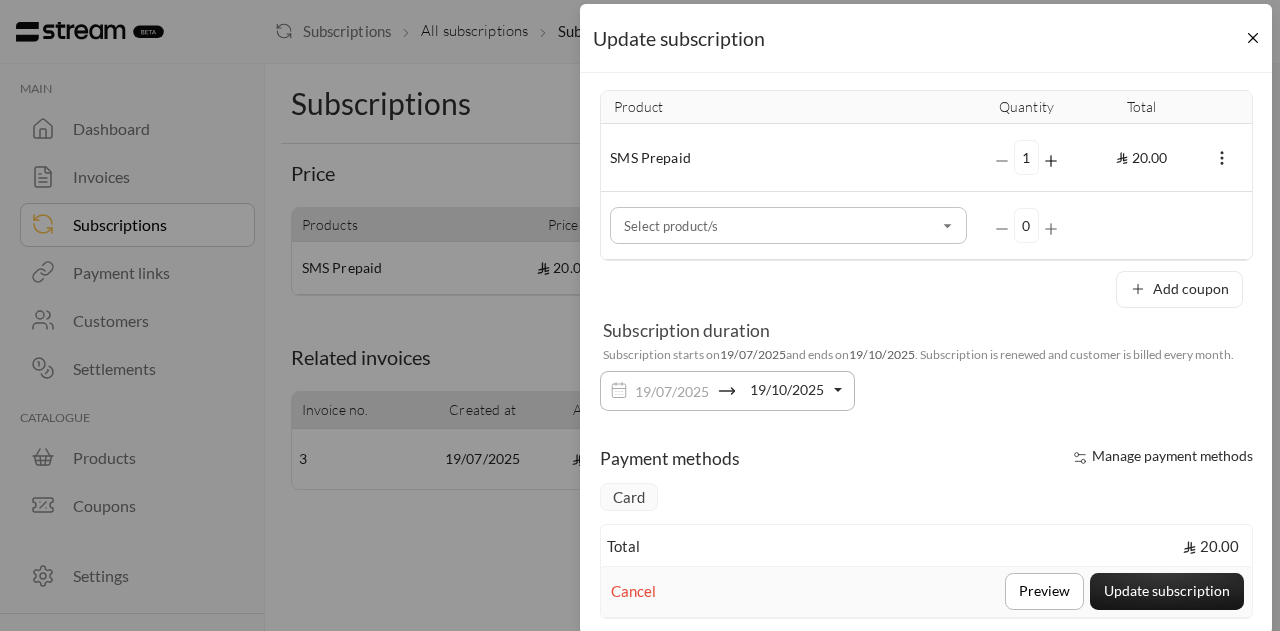 click on "Add coupon" at bounding box center (1179, 289) 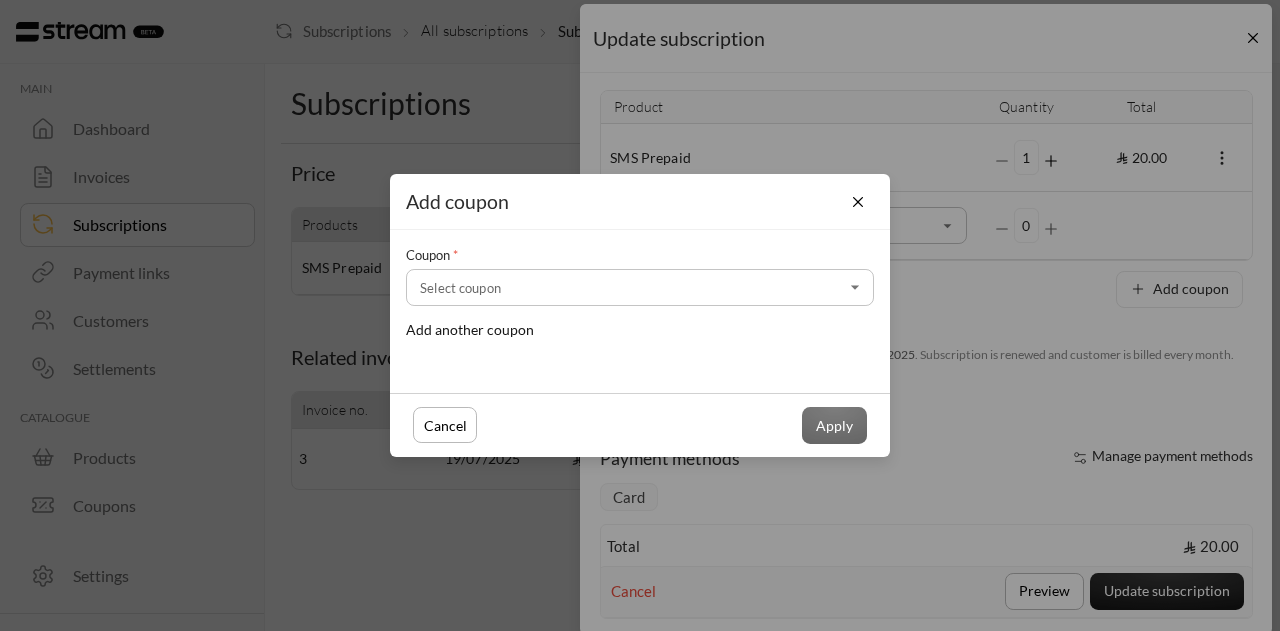 click on "Coupon *" at bounding box center (640, 257) 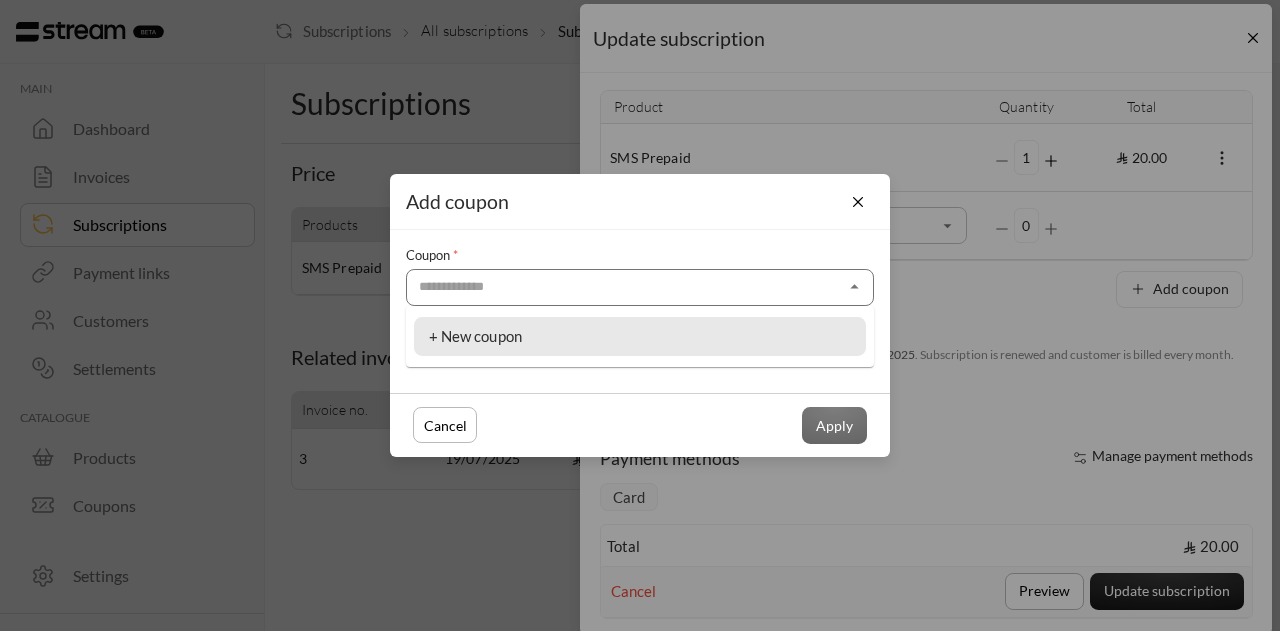click on "+ New coupon" at bounding box center (640, 336) 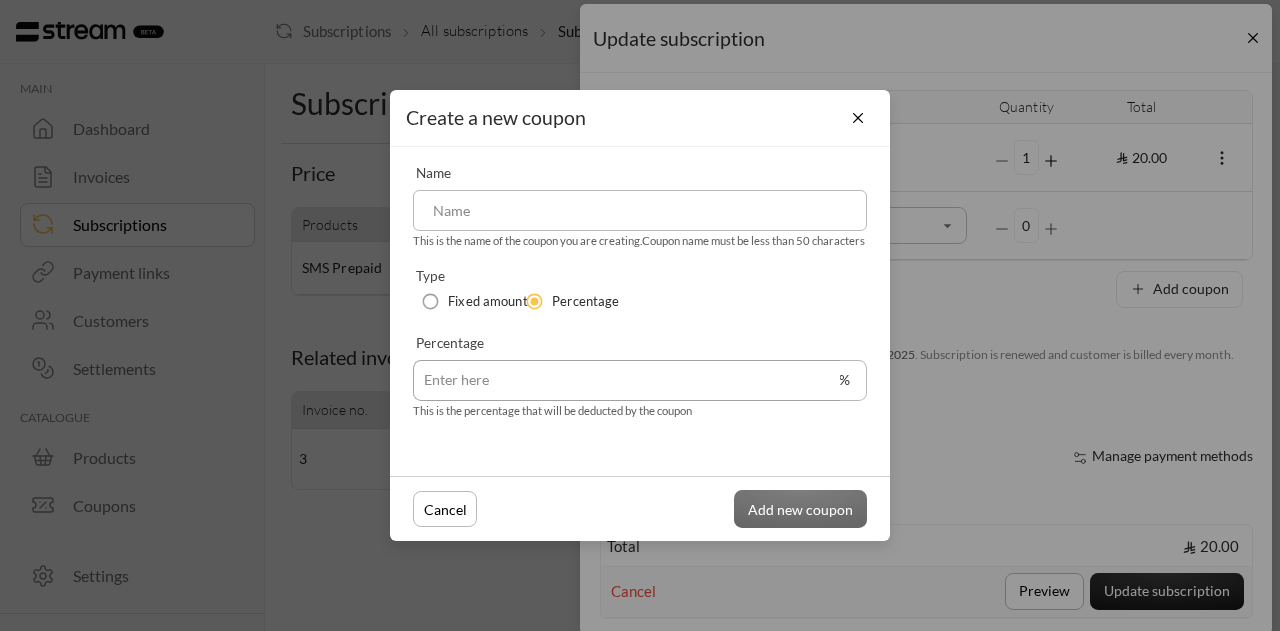 click at bounding box center [626, 380] 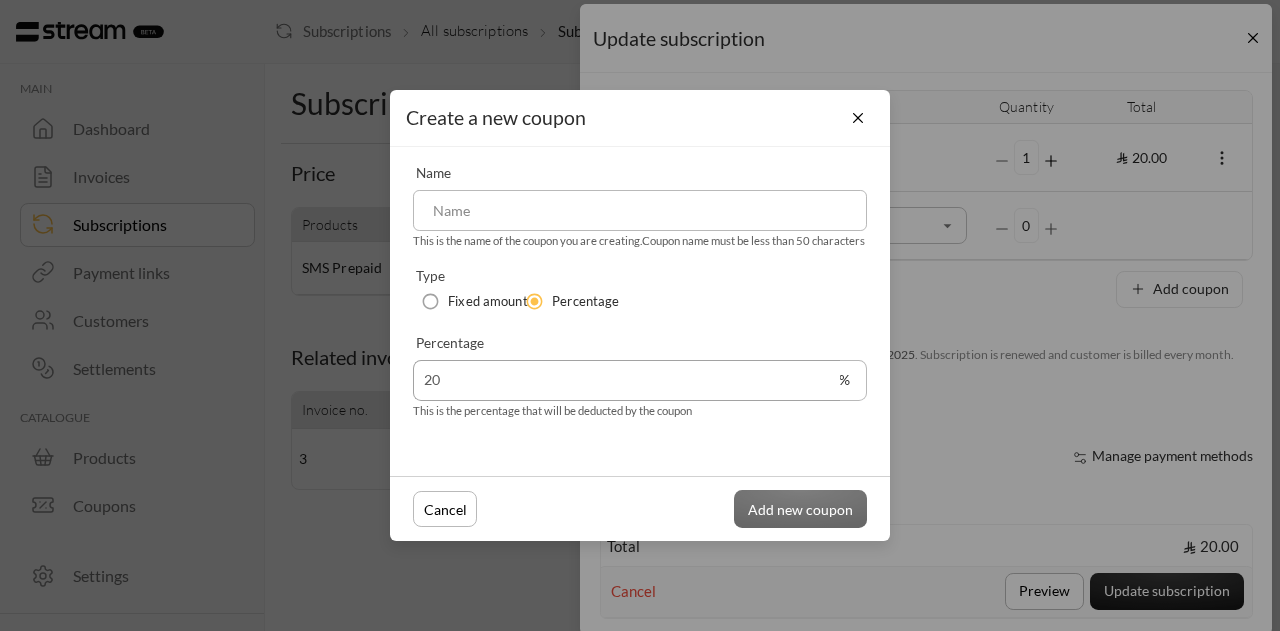 type on "20" 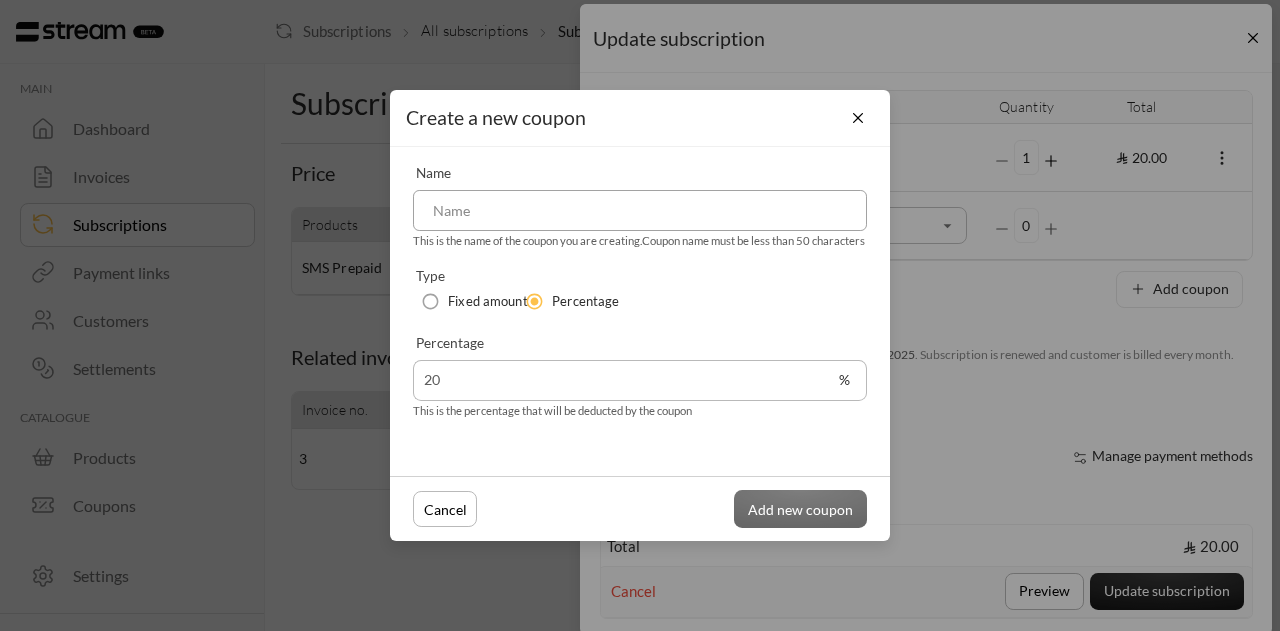 click at bounding box center (640, 210) 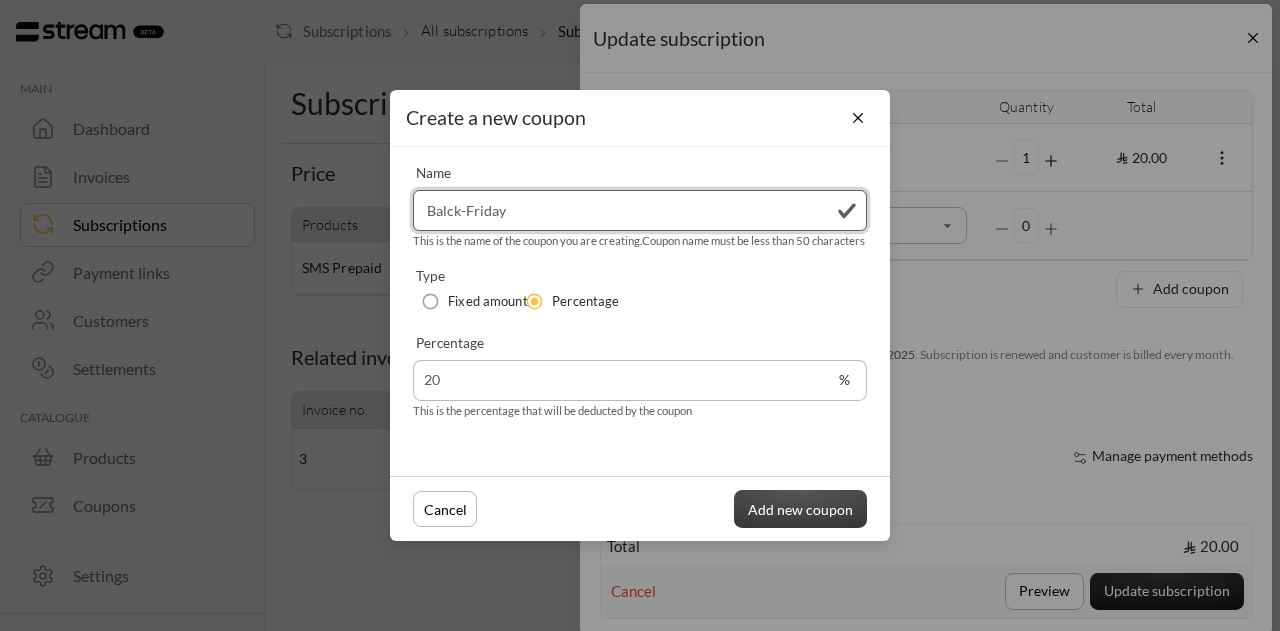 type on "Balck-Friday" 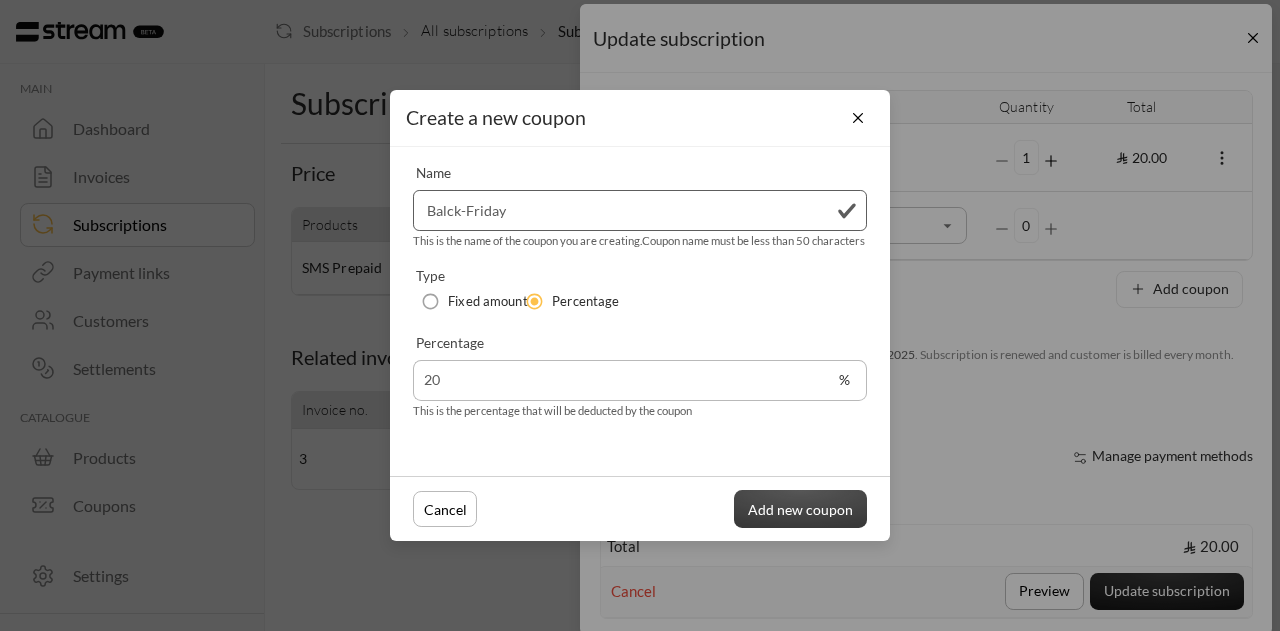 click on "Add new coupon" at bounding box center (800, 508) 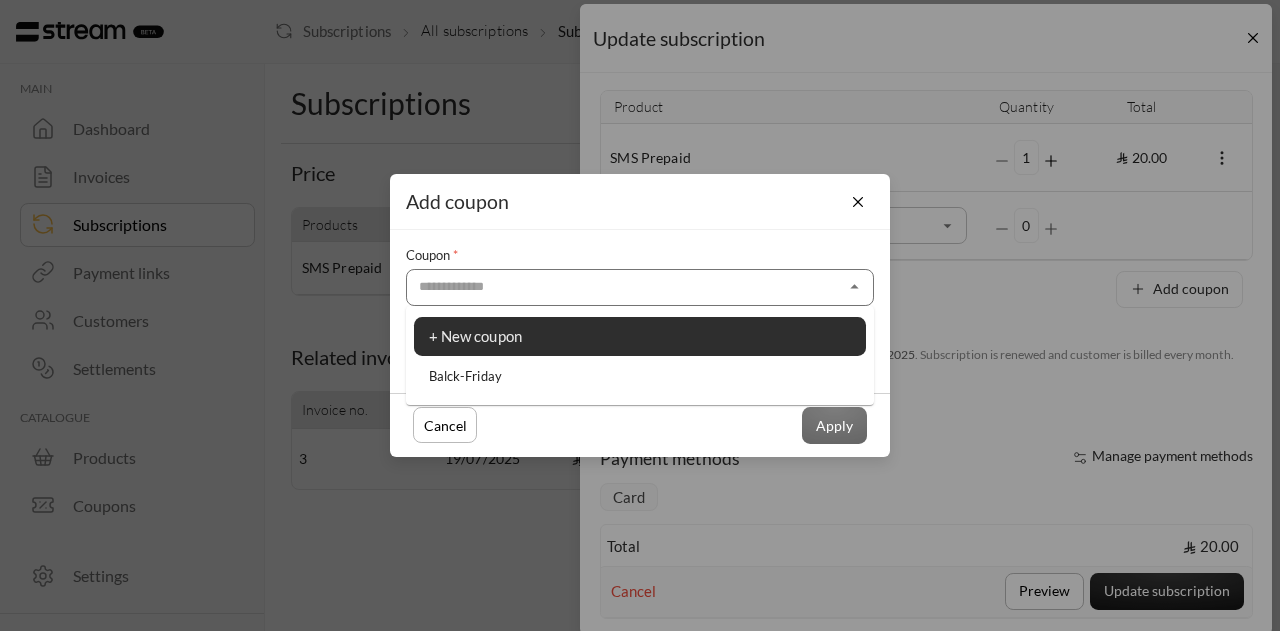 click on "Select coupon" at bounding box center (640, 287) 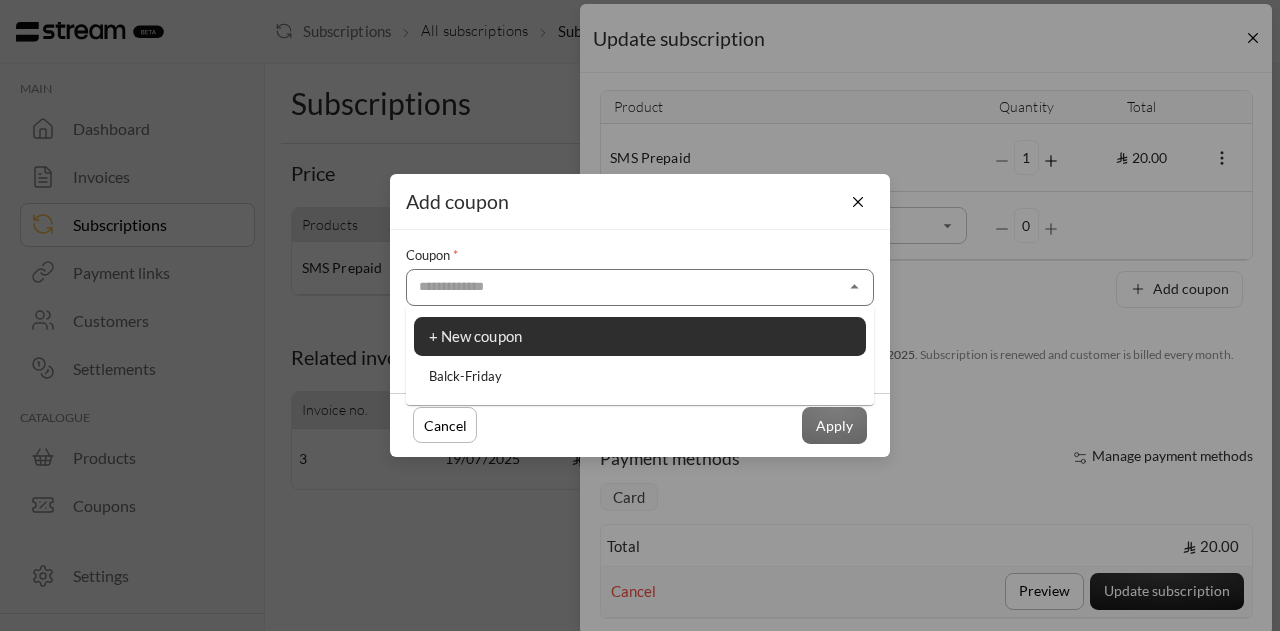click on "Balck-Friday" at bounding box center (640, 377) 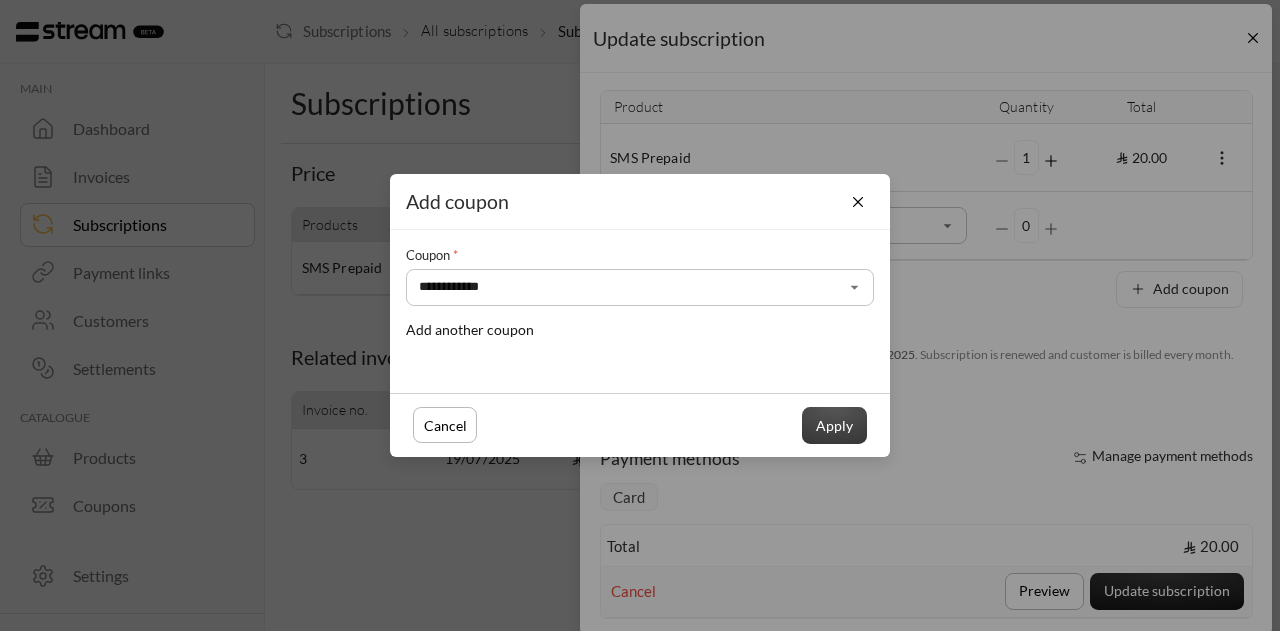 click on "Apply" at bounding box center (834, 425) 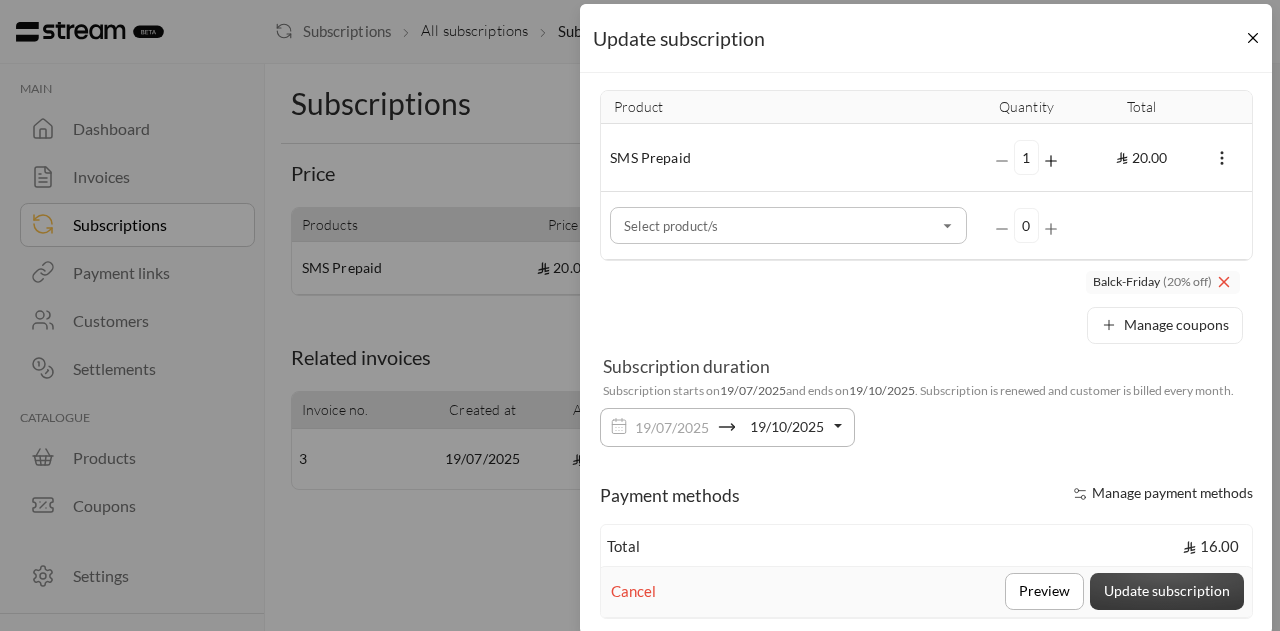 click on "Update subscription" at bounding box center [1167, 591] 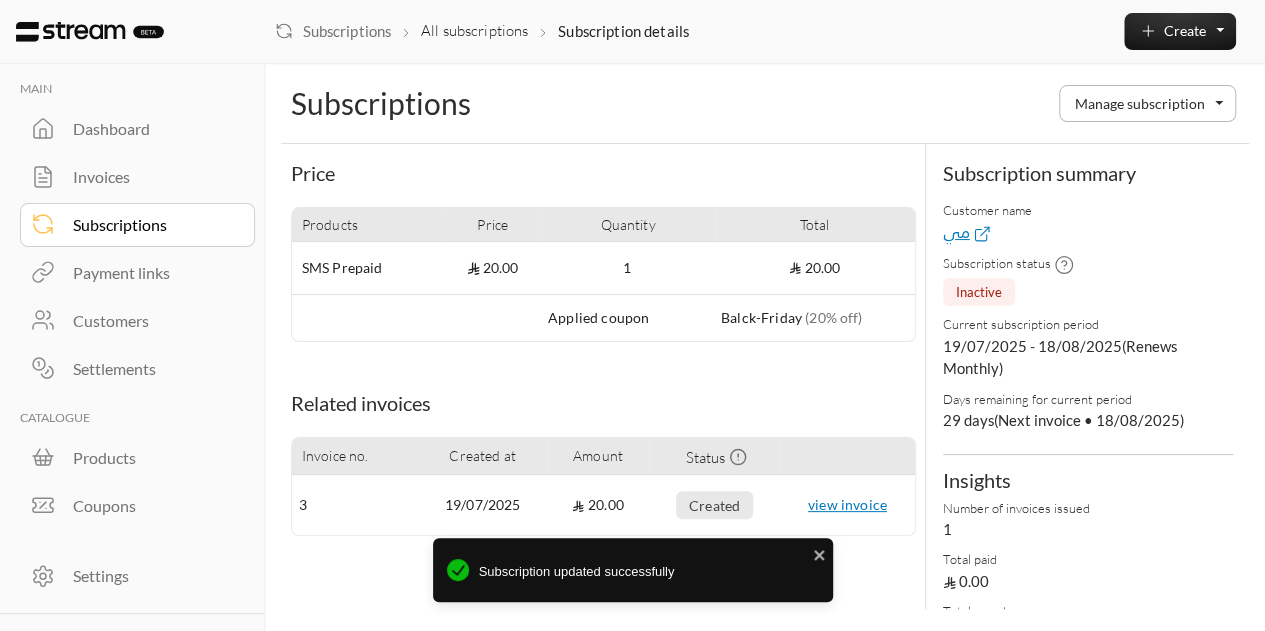 scroll, scrollTop: 64, scrollLeft: 0, axis: vertical 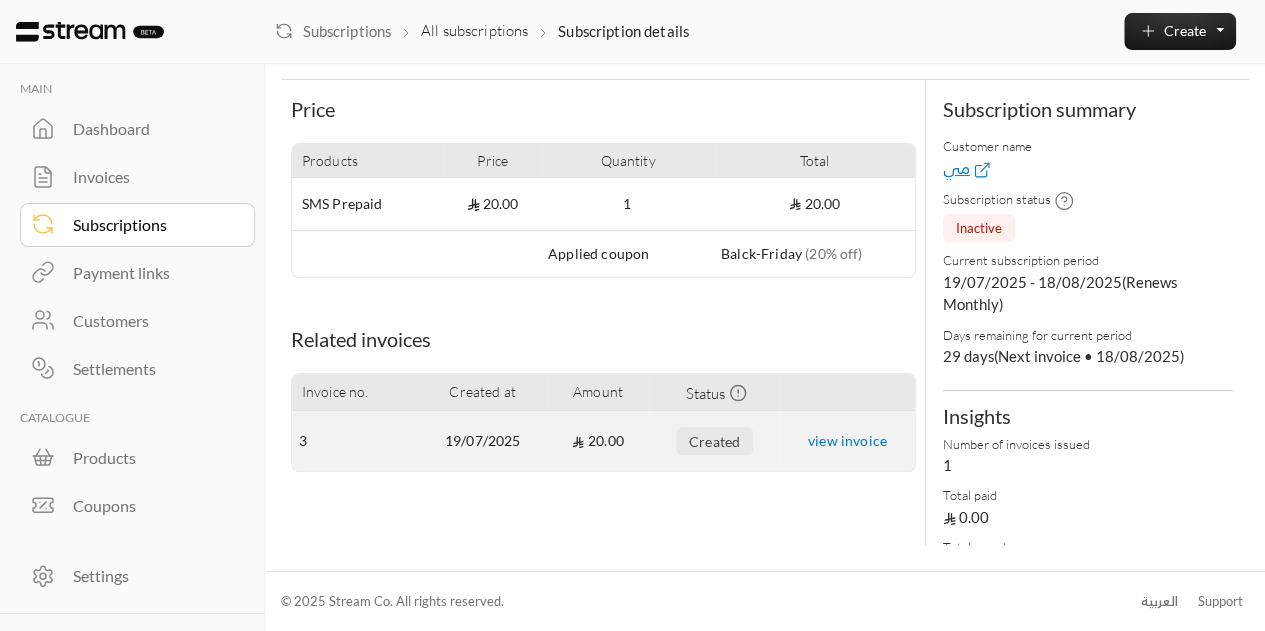 click on "view invoice" at bounding box center [847, 440] 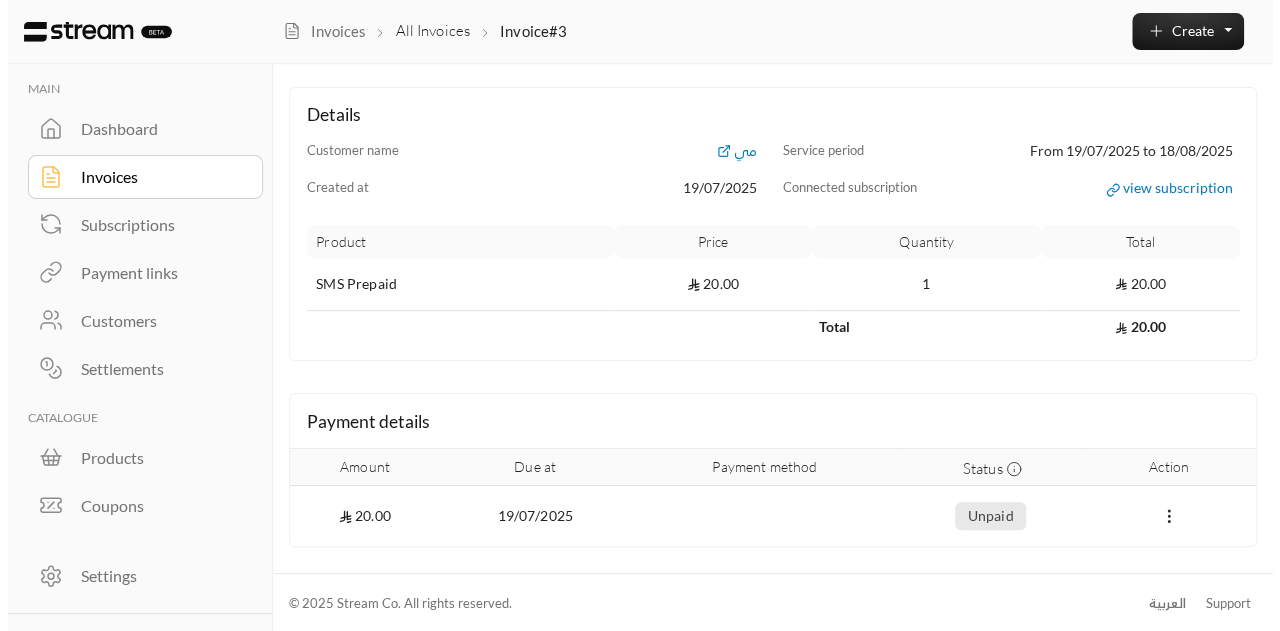 scroll, scrollTop: 0, scrollLeft: 0, axis: both 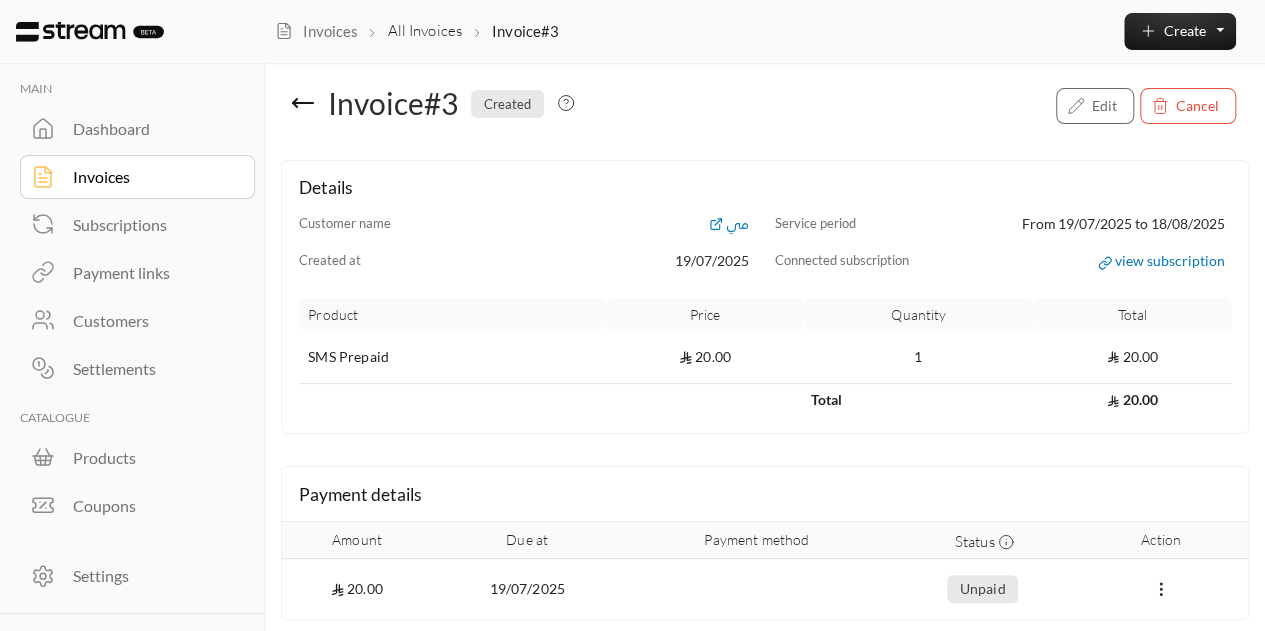click 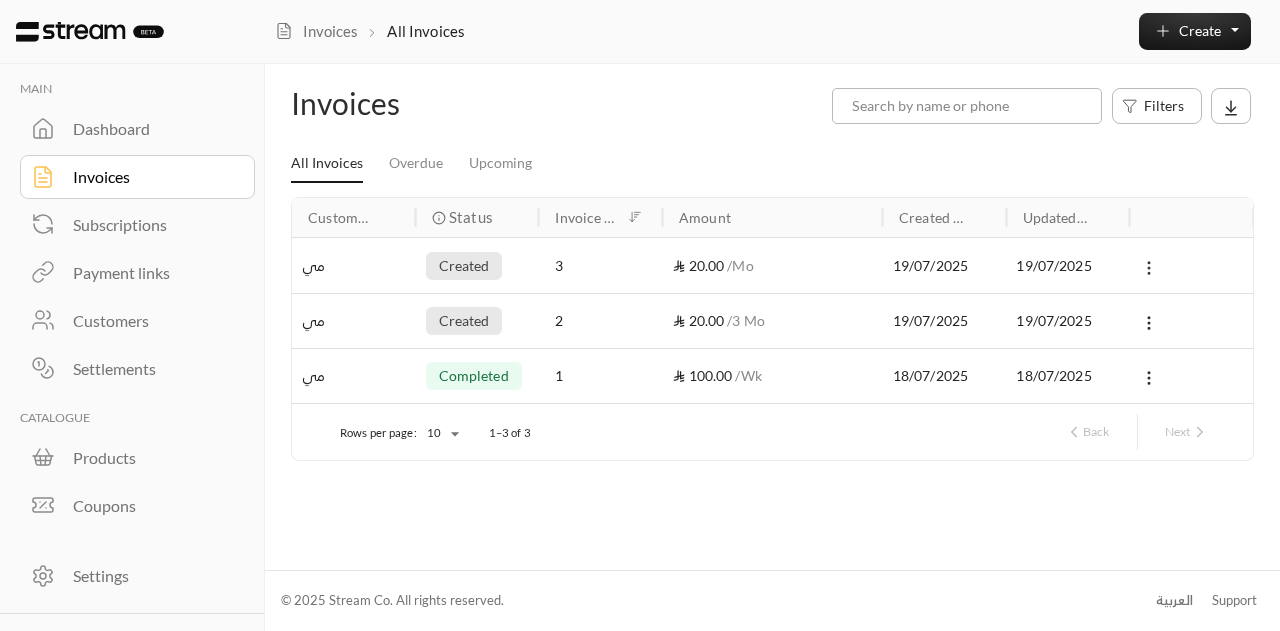 click 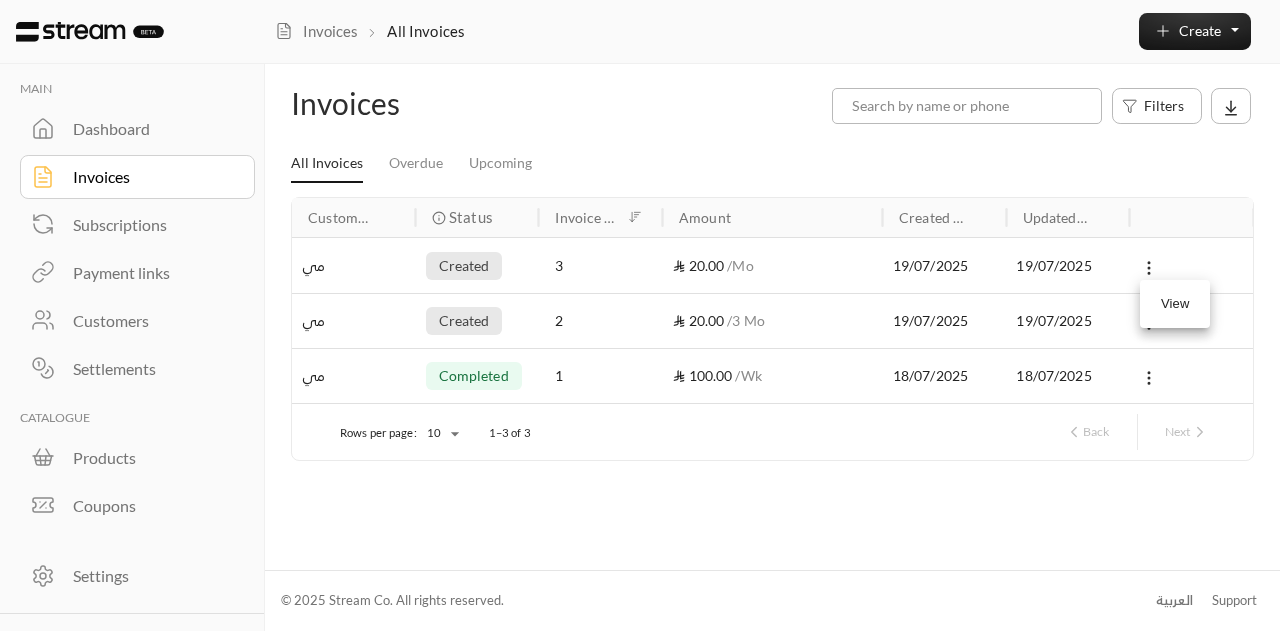 click on "View" at bounding box center [1175, 304] 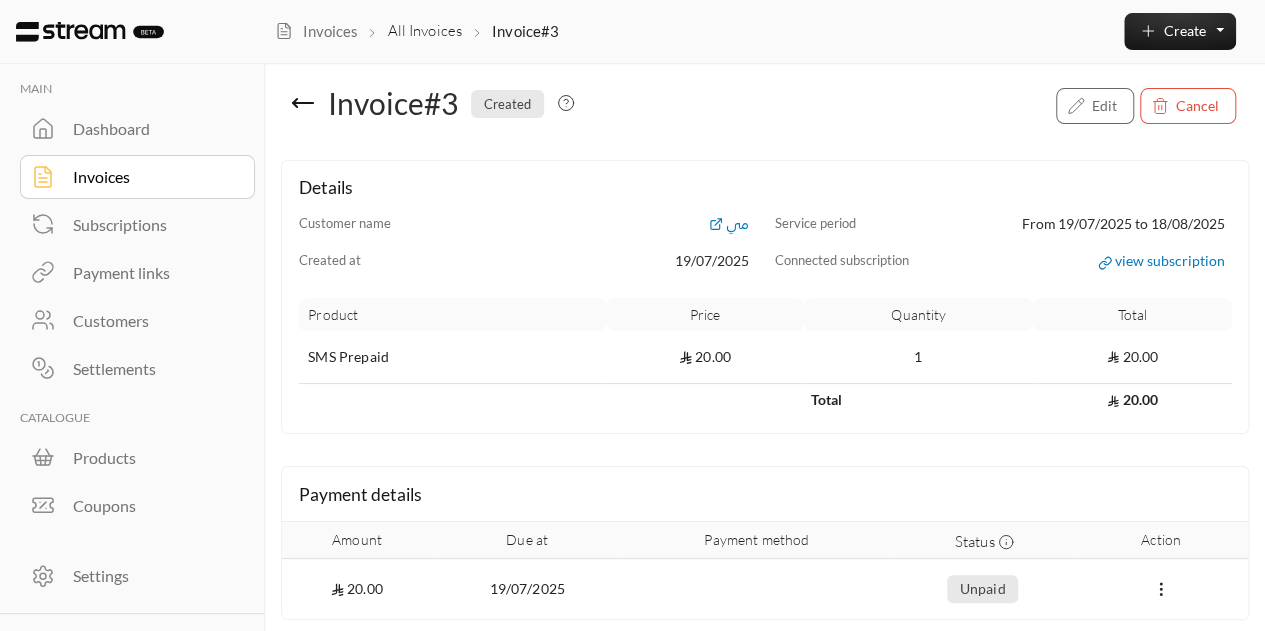 click on "Edit" at bounding box center (1095, 104) 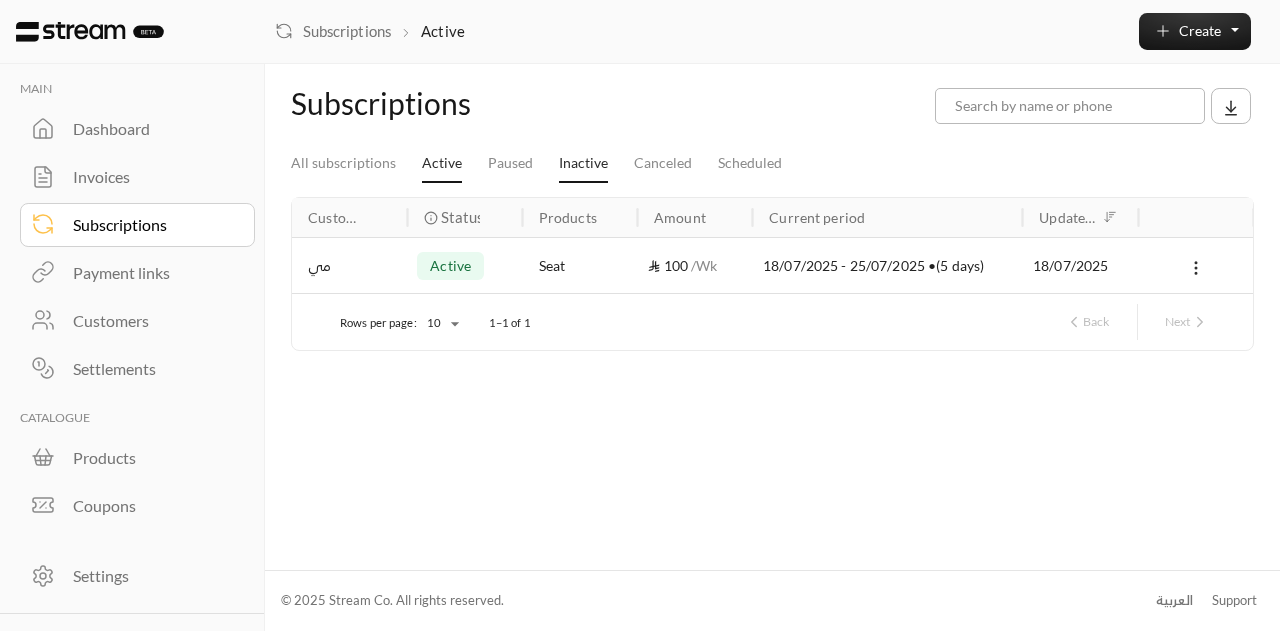 click on "Inactive" at bounding box center [583, 165] 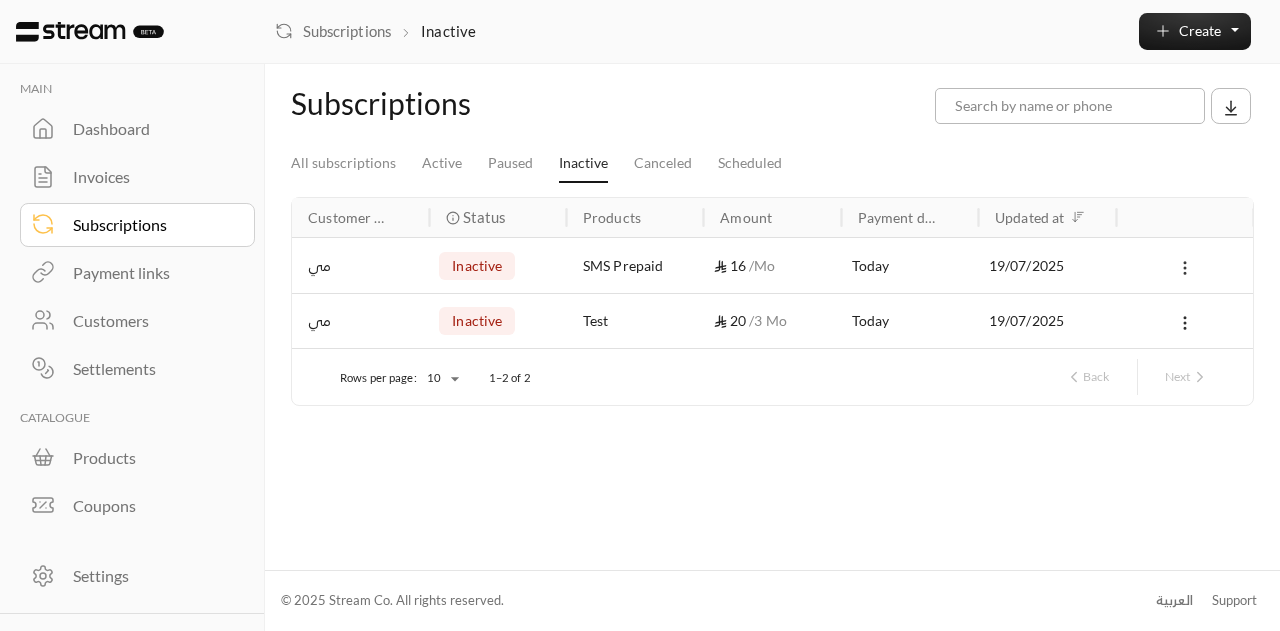 click 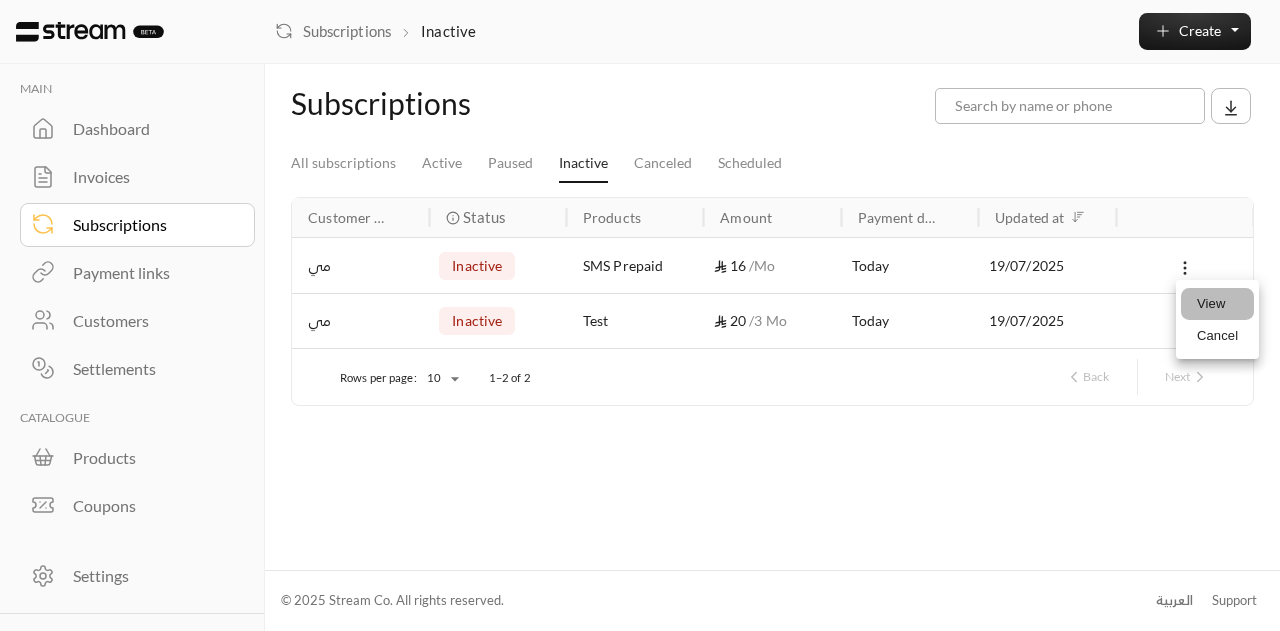 click on "View" at bounding box center [1217, 304] 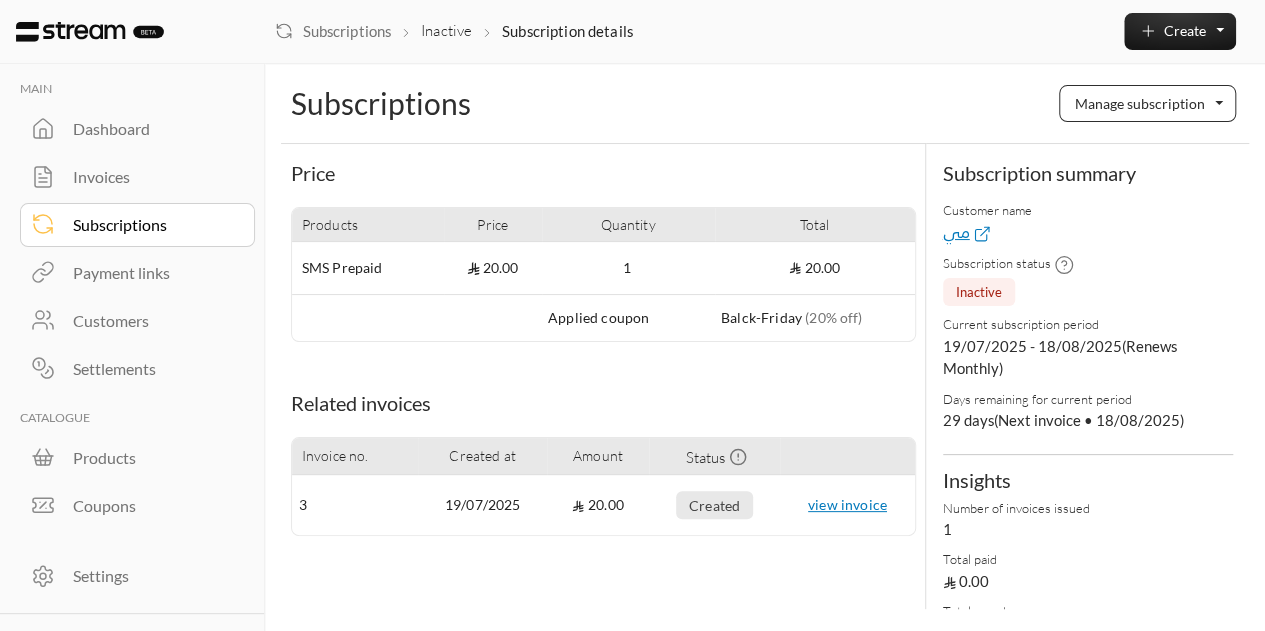 click on "Manage subscription" at bounding box center [1147, 103] 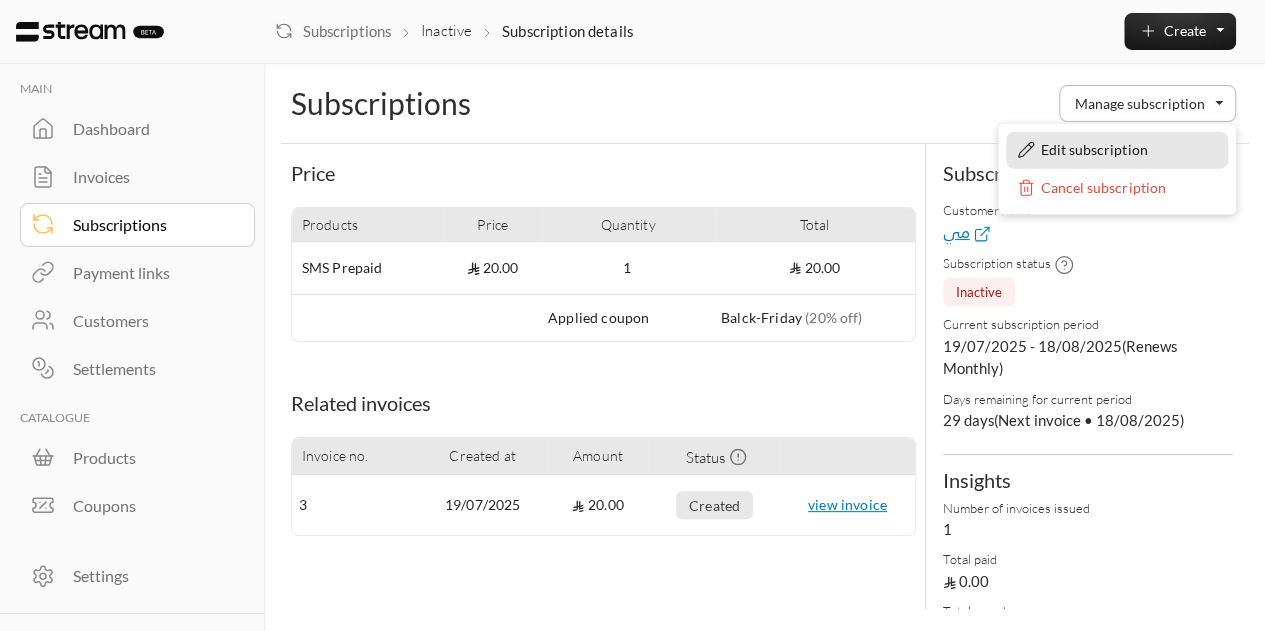 click on "Edit subscription" at bounding box center (1094, 150) 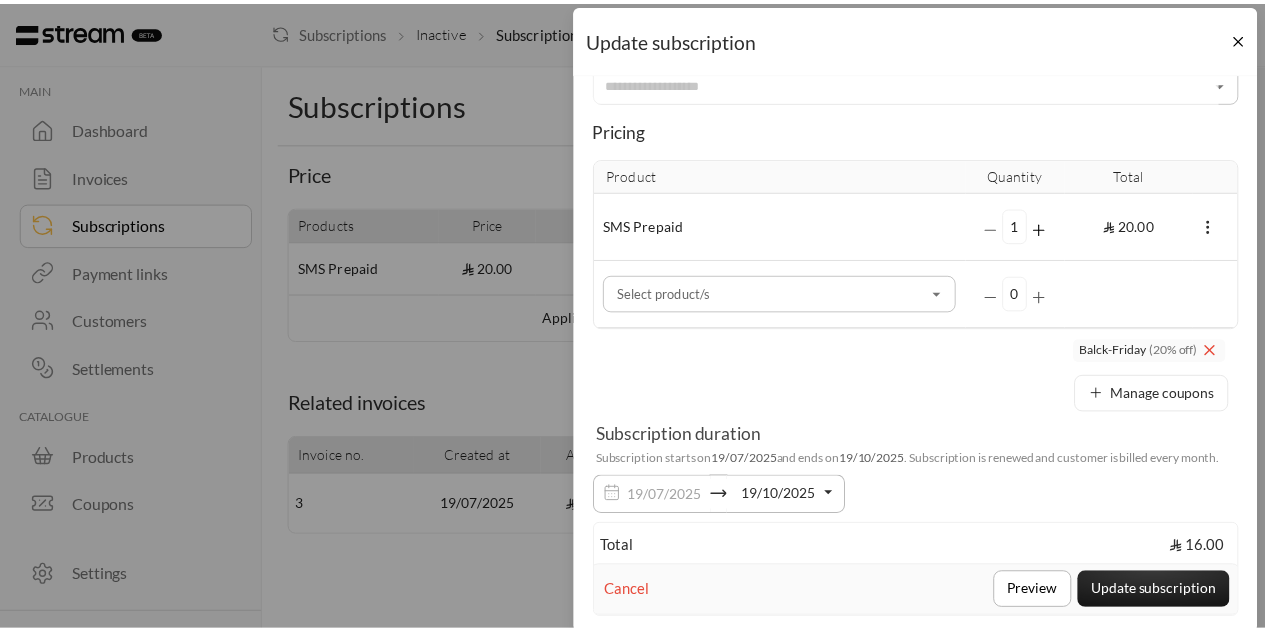 scroll, scrollTop: 70, scrollLeft: 0, axis: vertical 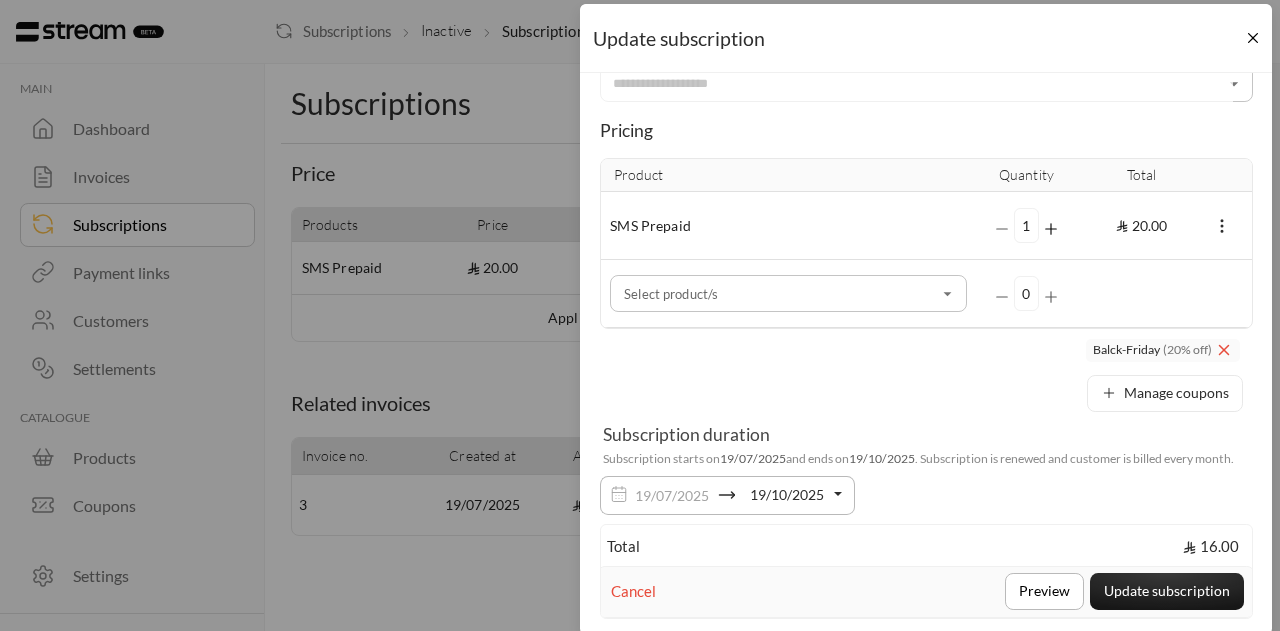 click 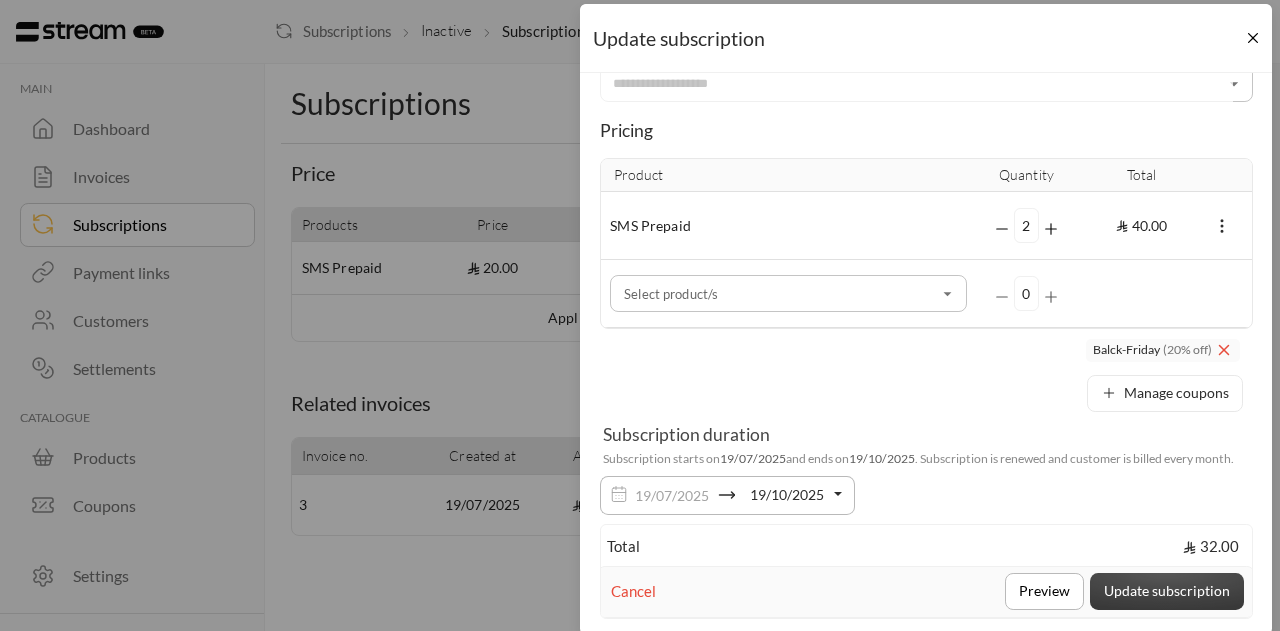 click on "Update subscription" at bounding box center [1167, 591] 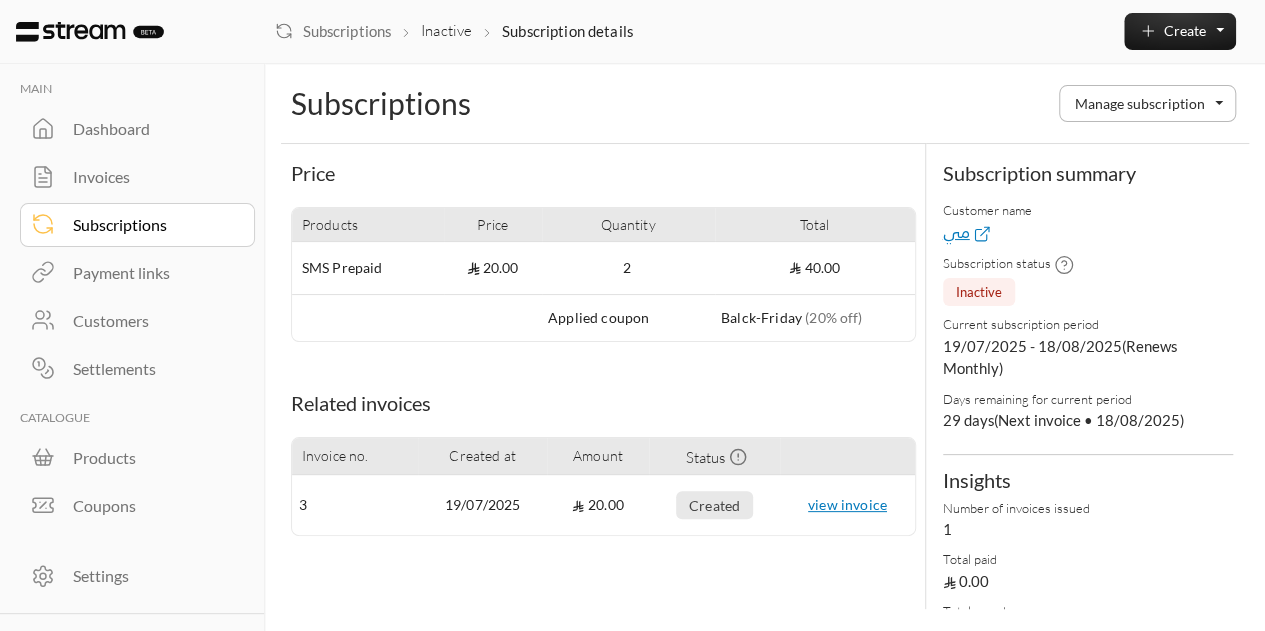 click on "Dashboard" at bounding box center (150, 129) 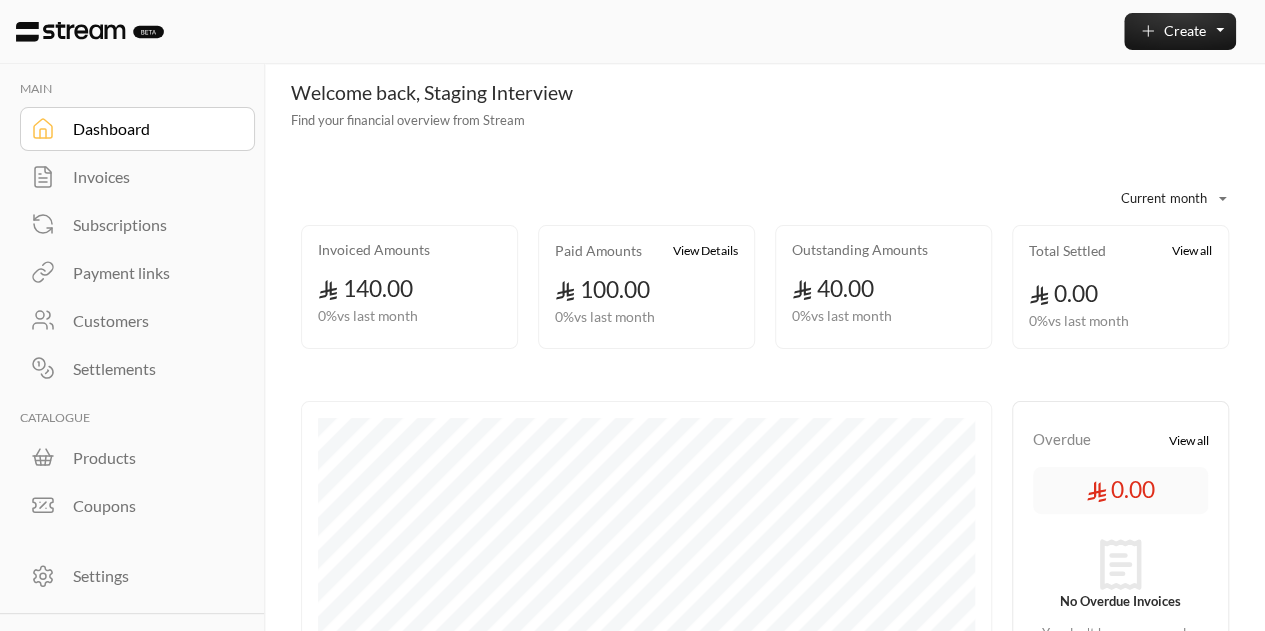 scroll, scrollTop: 161, scrollLeft: 0, axis: vertical 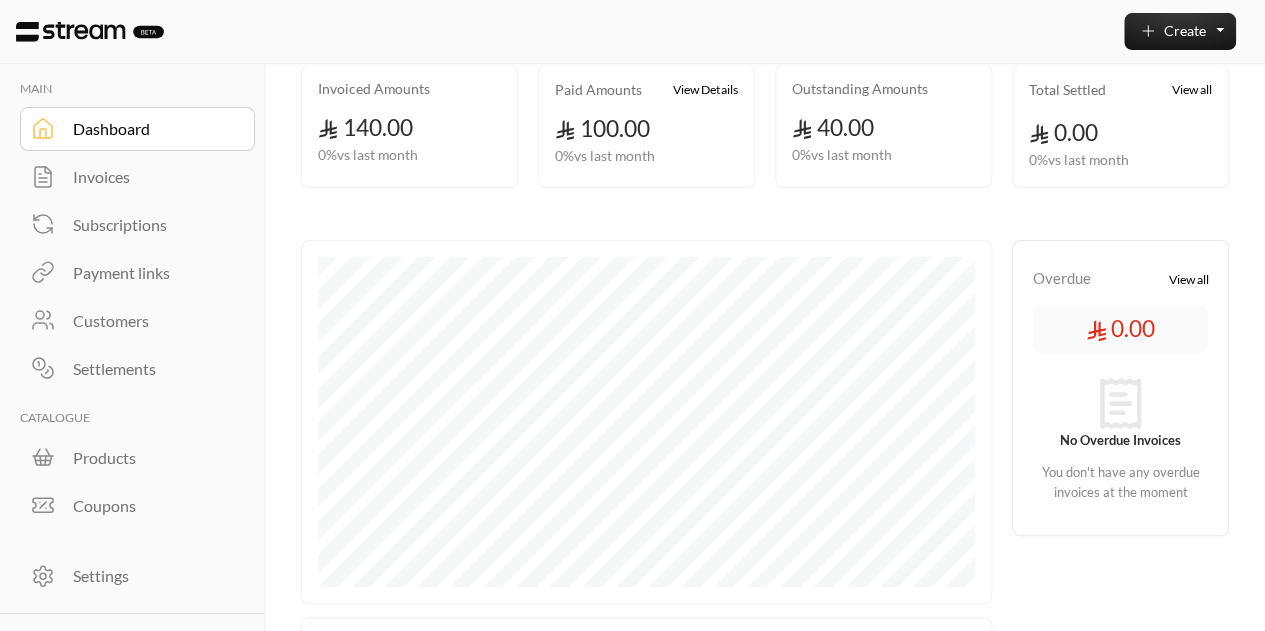 click on "View all" at bounding box center [1188, 280] 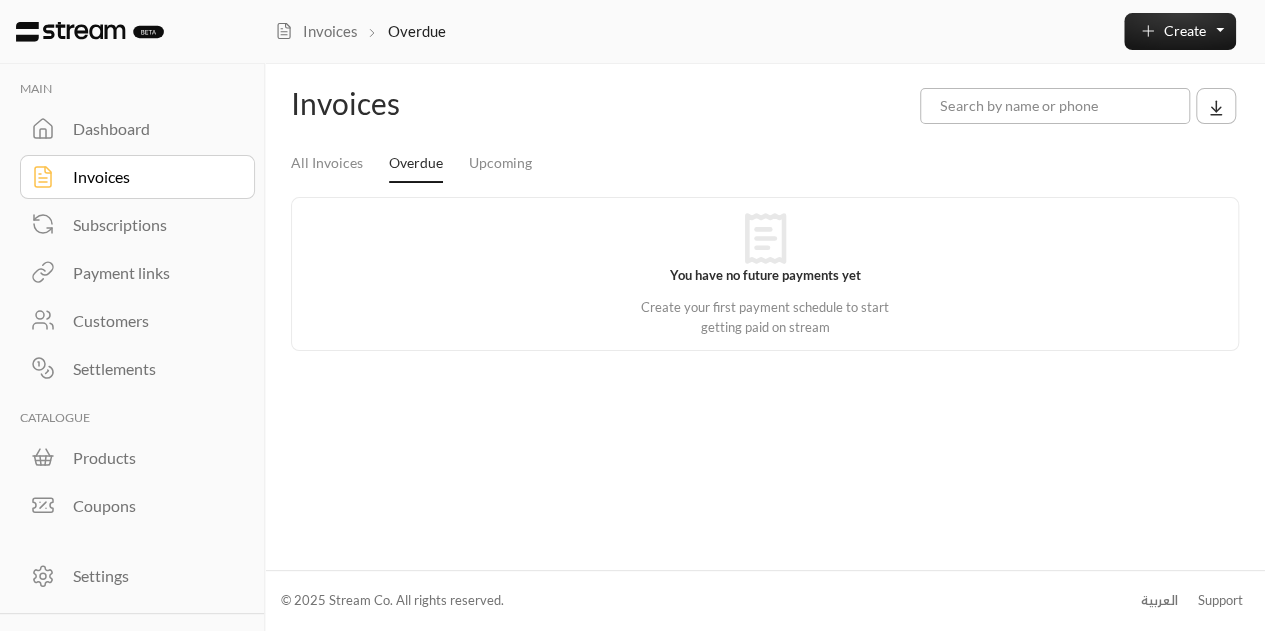scroll, scrollTop: 0, scrollLeft: 0, axis: both 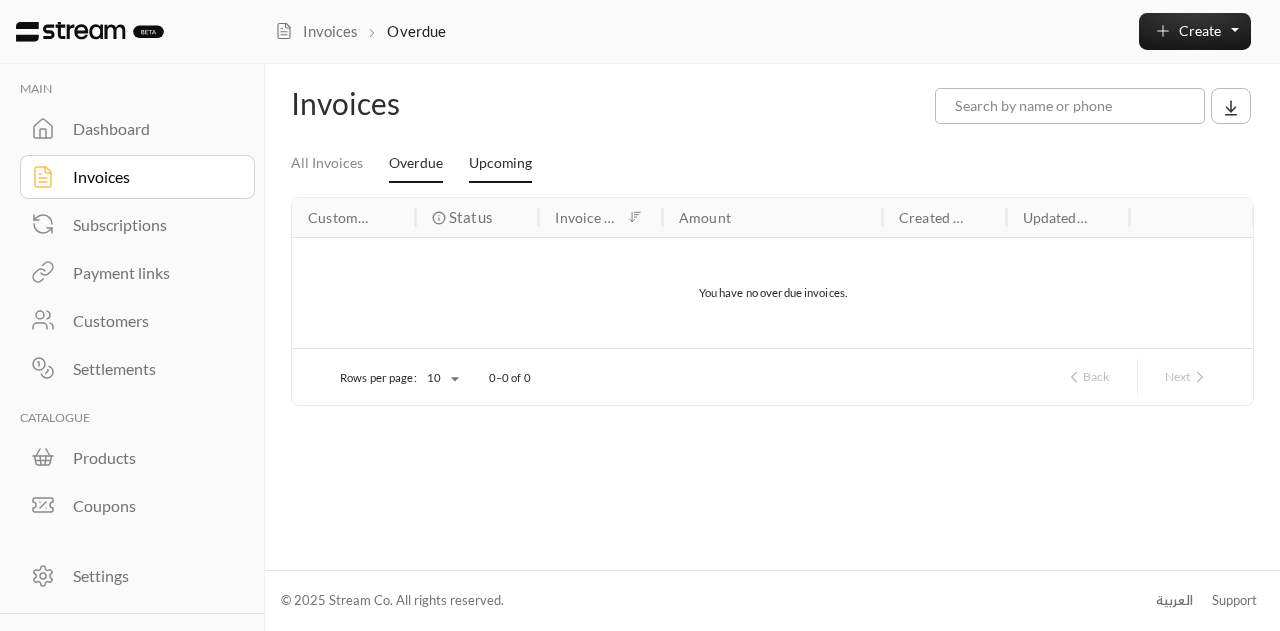 click on "Upcoming" at bounding box center (500, 165) 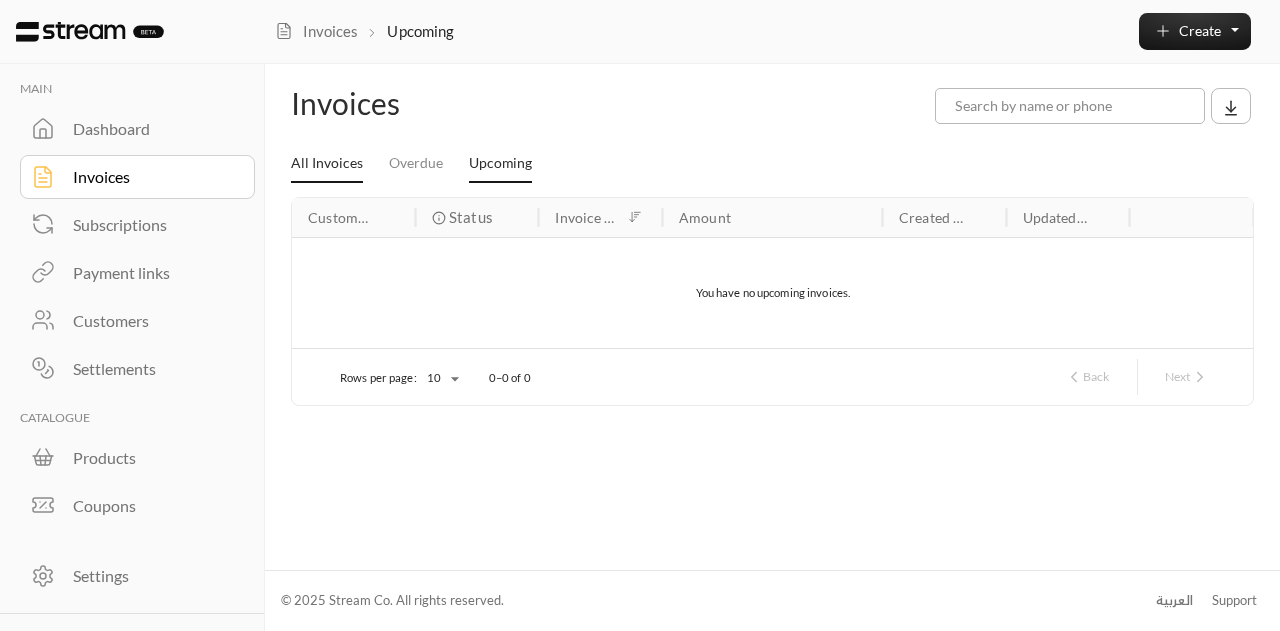 click on "All Invoices" at bounding box center (327, 165) 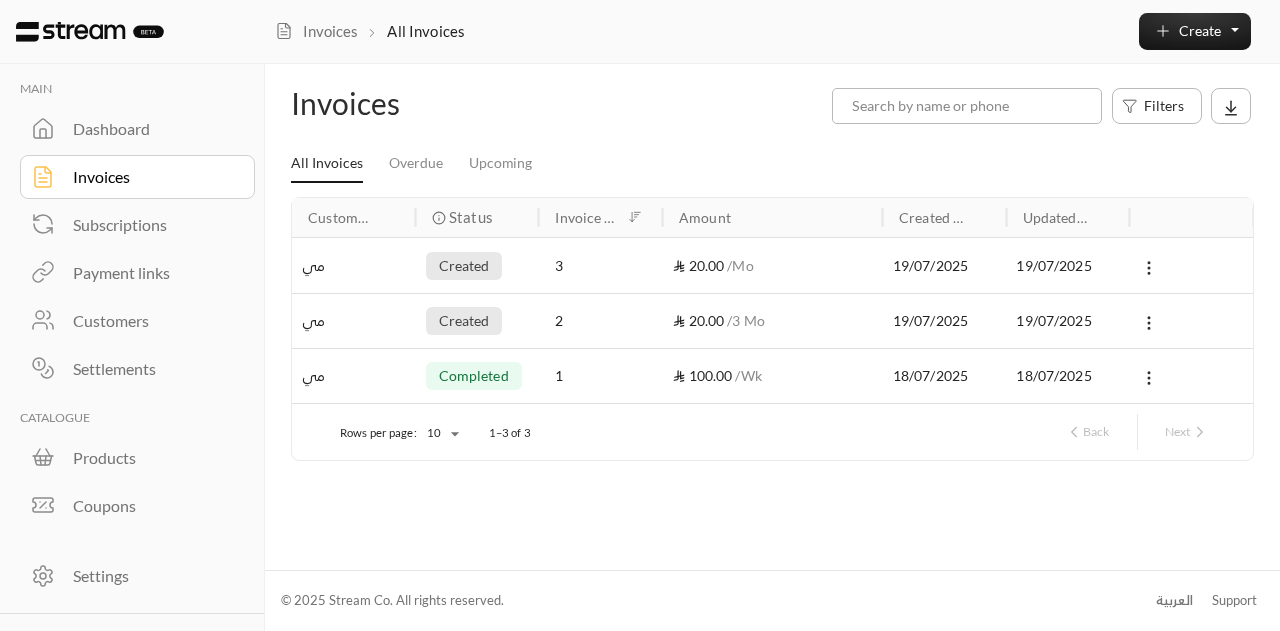 click on "Dashboard" at bounding box center [138, 129] 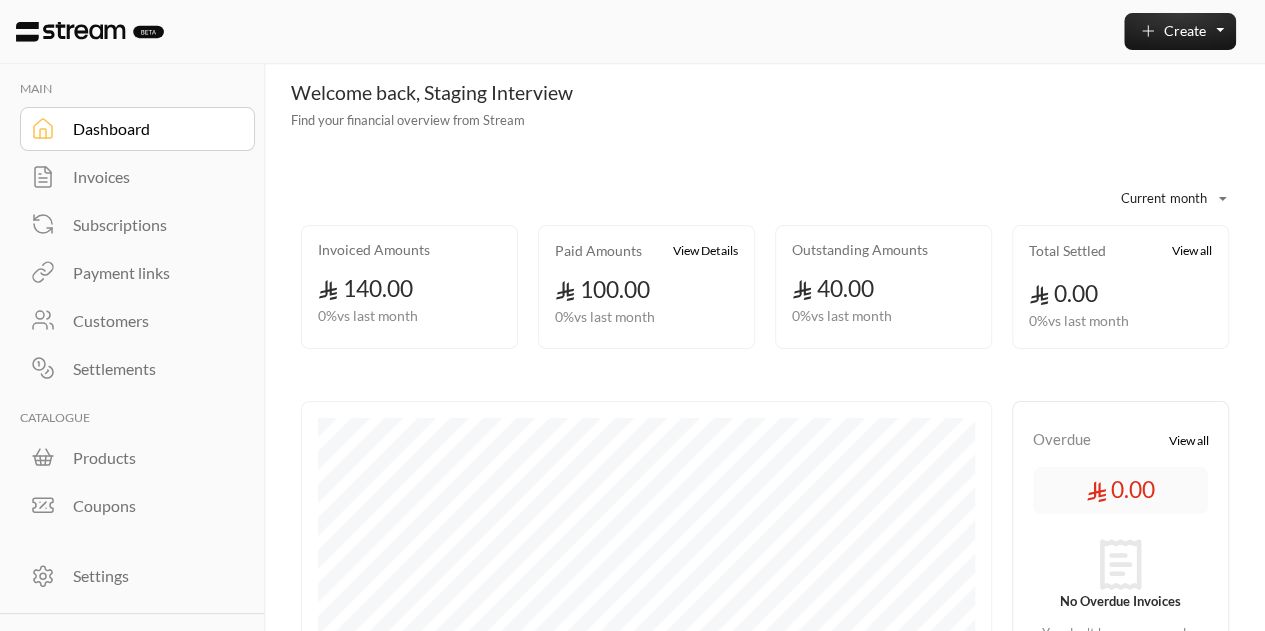 click on "View all" at bounding box center (1192, 251) 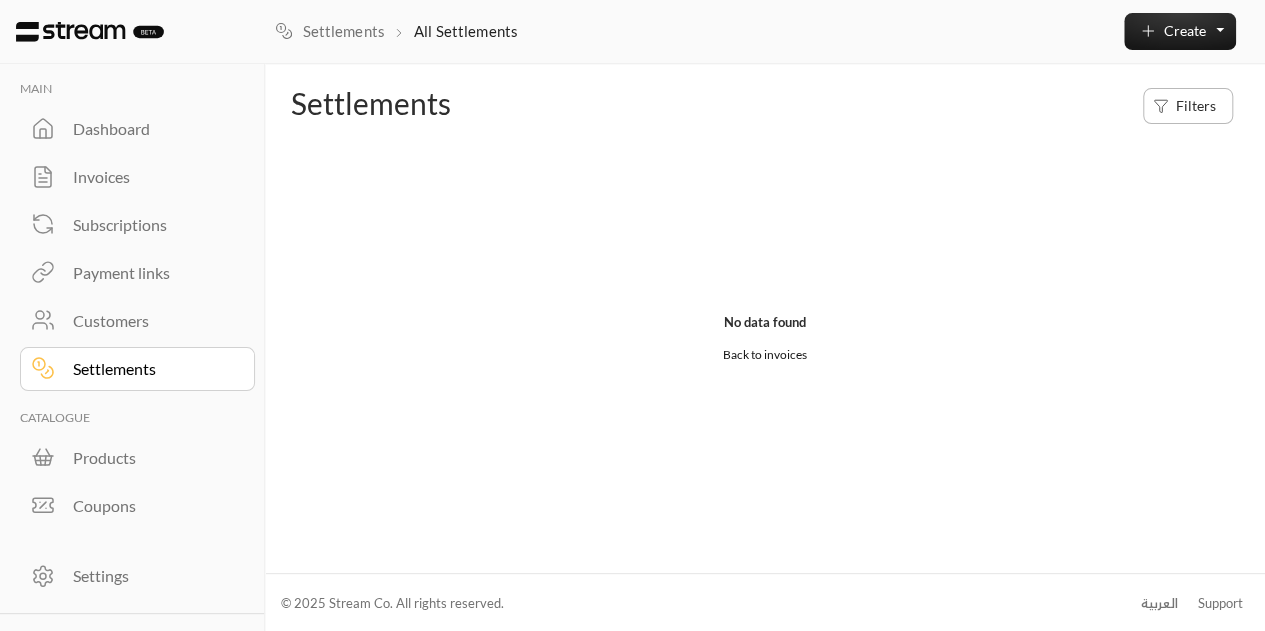 click on "Dashboard" at bounding box center (150, 129) 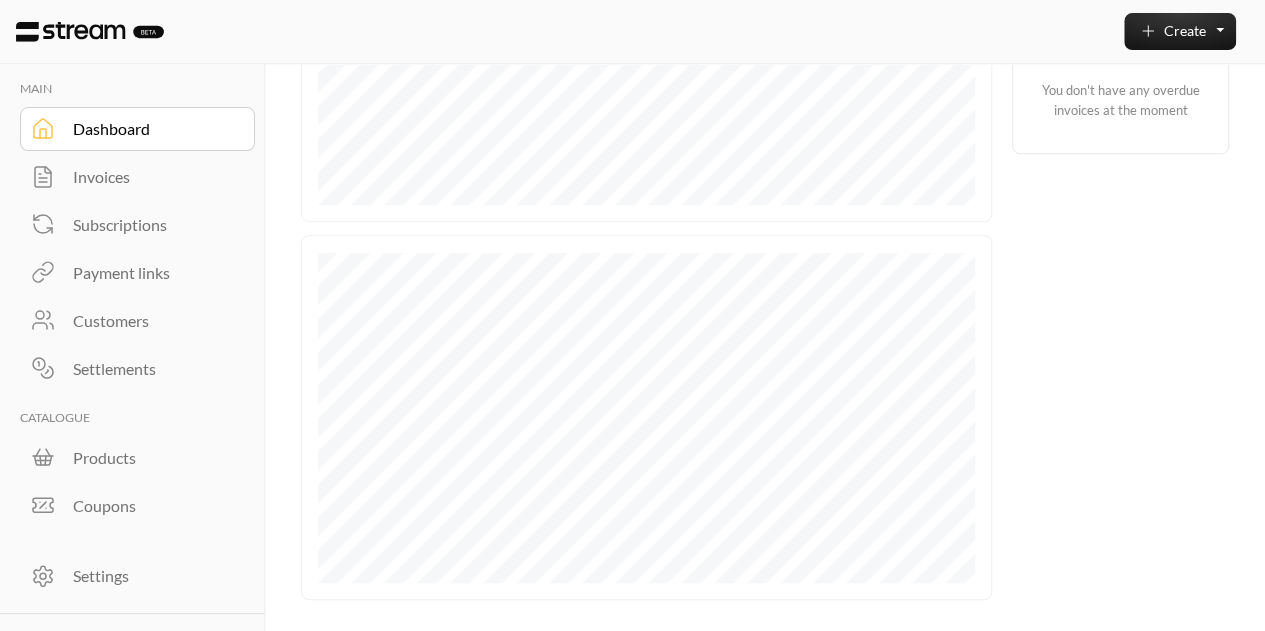 scroll, scrollTop: 544, scrollLeft: 0, axis: vertical 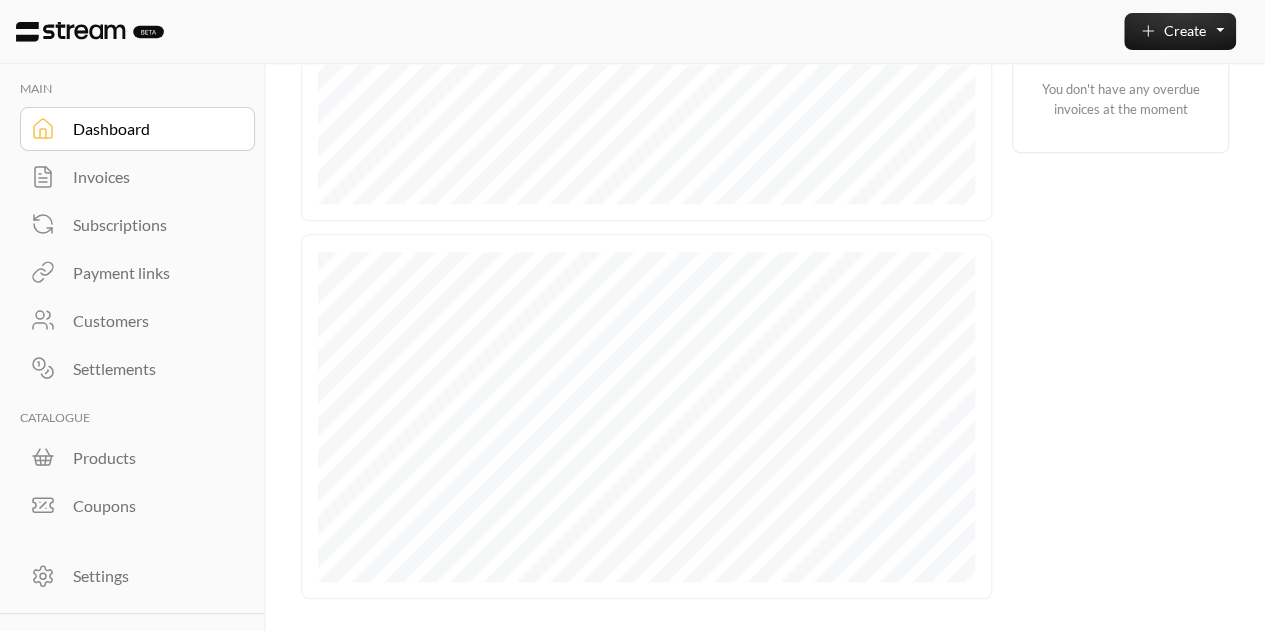 click at bounding box center (90, 32) 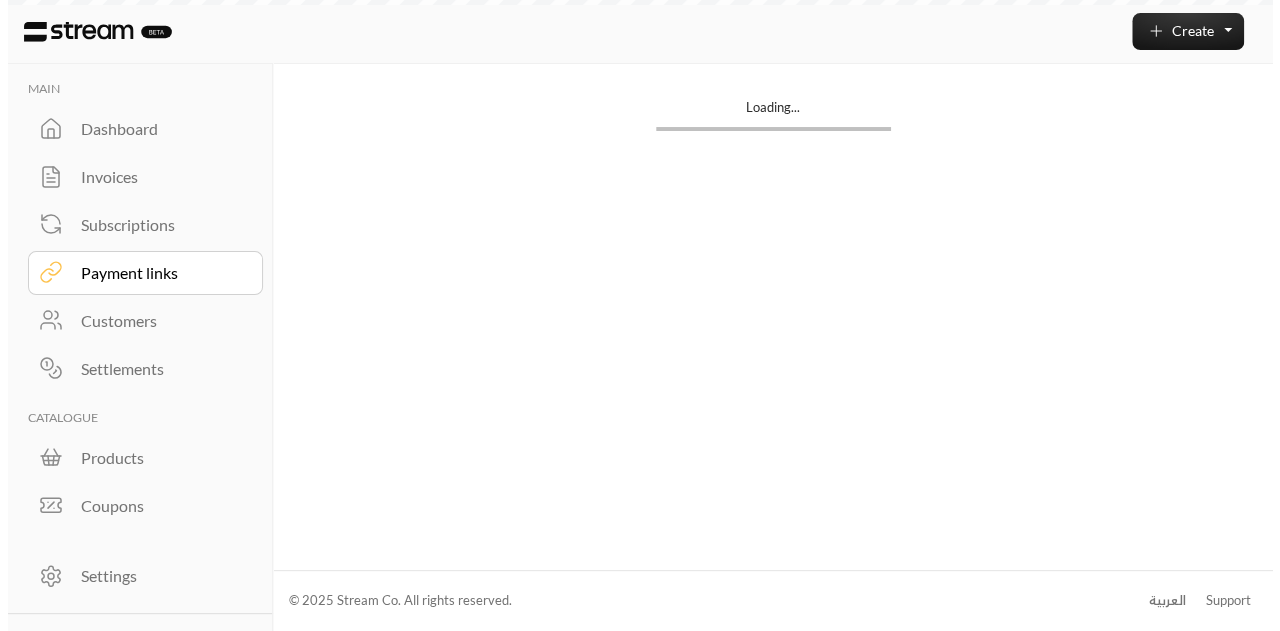 scroll, scrollTop: 0, scrollLeft: 0, axis: both 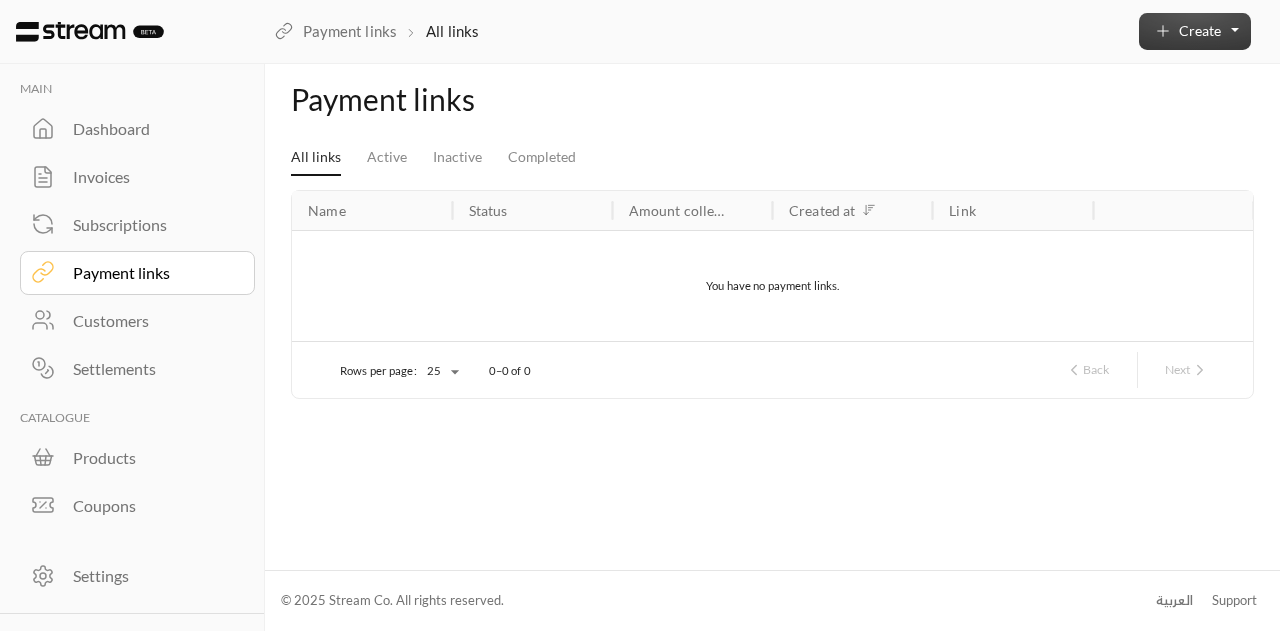 click on "Create" at bounding box center (1200, 30) 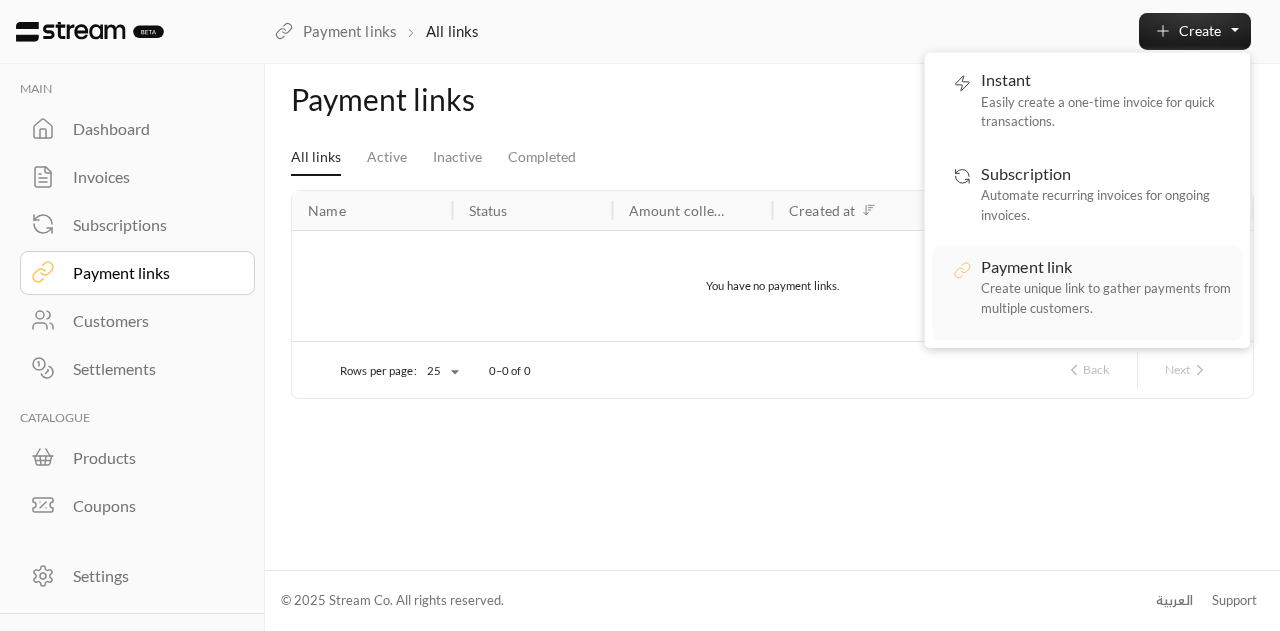 click on "Payment link" at bounding box center (1027, 266) 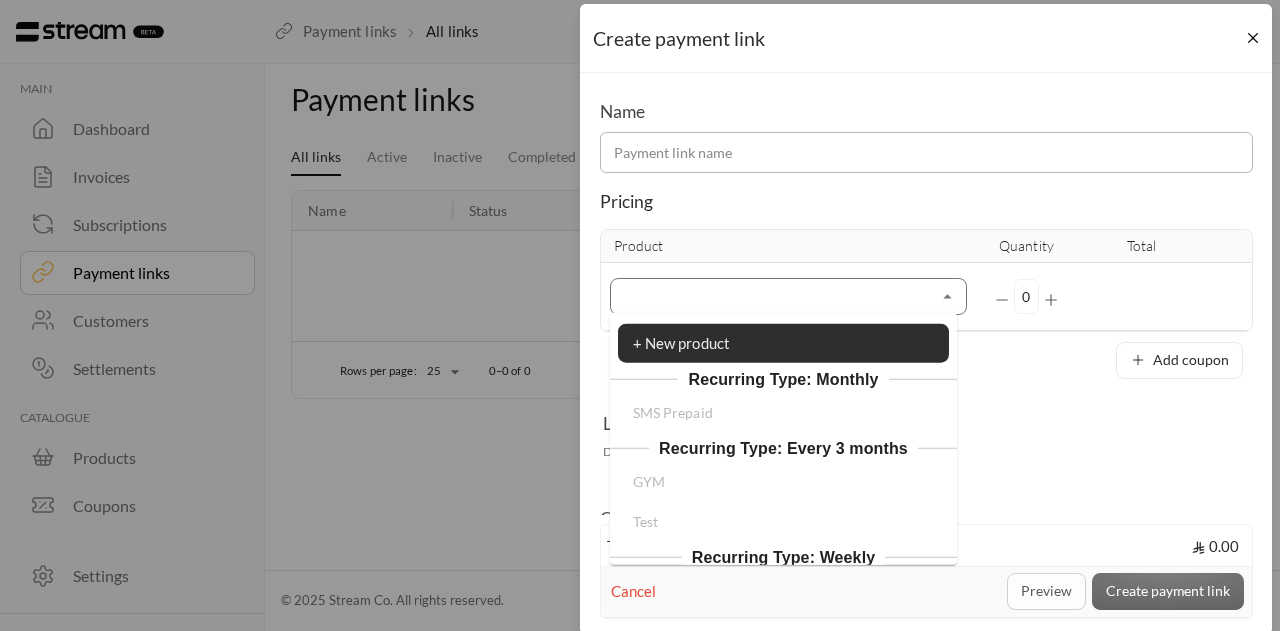 click on "Select product/s" at bounding box center [788, 296] 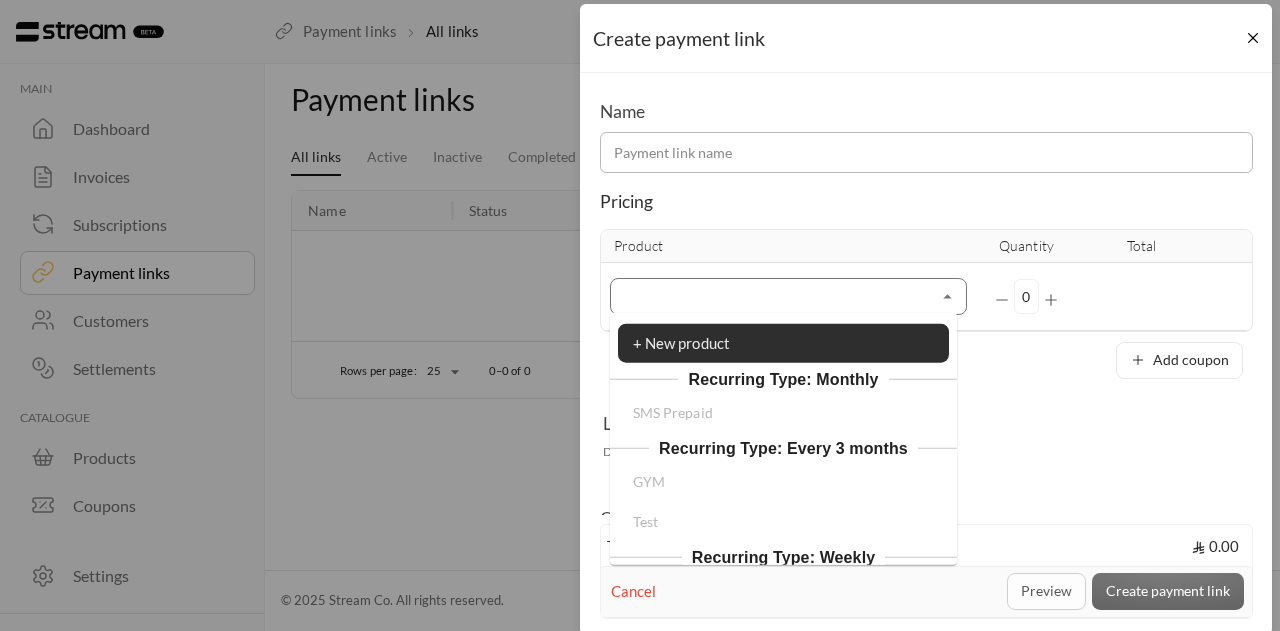 scroll, scrollTop: 54, scrollLeft: 0, axis: vertical 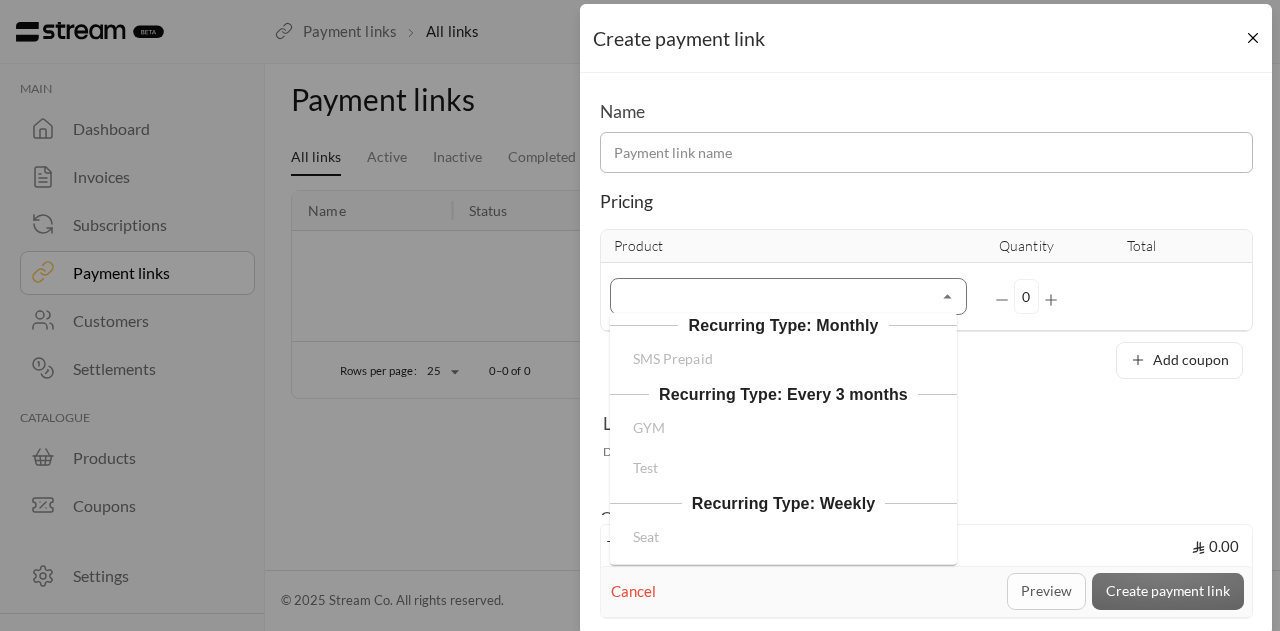 click on "Seat" at bounding box center [783, 536] 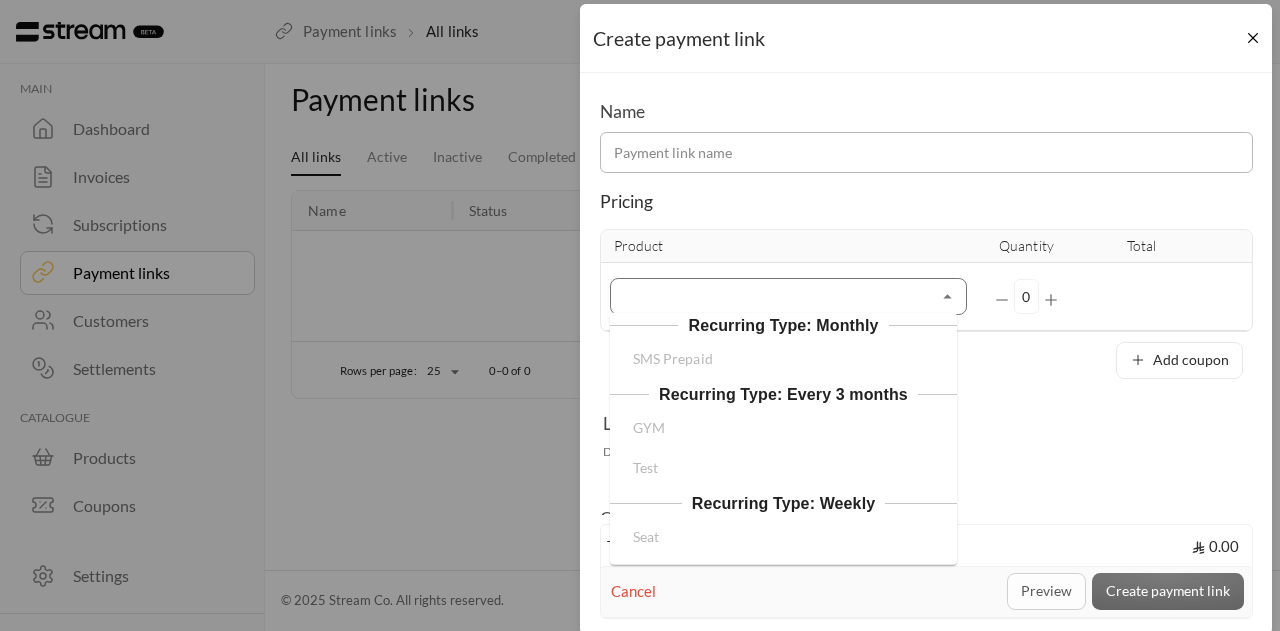 scroll, scrollTop: 0, scrollLeft: 0, axis: both 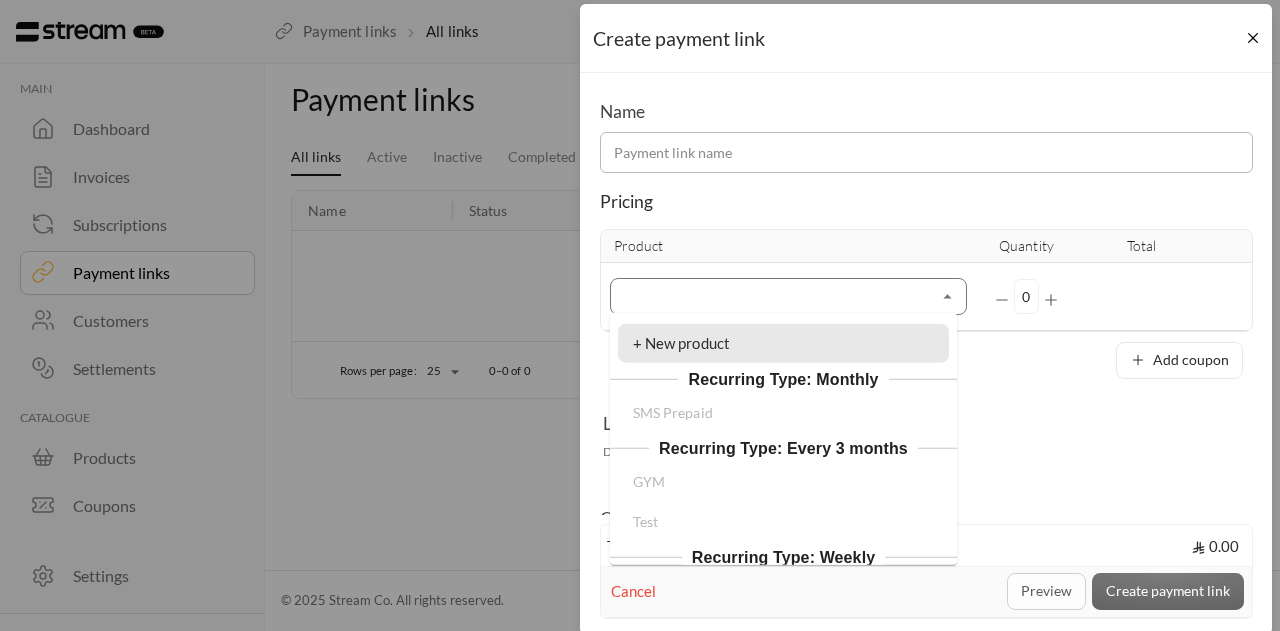 click on "+ New product" at bounding box center (783, 343) 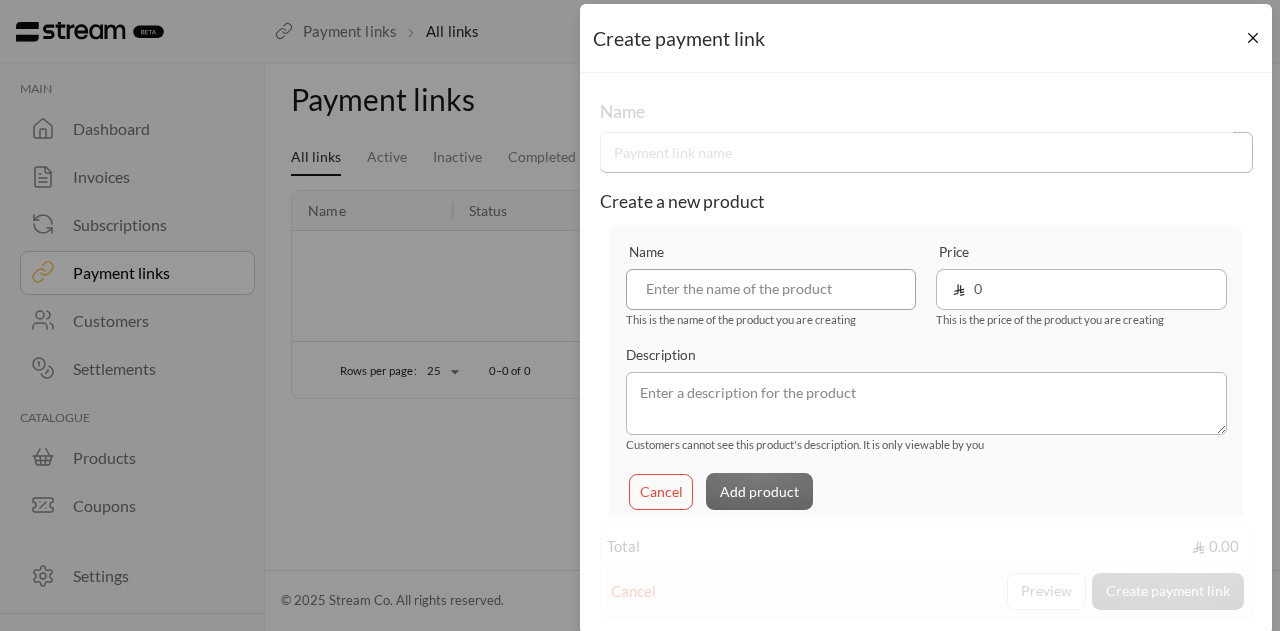 click at bounding box center [771, 289] 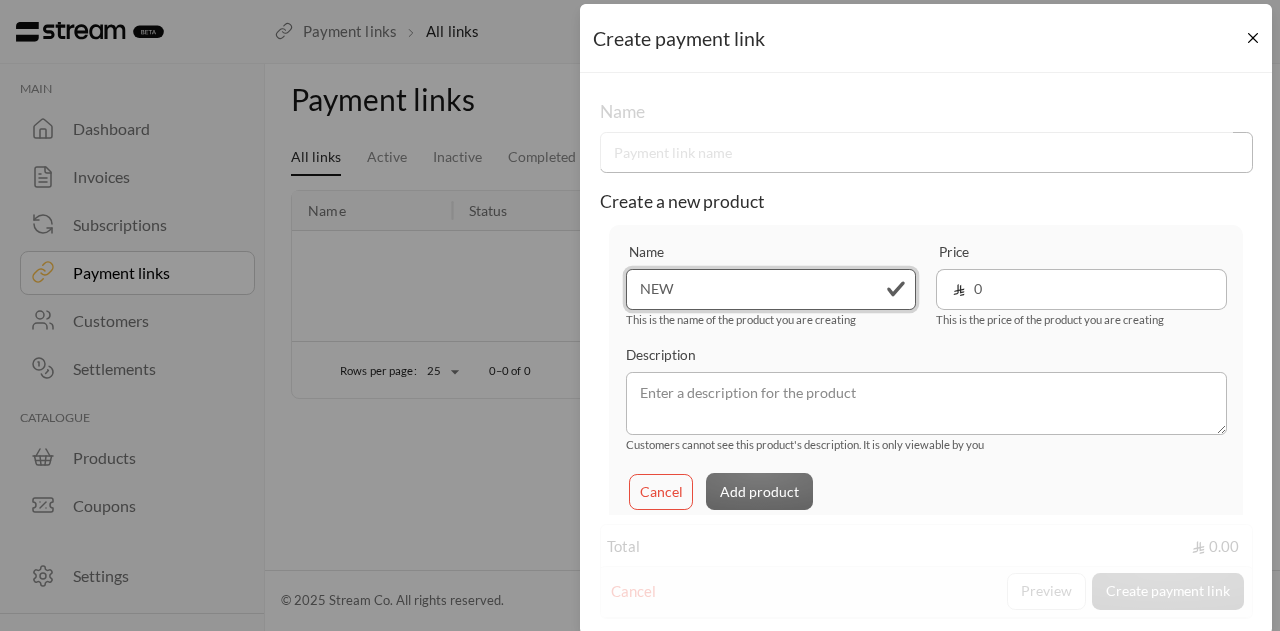 type on "NEW" 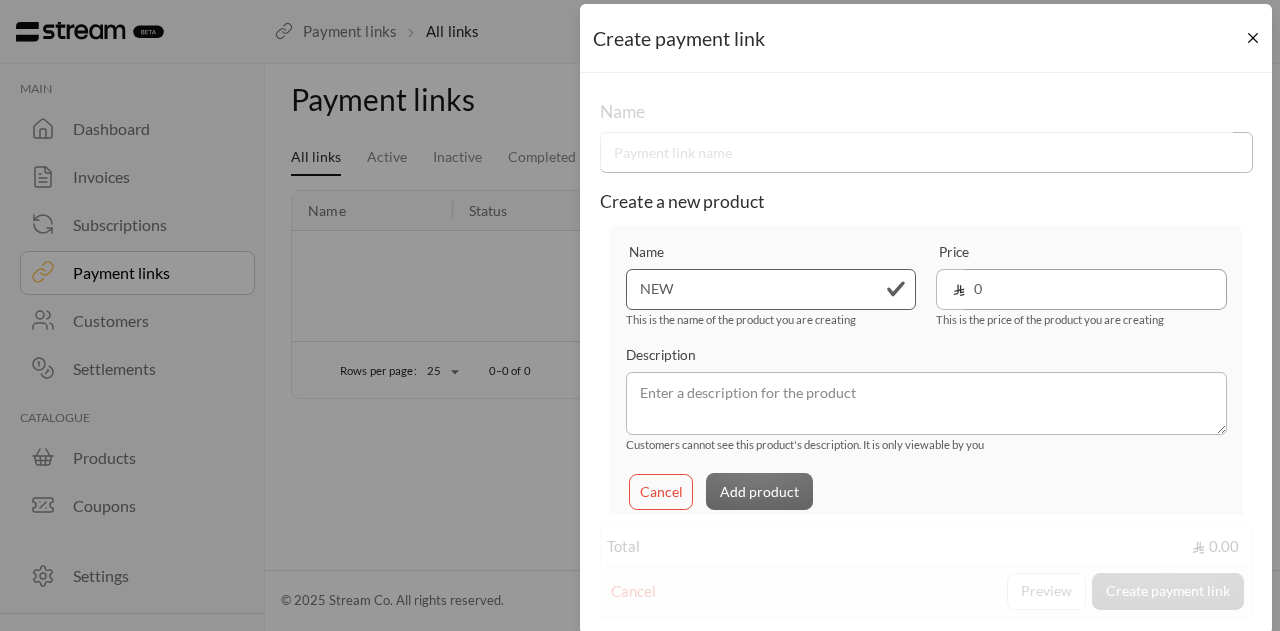 click on "0" at bounding box center [1096, 289] 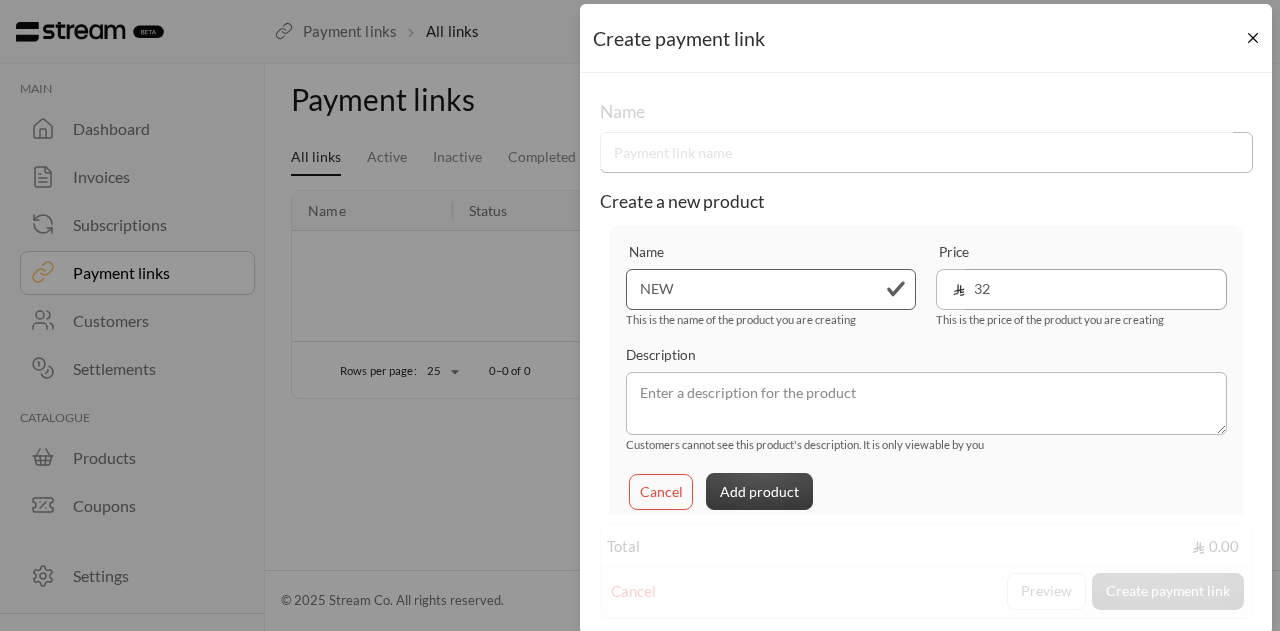 type on "32" 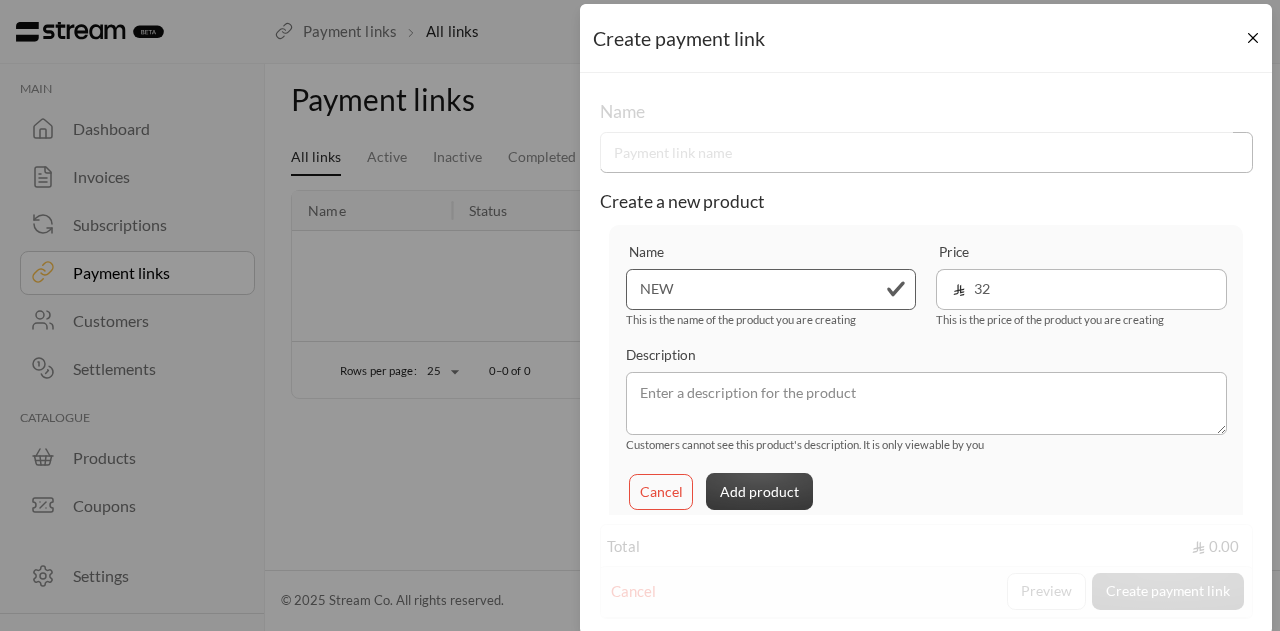 click on "Add product" at bounding box center (759, 491) 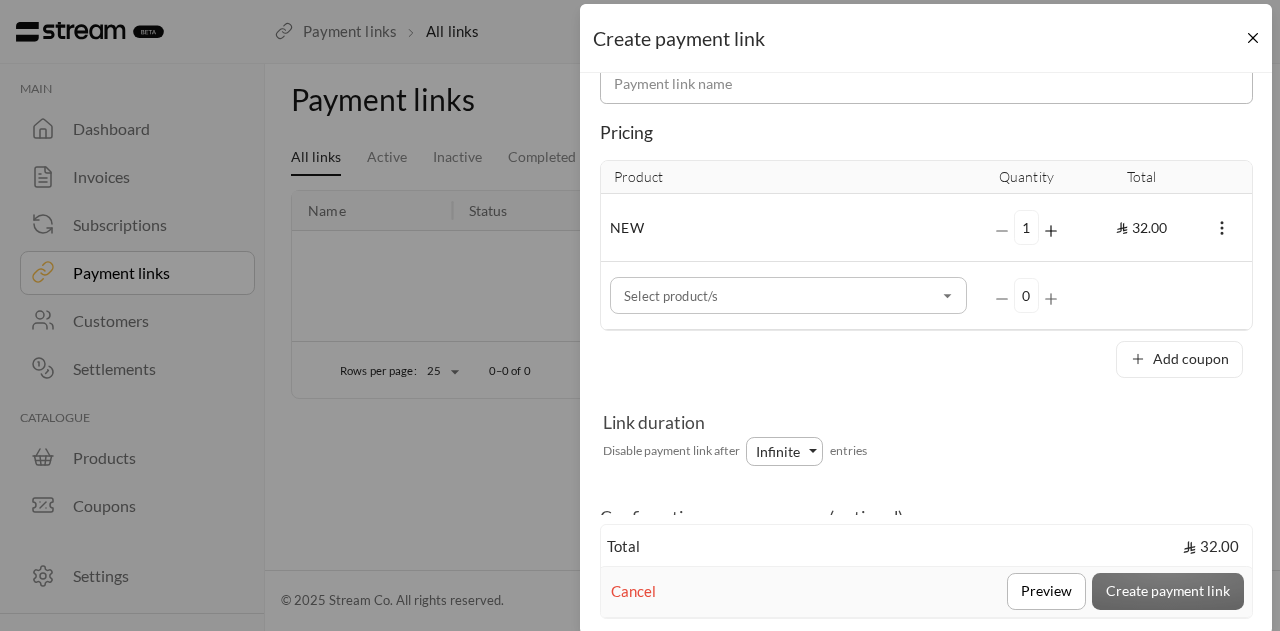 scroll, scrollTop: 0, scrollLeft: 0, axis: both 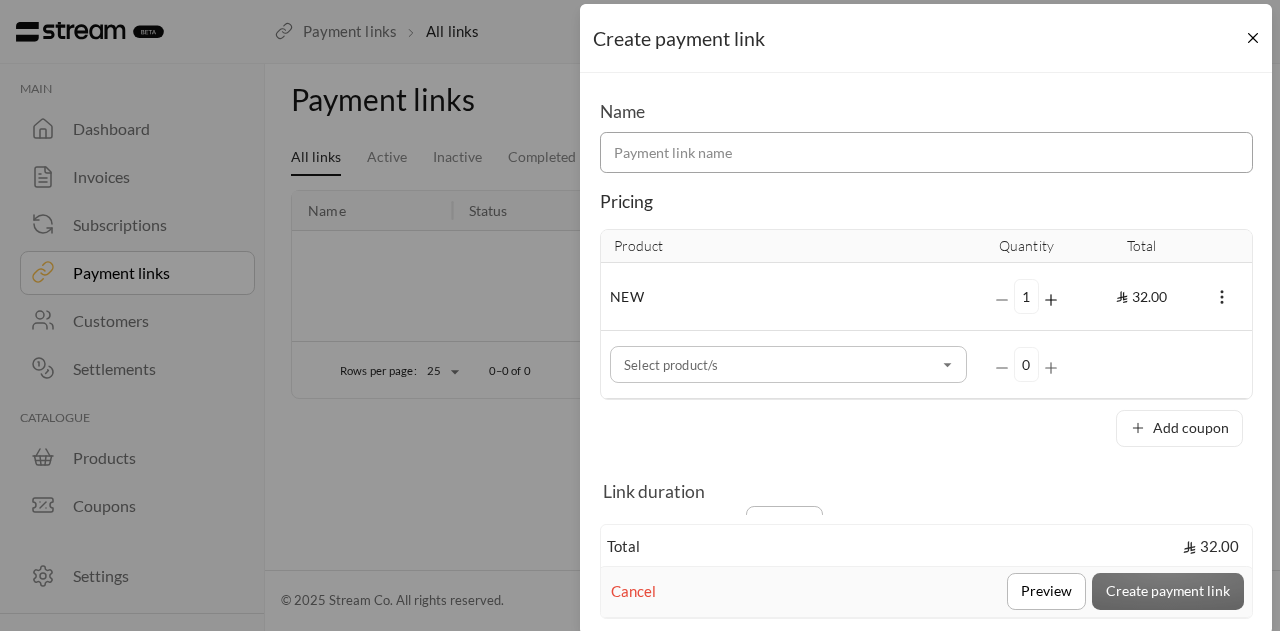 click at bounding box center [926, 152] 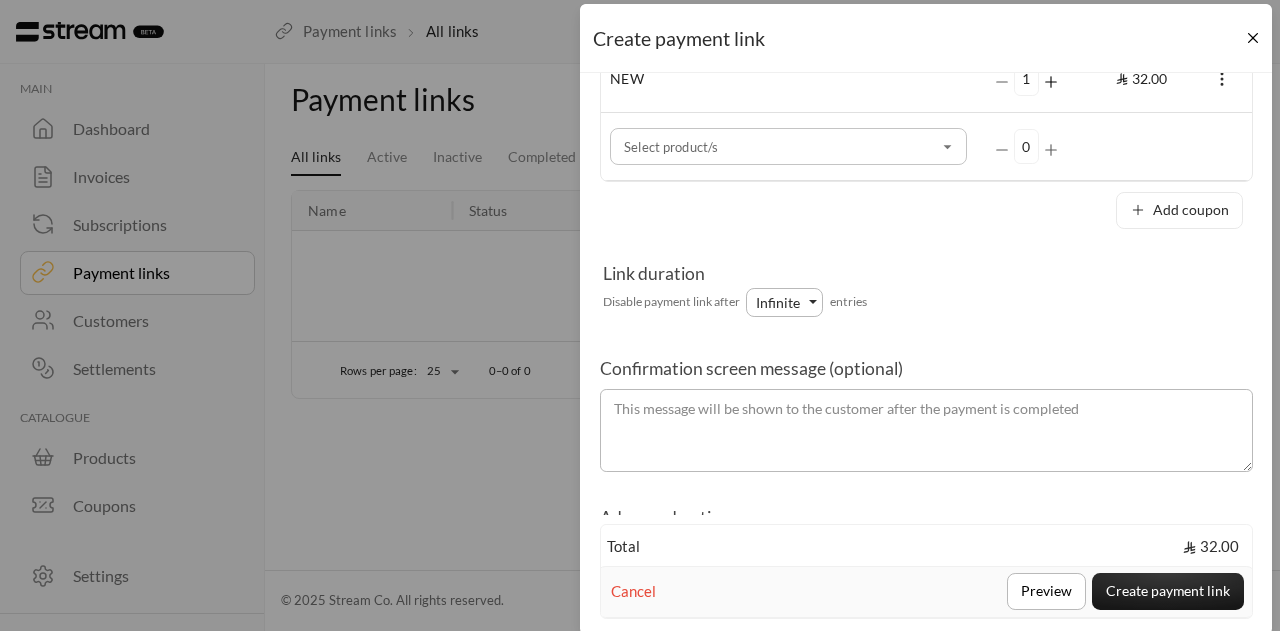 scroll, scrollTop: 221, scrollLeft: 0, axis: vertical 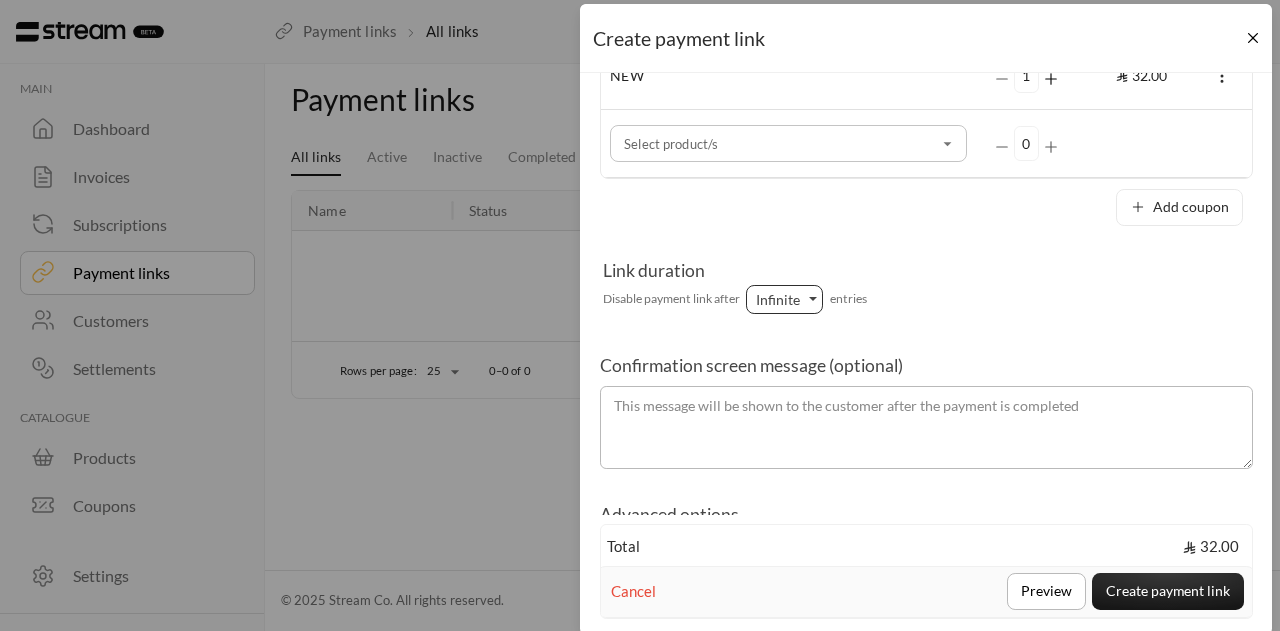 type on "NEW PBL" 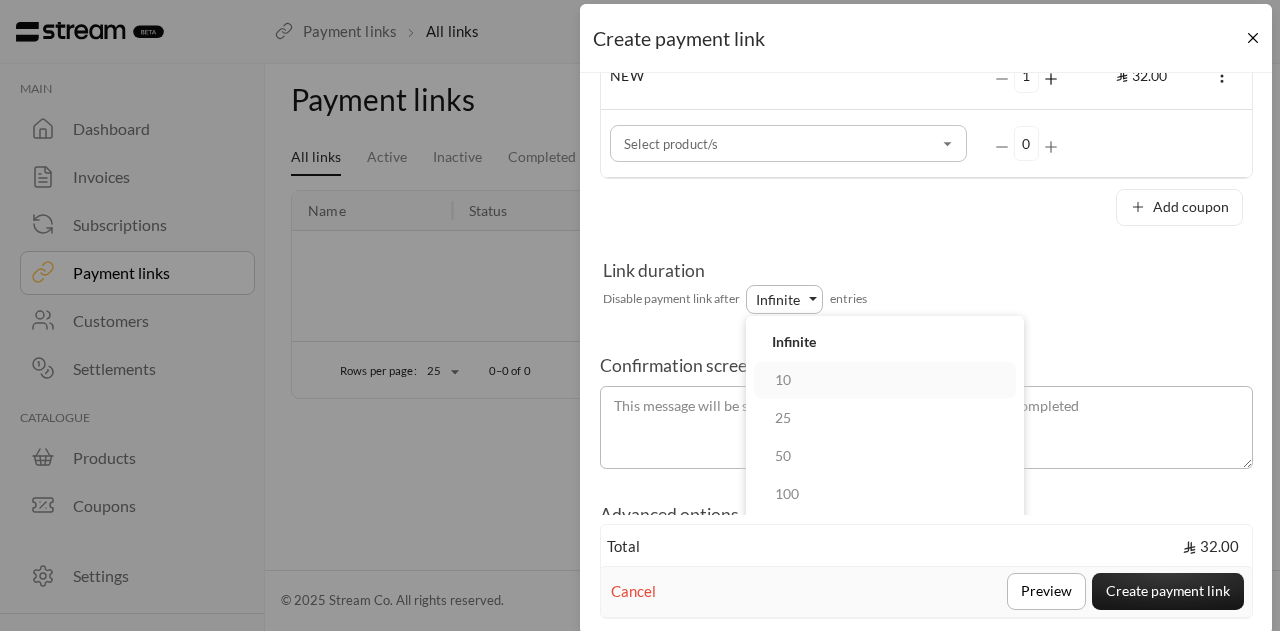 click on "10" at bounding box center [783, 379] 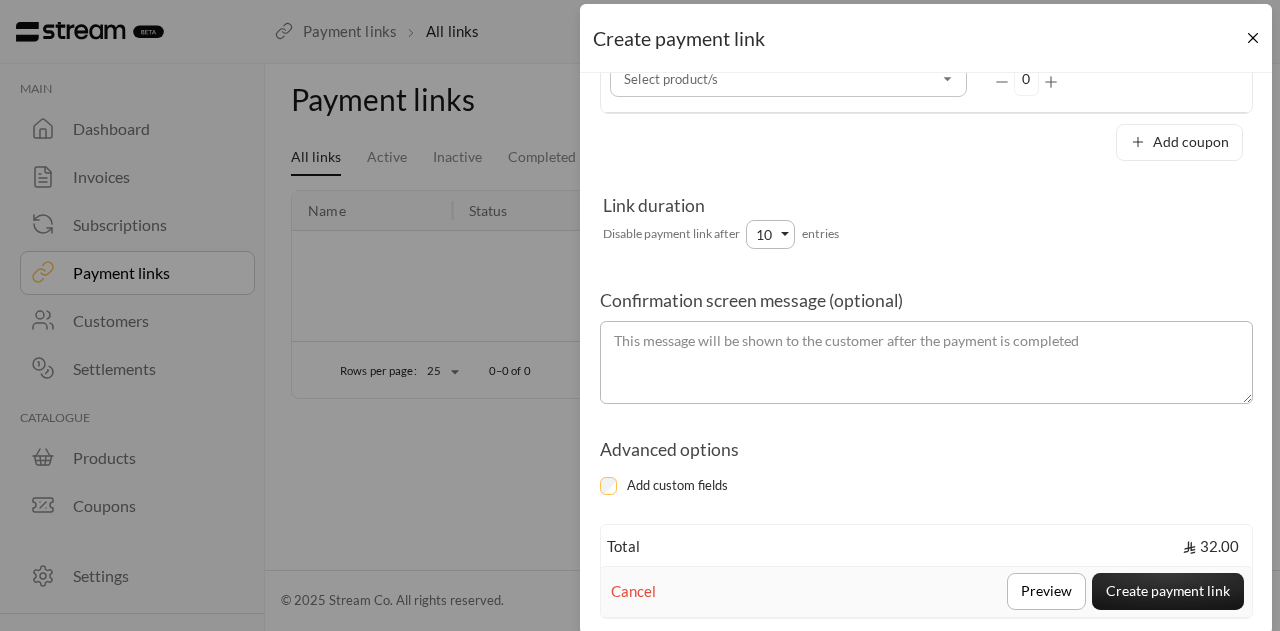 scroll, scrollTop: 286, scrollLeft: 0, axis: vertical 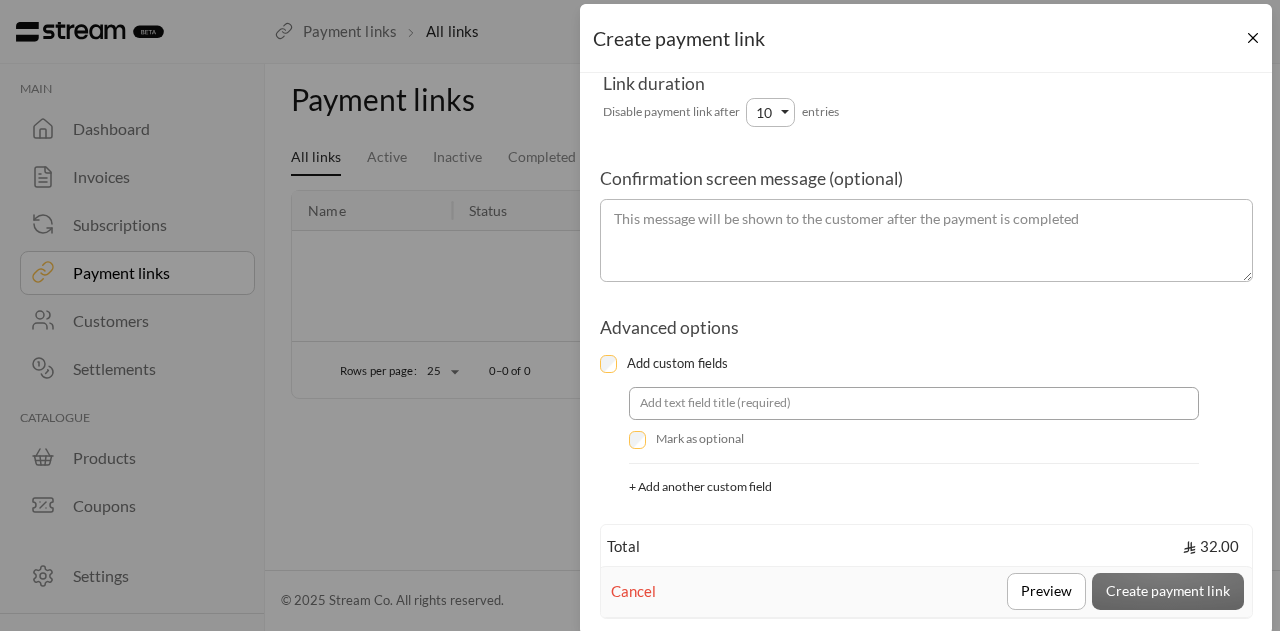 click at bounding box center [914, 404] 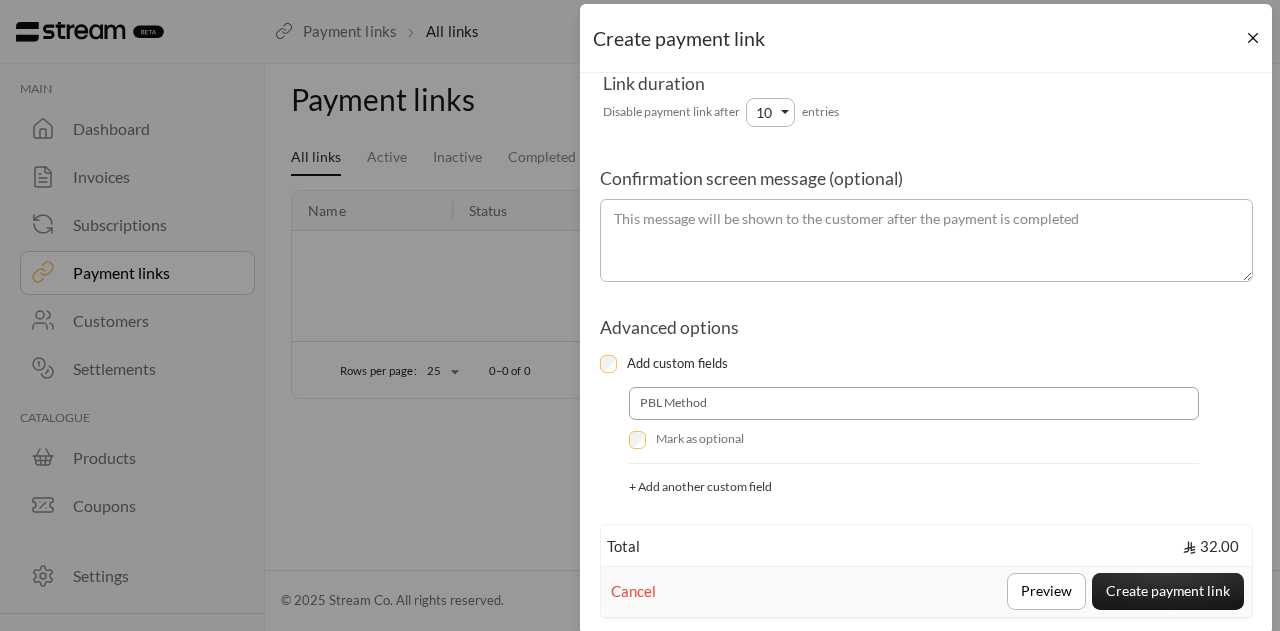 type on "PBL Method" 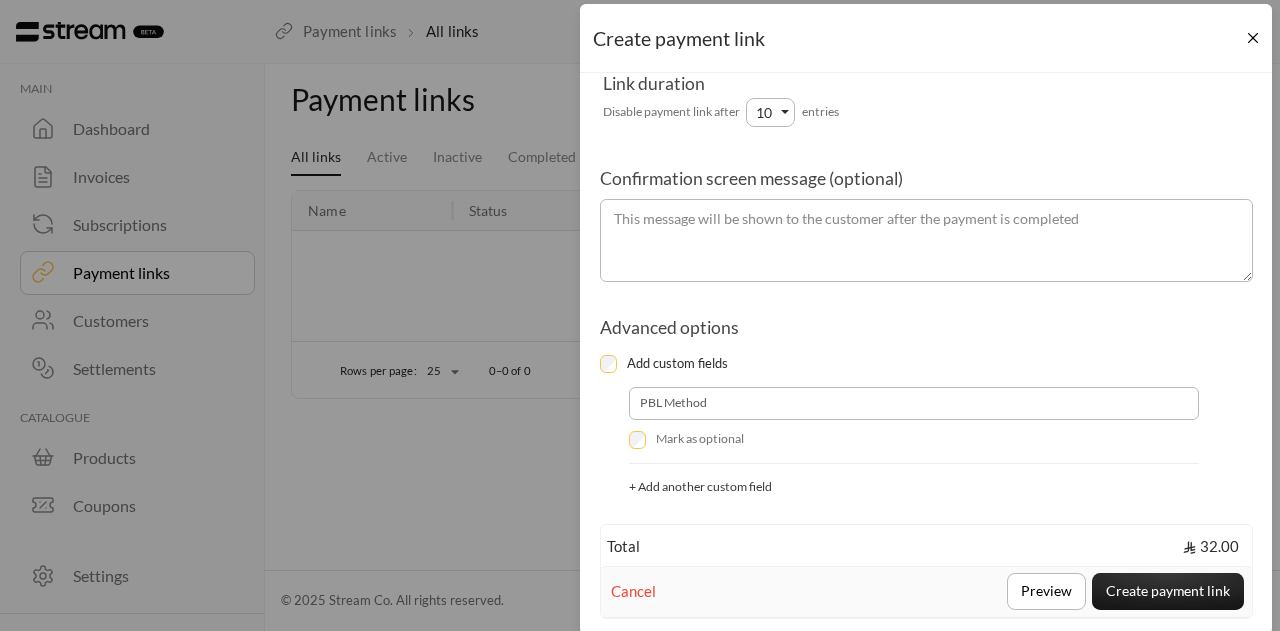 click on "+ Add another custom field" at bounding box center [700, 487] 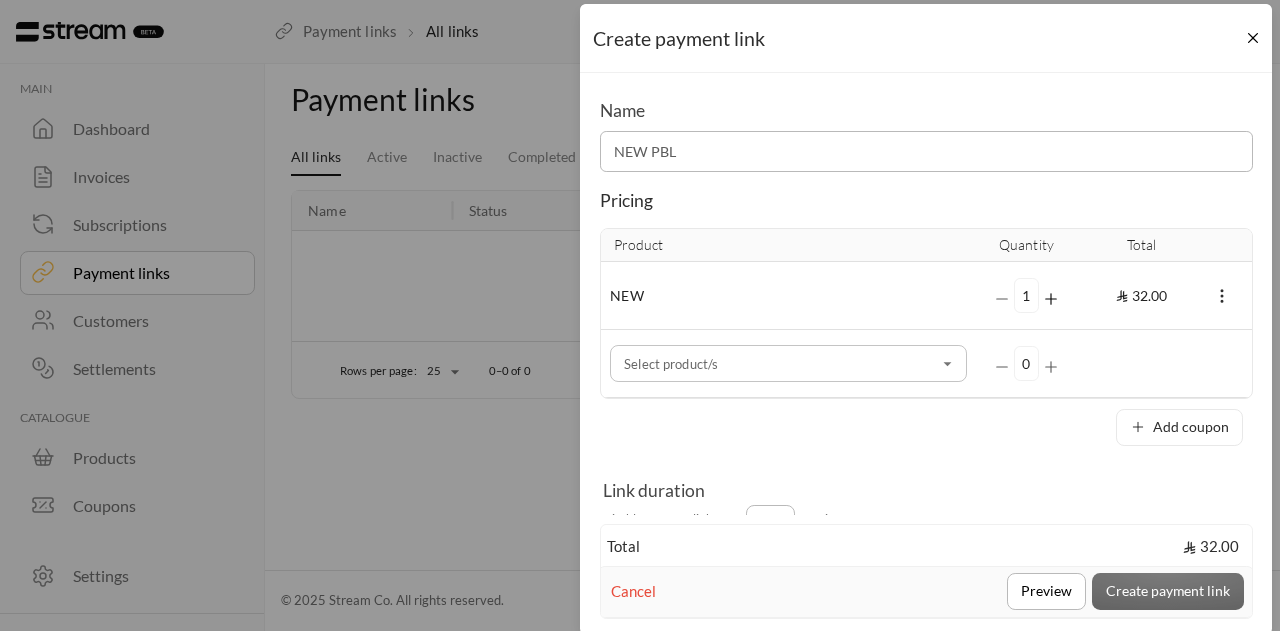 scroll, scrollTop: 3, scrollLeft: 0, axis: vertical 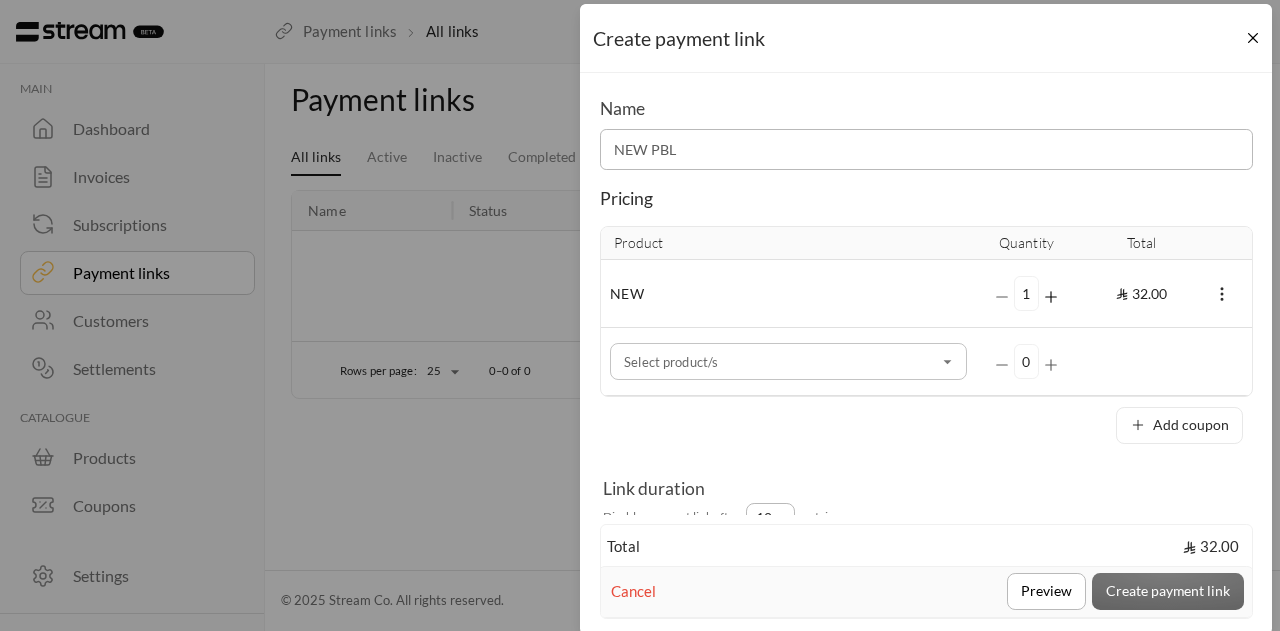 click on "Preview Create payment link" at bounding box center (1122, 591) 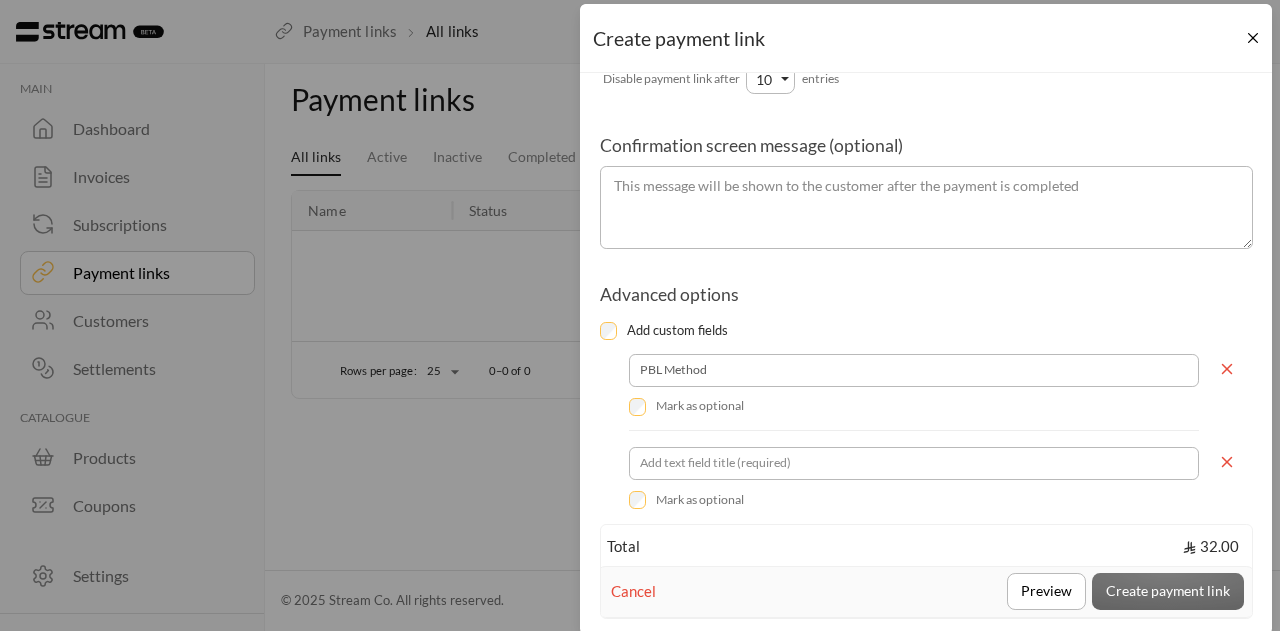 scroll, scrollTop: 493, scrollLeft: 0, axis: vertical 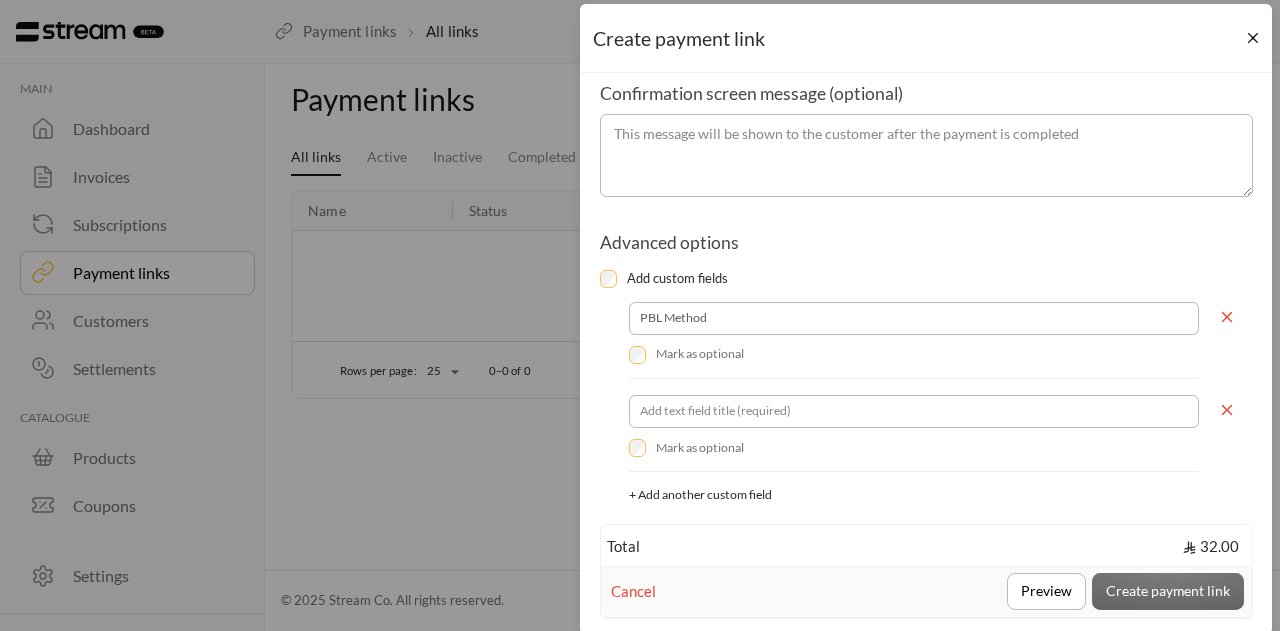 click 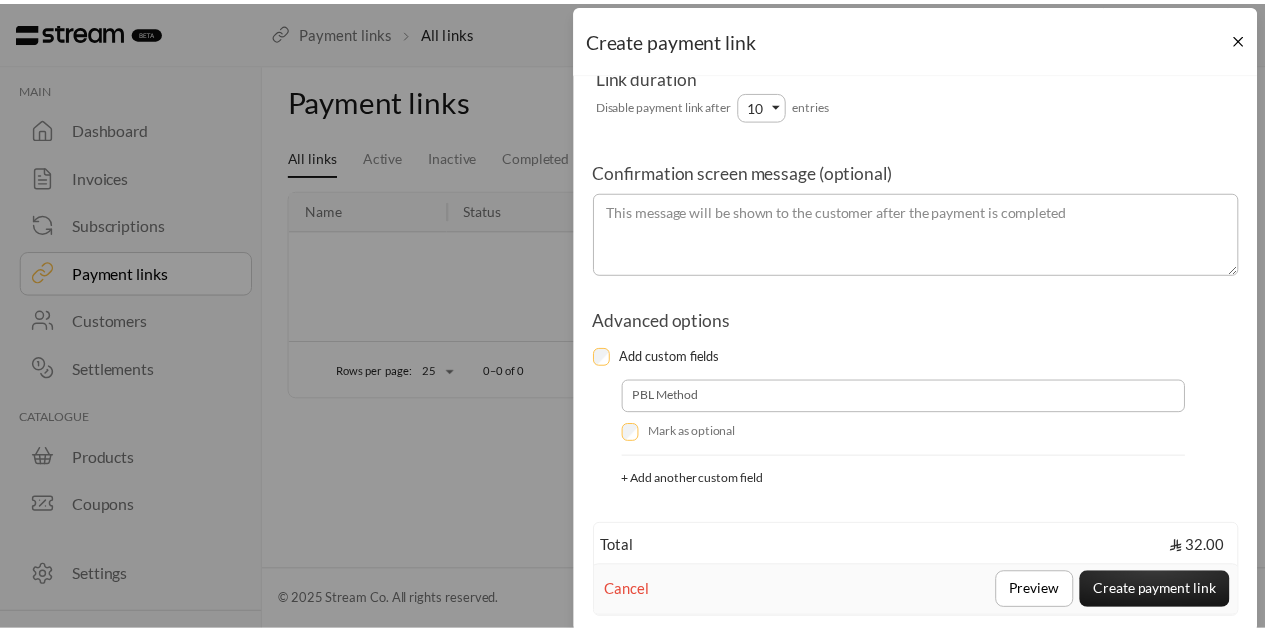 scroll, scrollTop: 408, scrollLeft: 0, axis: vertical 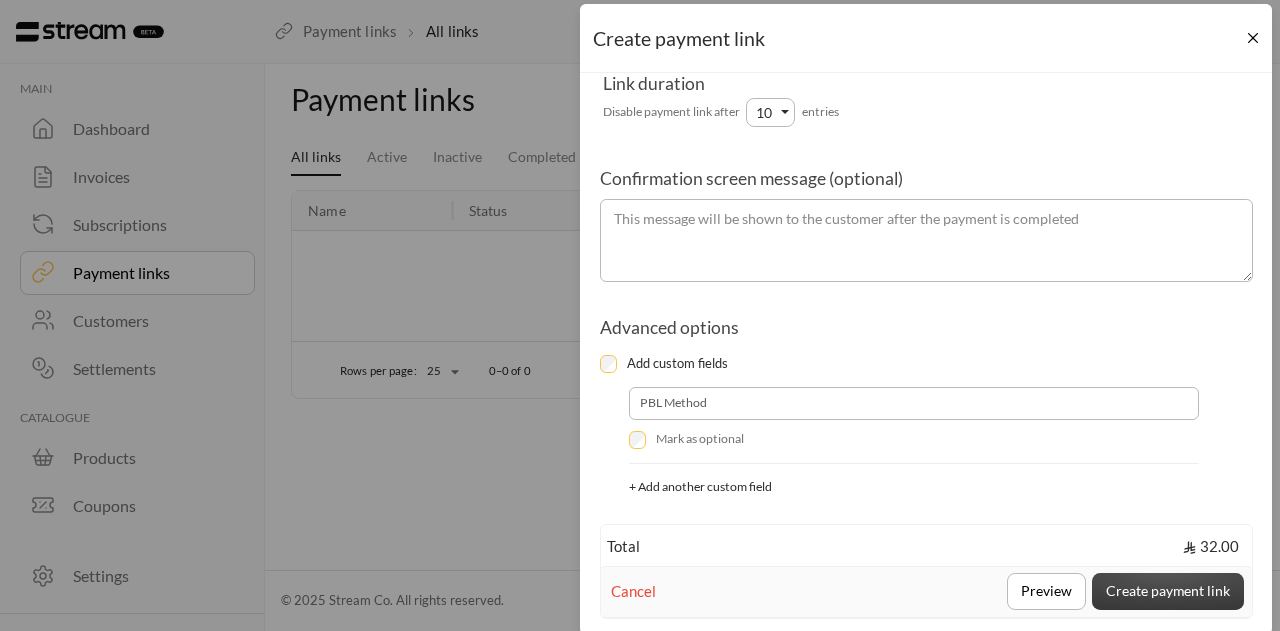 click on "Create payment link" at bounding box center (1168, 591) 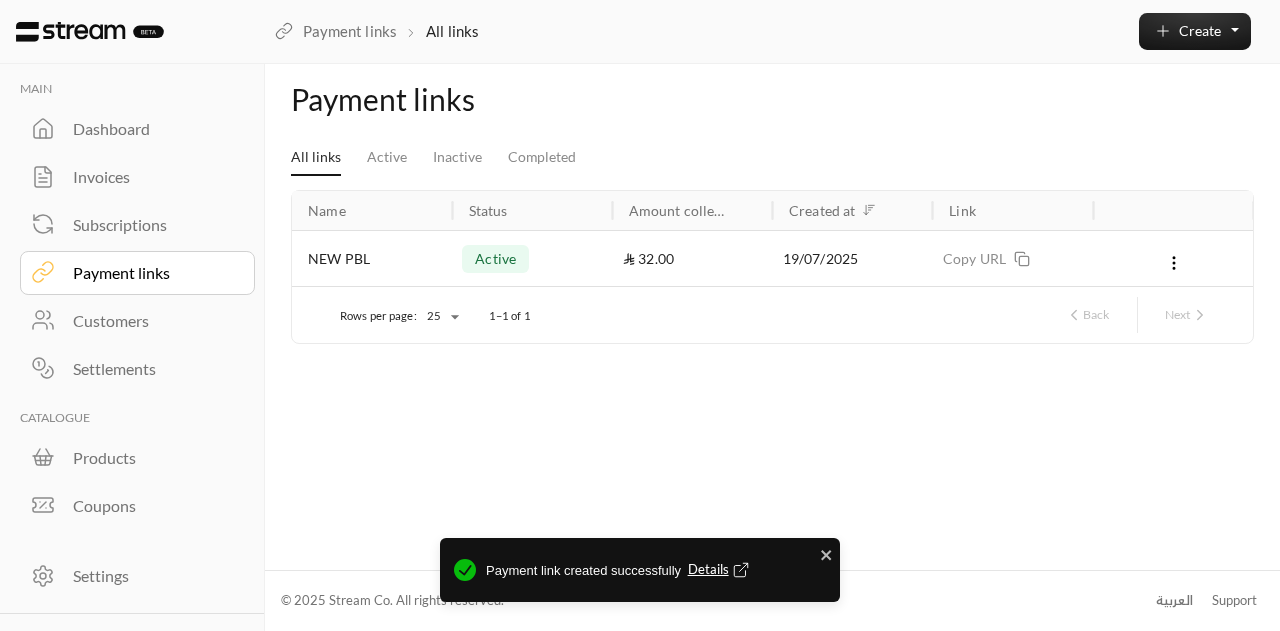 click 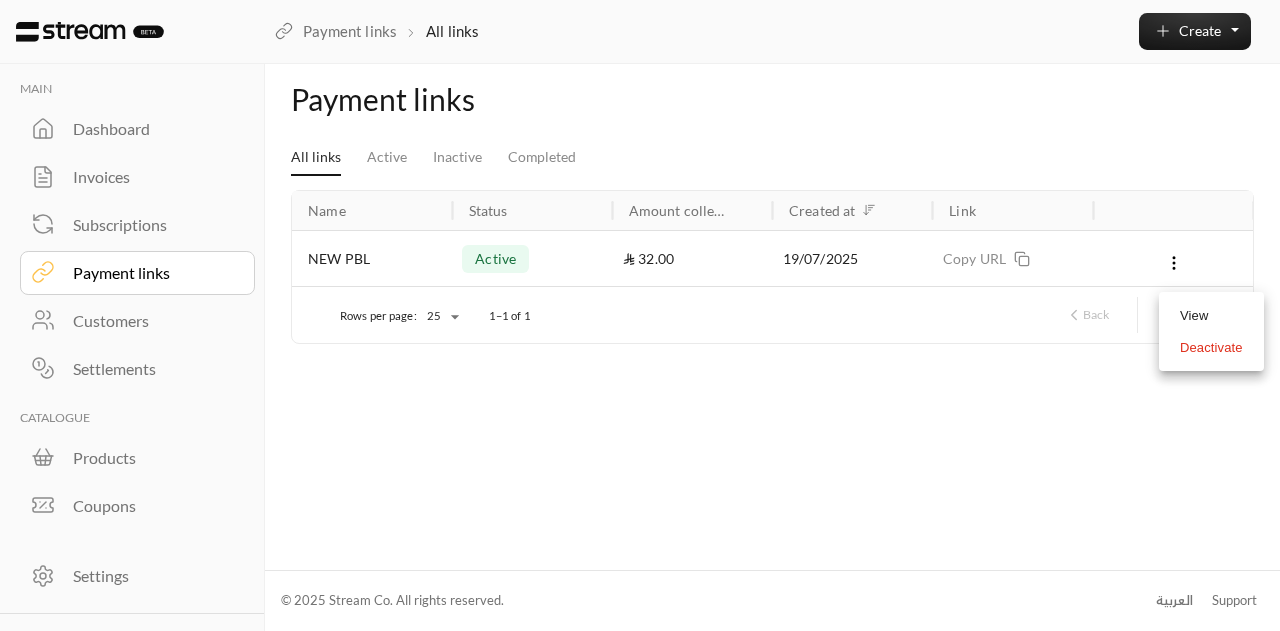 click on "View" at bounding box center (1211, 316) 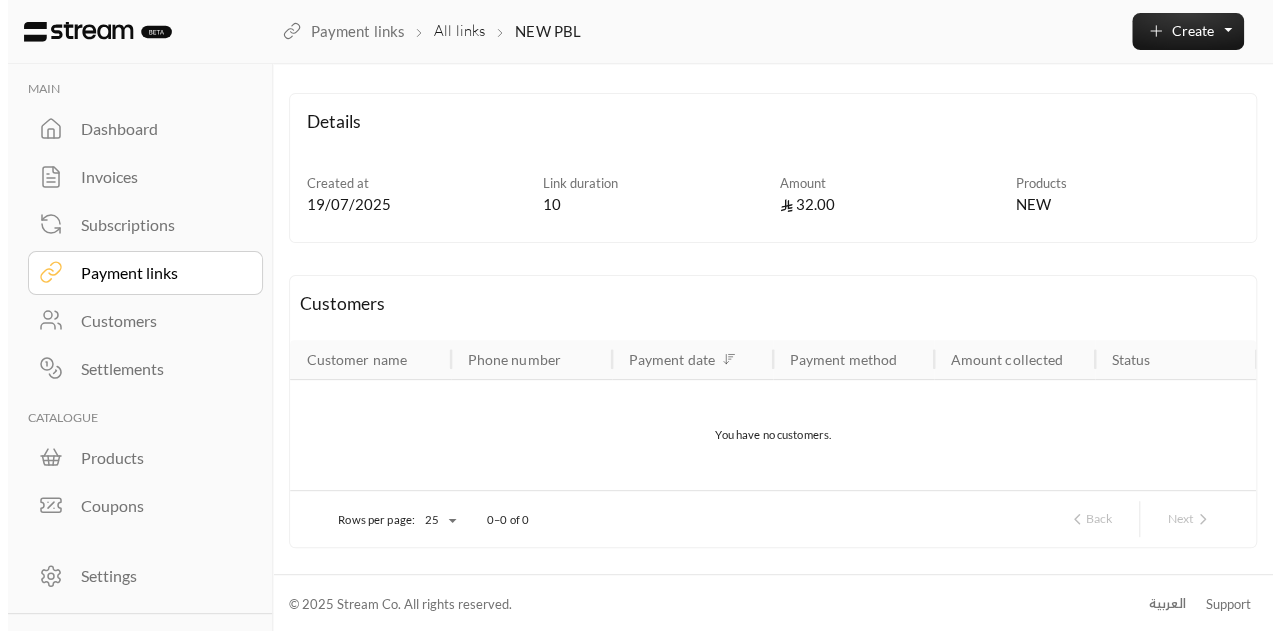 scroll, scrollTop: 0, scrollLeft: 0, axis: both 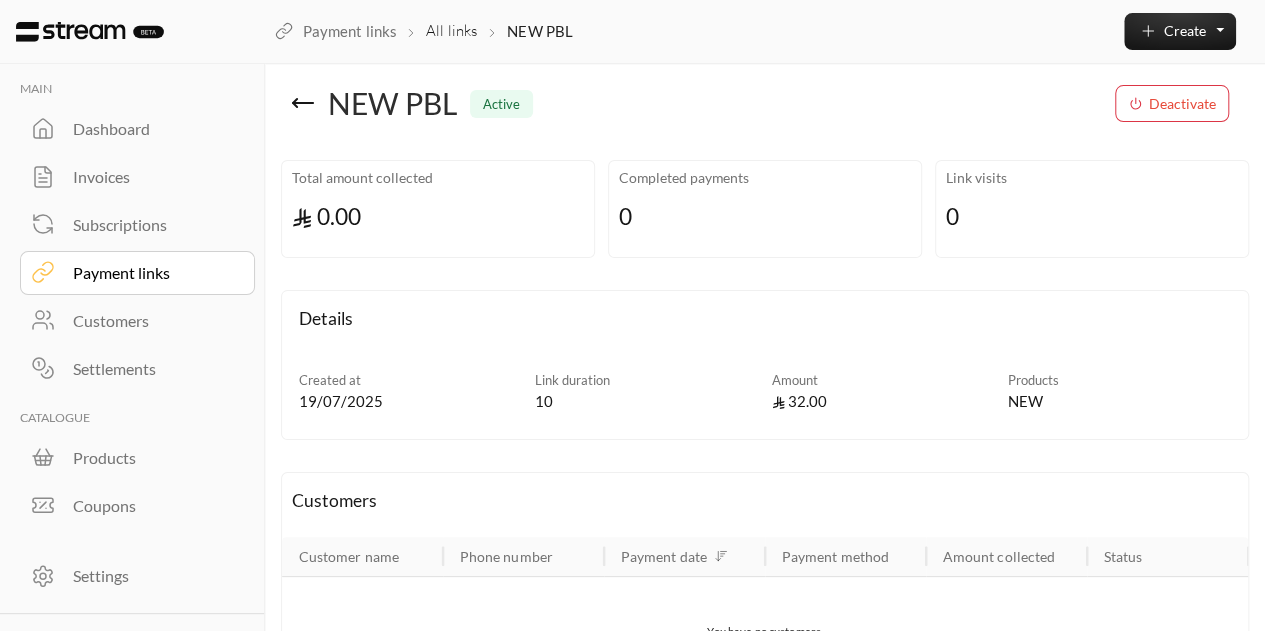 click on "Details Created at 19/07/2025 Link duration 10 Amount 32.00 Products NEW Customers Customer name Phone number Payment date Payment method Amount collected Status You have no customers. Rows per page: 25 ** 0–0 of 0 Back Next" at bounding box center [765, 501] 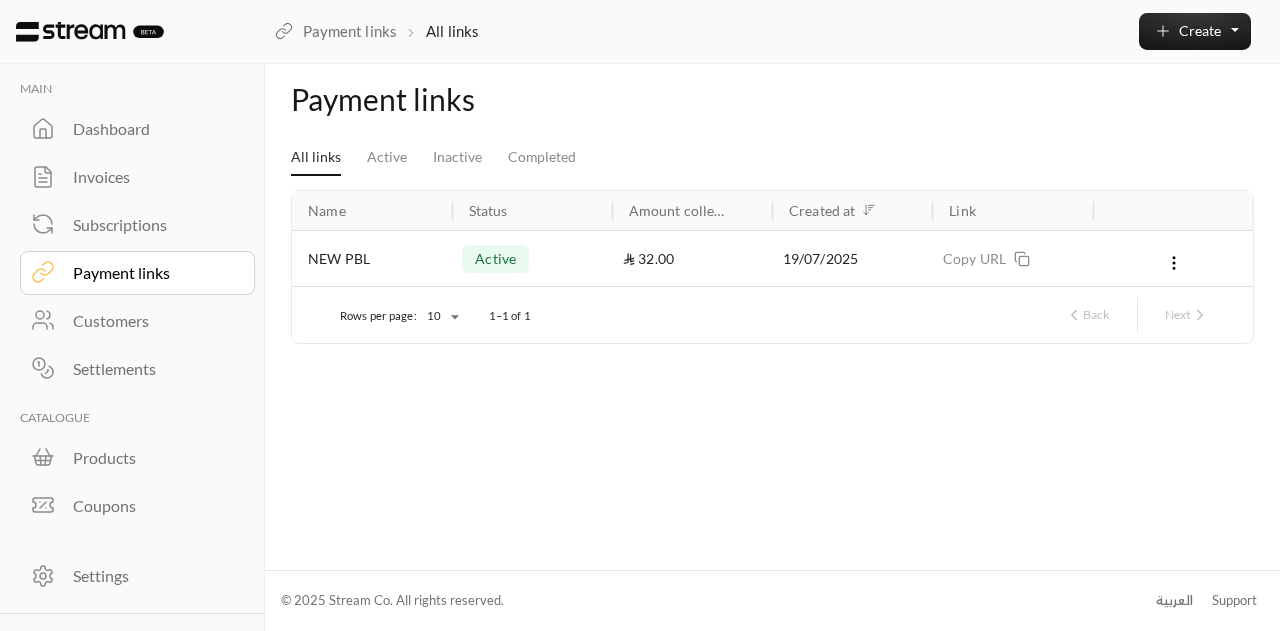 click on "Subscriptions" at bounding box center (150, 225) 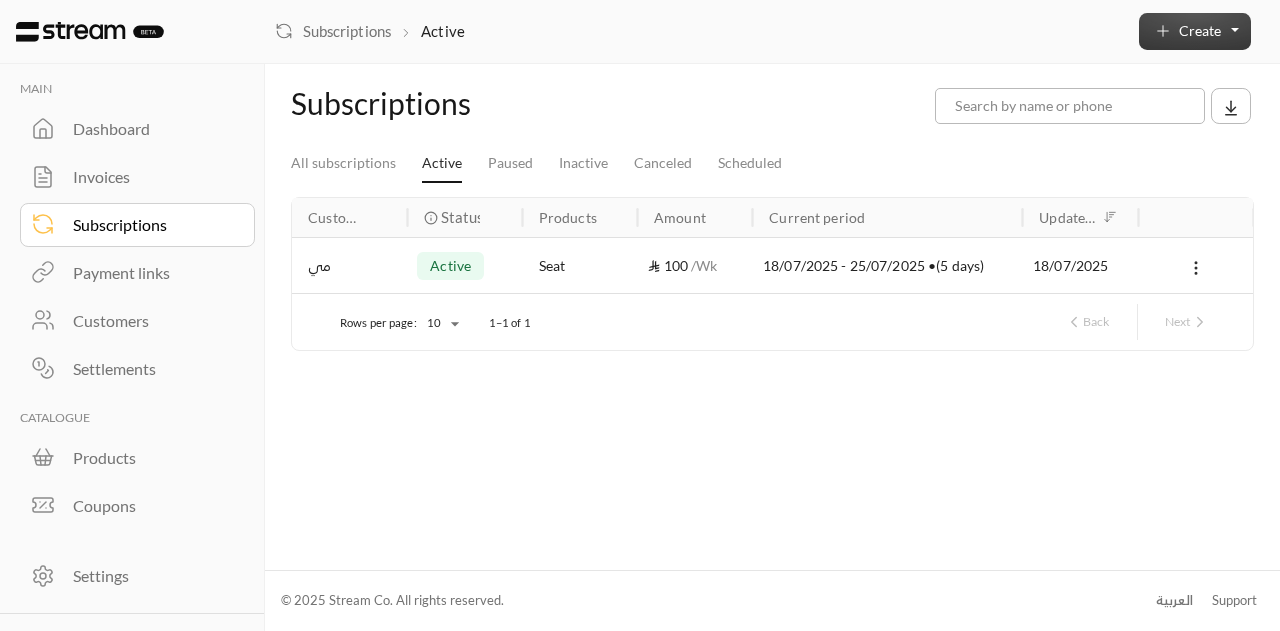 click on "Create" at bounding box center [1200, 30] 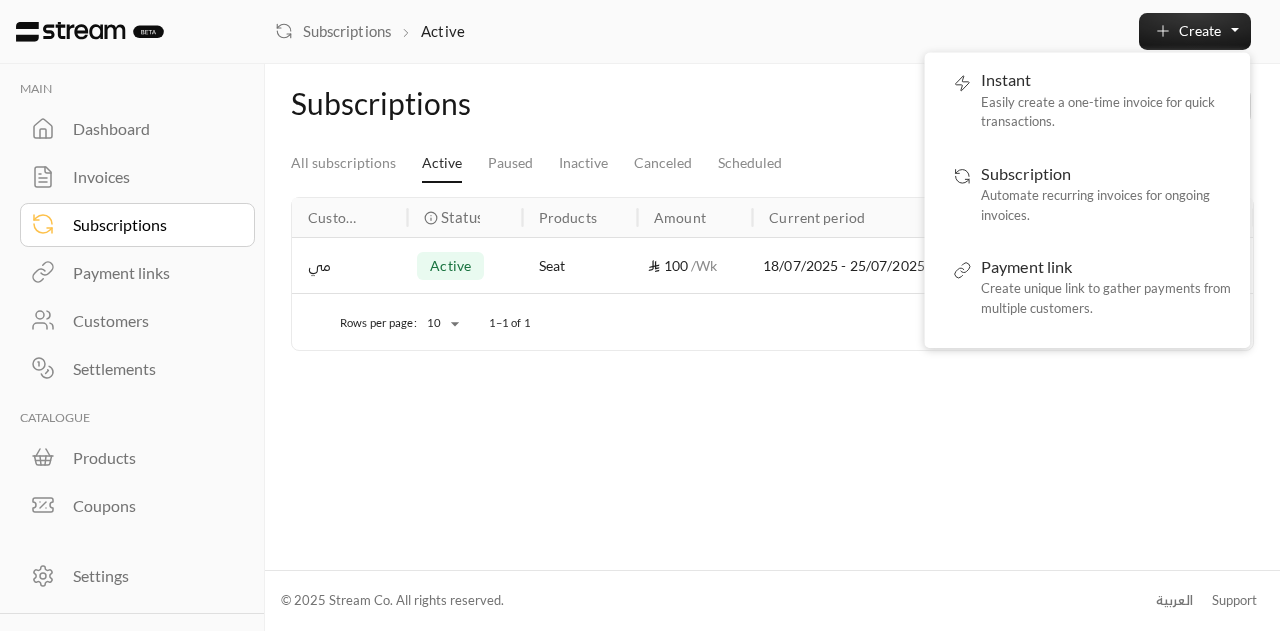 click on "Subscriptions Active Create Instant Easily create a one-time invoice for quick transactions. Subscription Automate recurring invoices for ongoing invoices. Payment link Create unique link to gather payments from multiple customers." at bounding box center [772, 32] 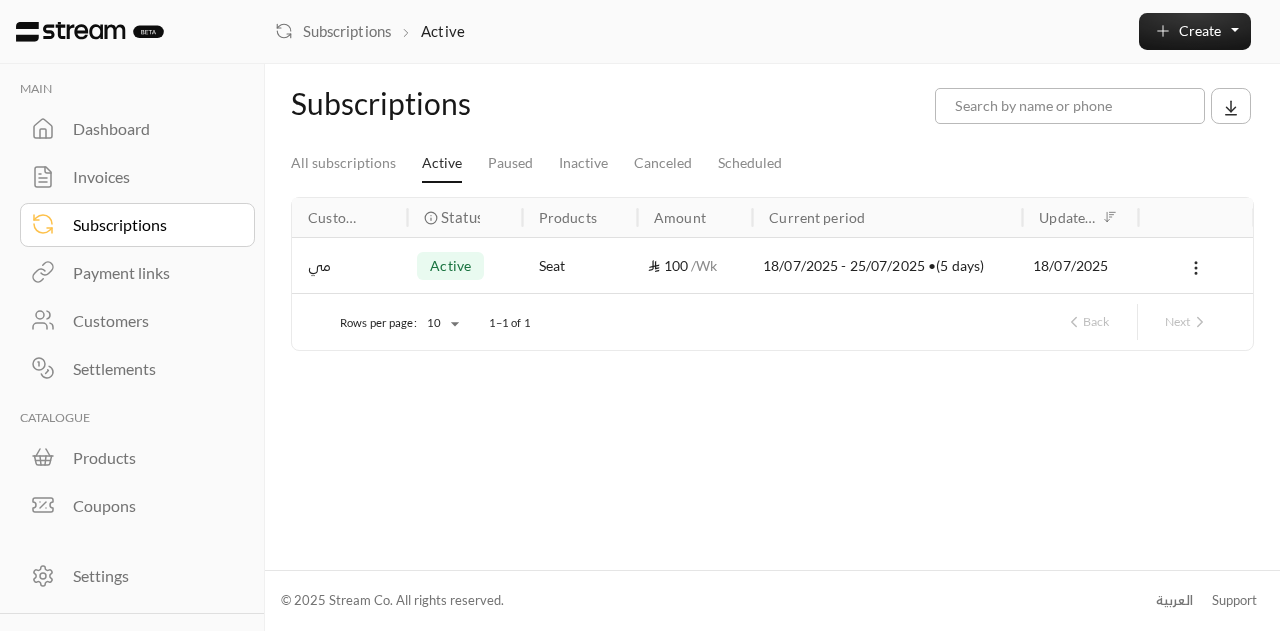 scroll, scrollTop: 66, scrollLeft: 0, axis: vertical 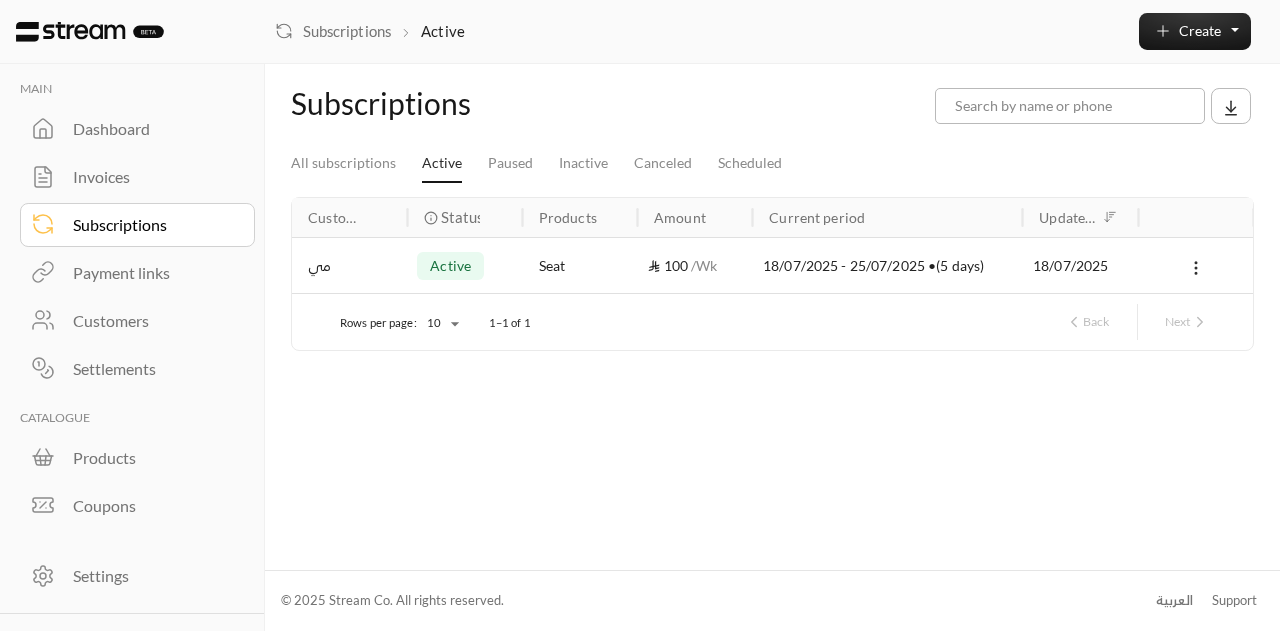 click on "Settings" at bounding box center [150, 576] 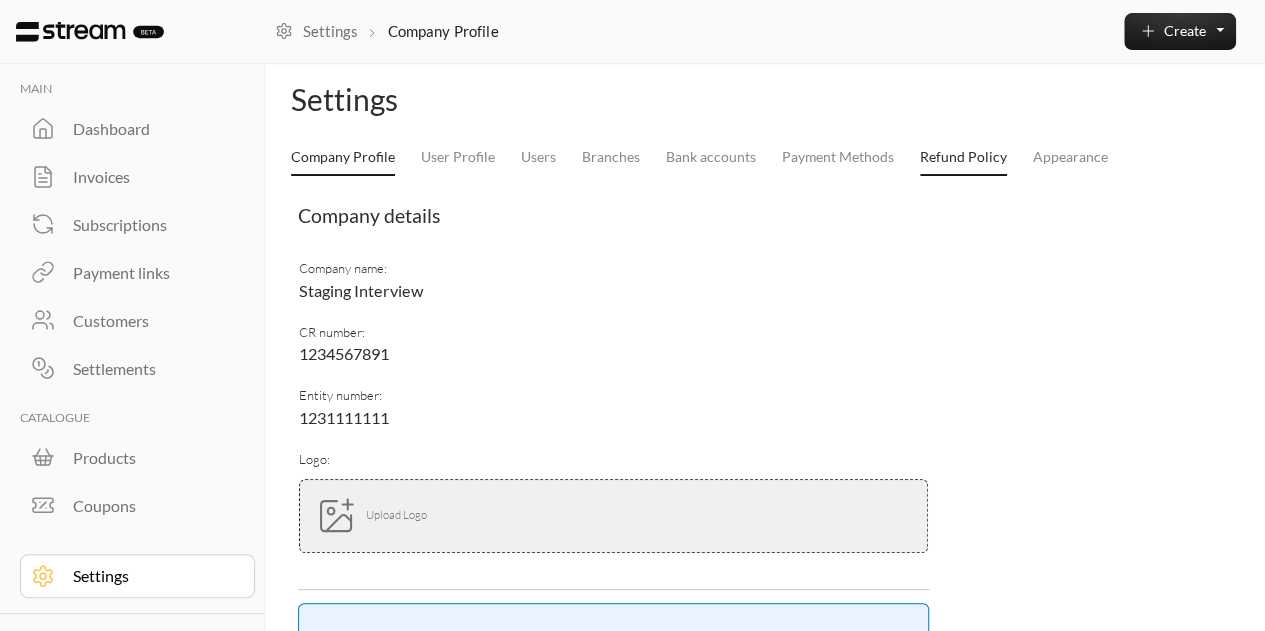 click on "Refund Policy" at bounding box center (963, 158) 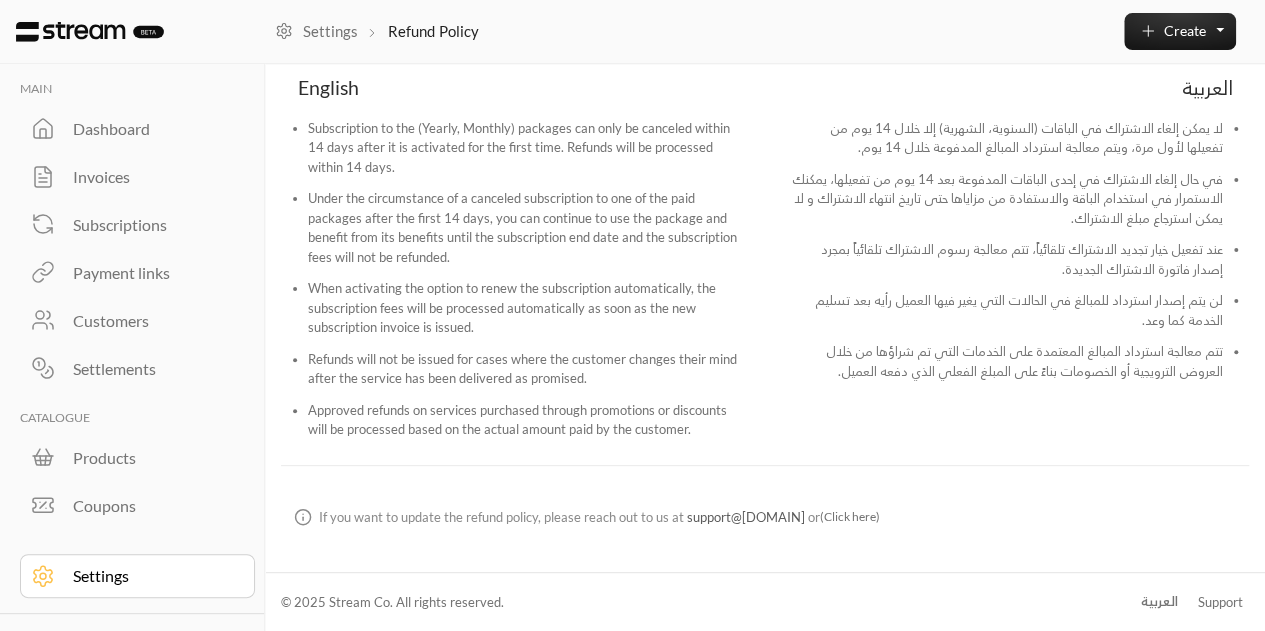 scroll, scrollTop: 0, scrollLeft: 0, axis: both 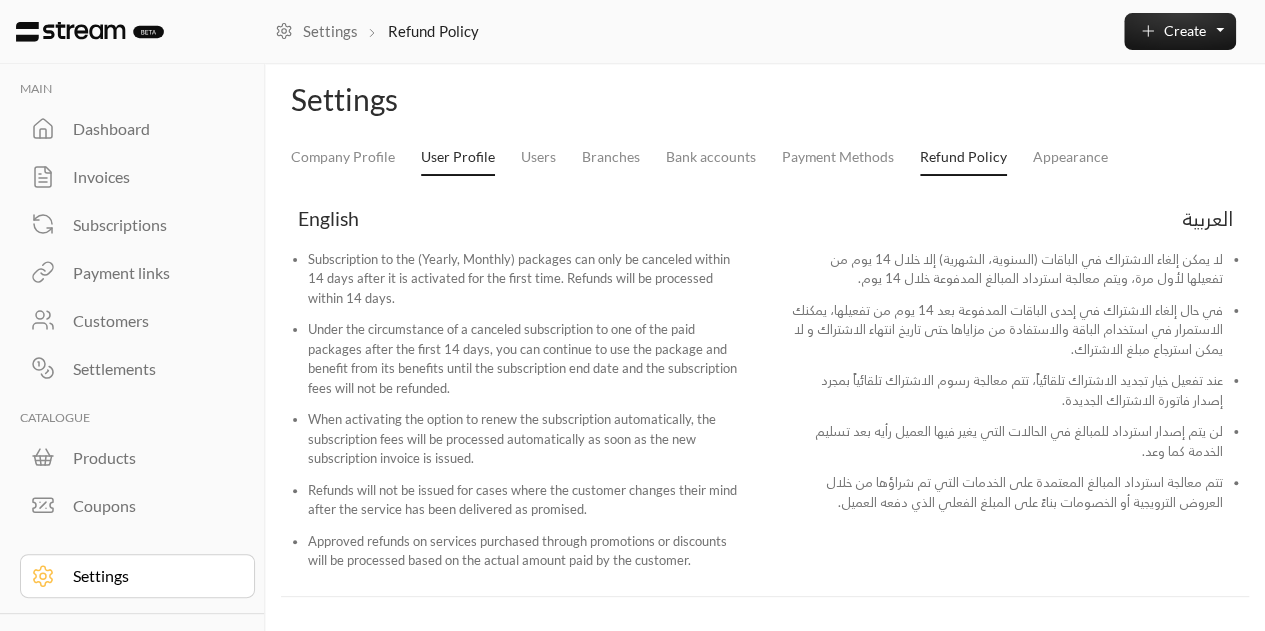 click on "User Profile" at bounding box center [458, 158] 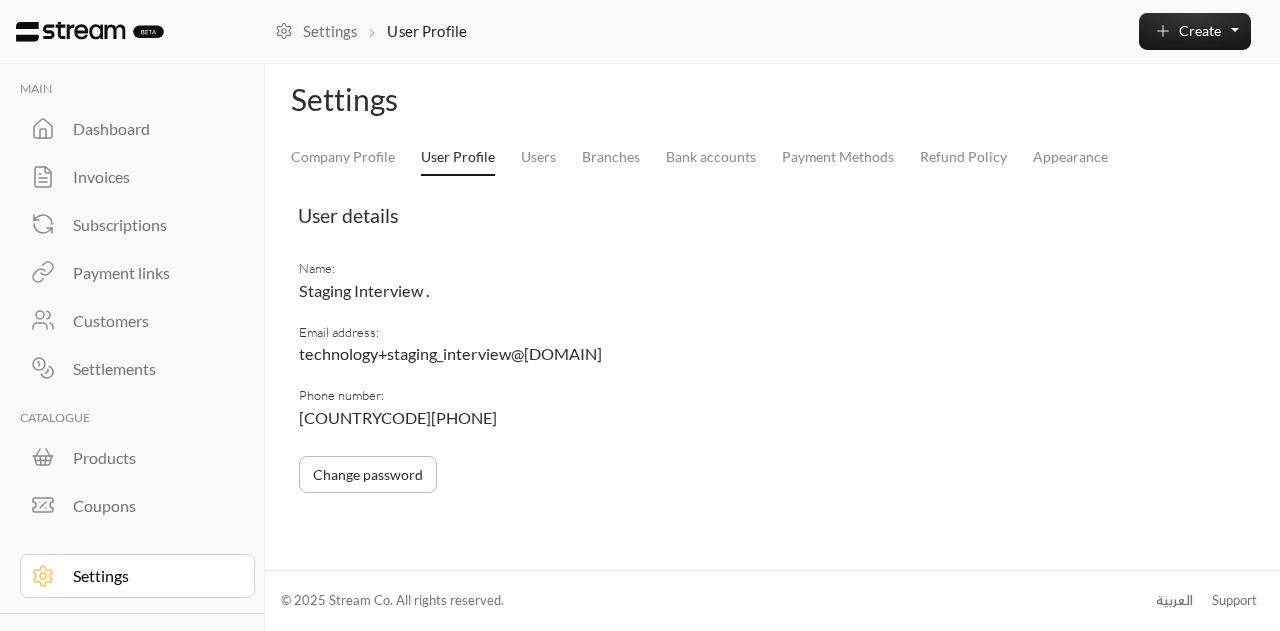 click on "Dashboard" at bounding box center [150, 129] 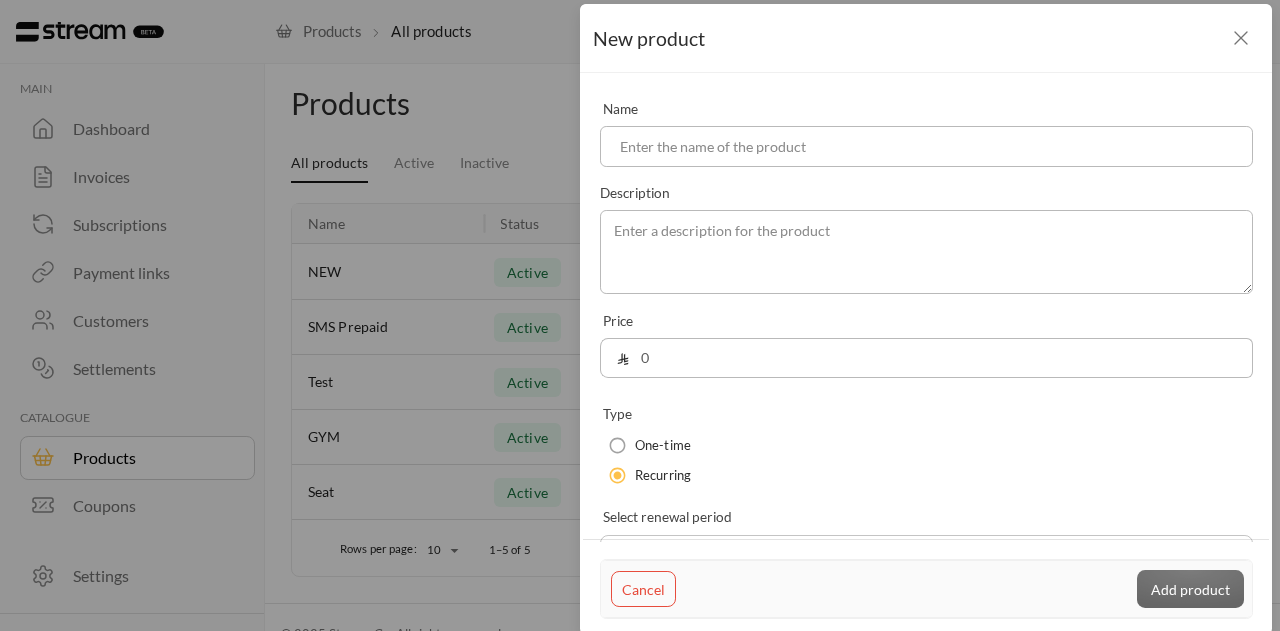 scroll, scrollTop: 0, scrollLeft: 0, axis: both 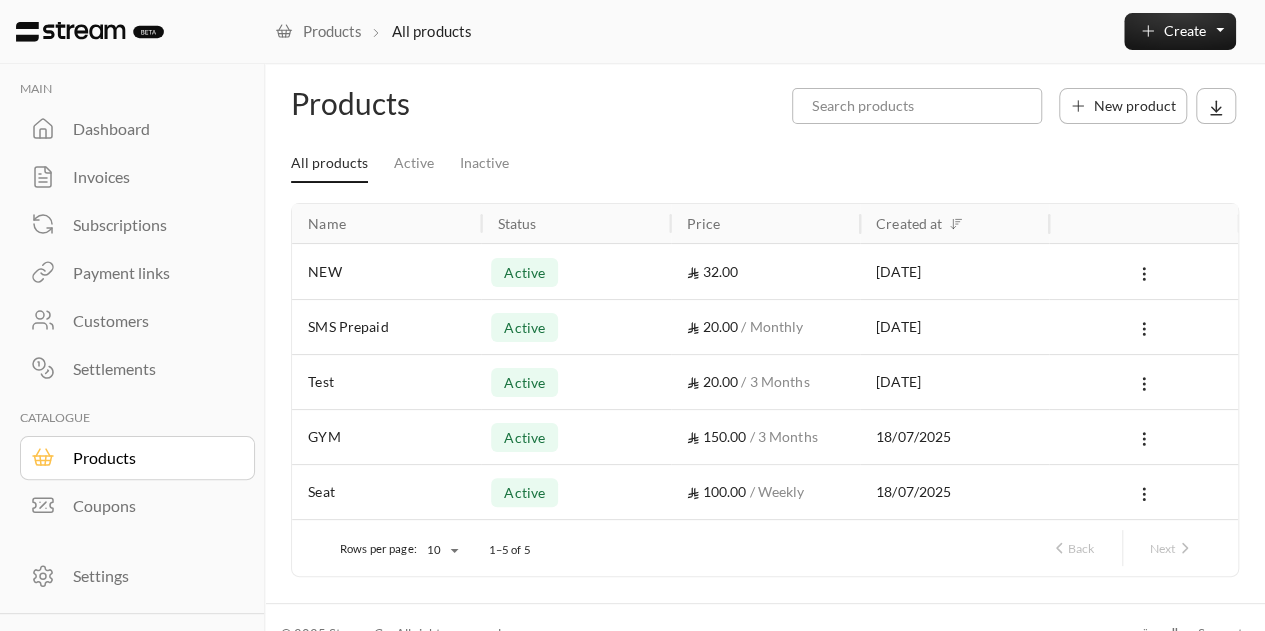 click on "Subscriptions" at bounding box center [150, 225] 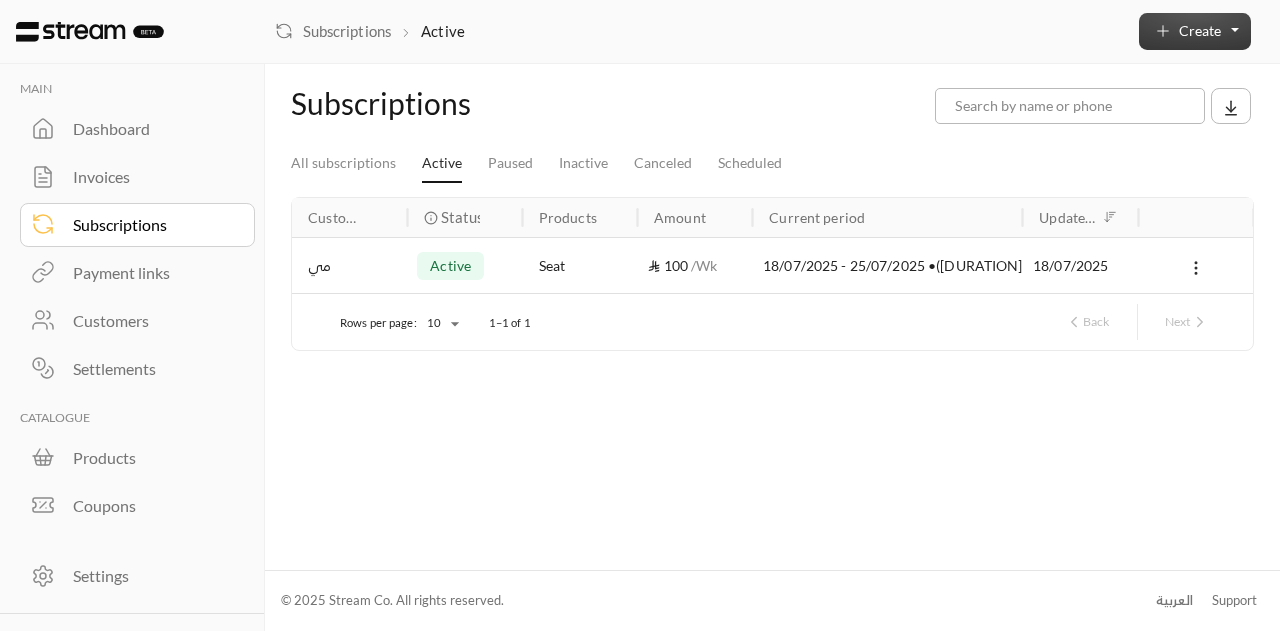 click on "Create" at bounding box center (1200, 30) 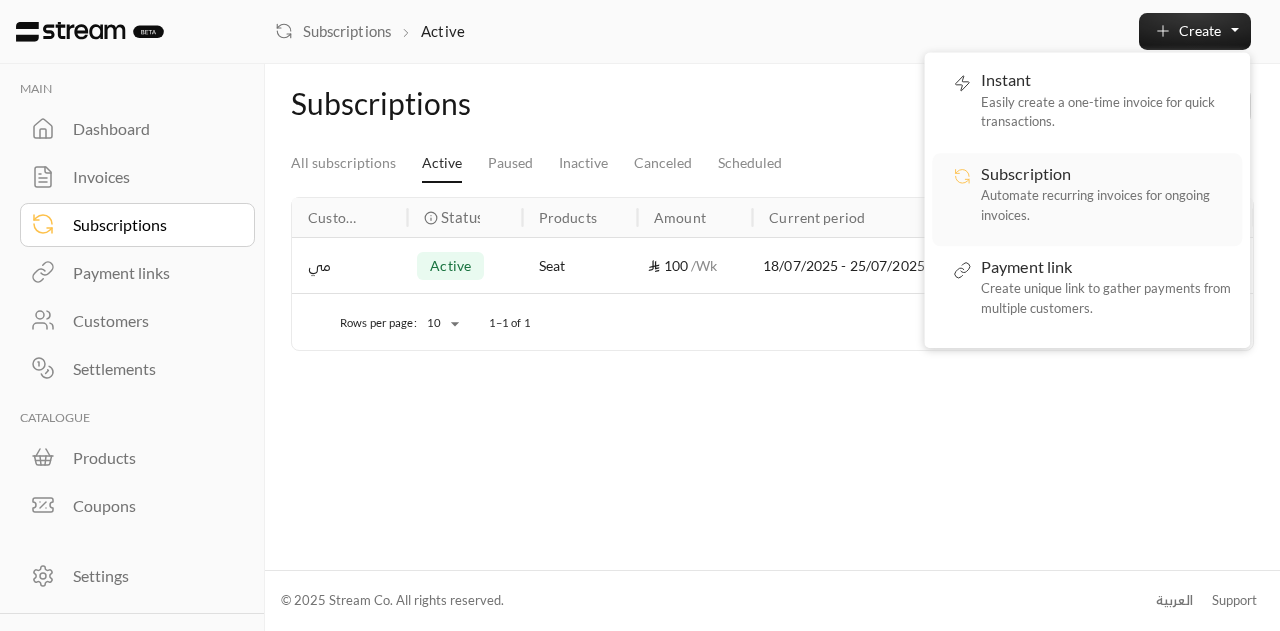 click on "Subscription Automate recurring invoices for ongoing invoices." at bounding box center (1106, 200) 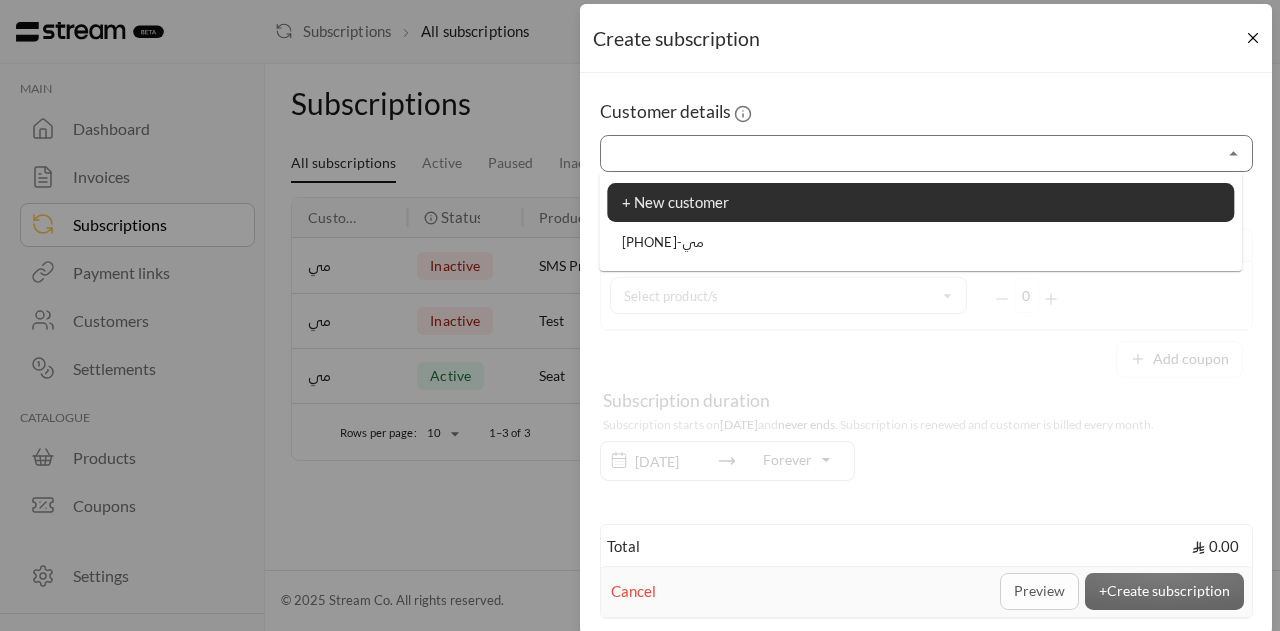 click on "Select customer" at bounding box center (926, 153) 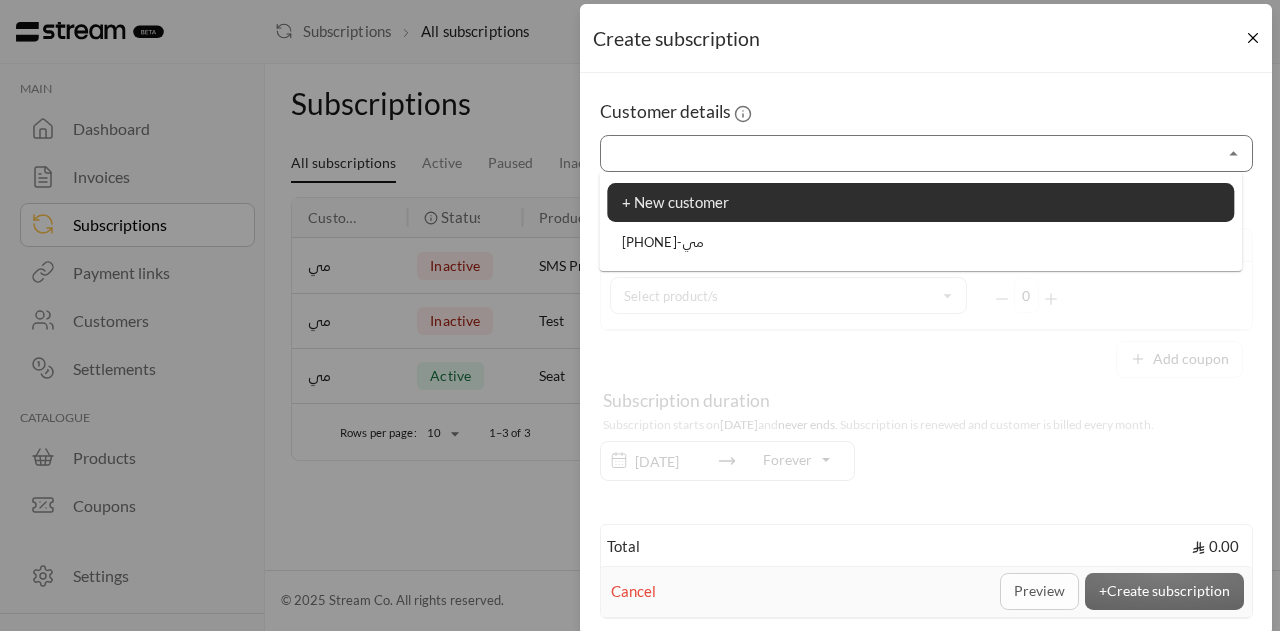 click on "[COUNTRYCODE][PHONE] - [NAME]" at bounding box center (920, 243) 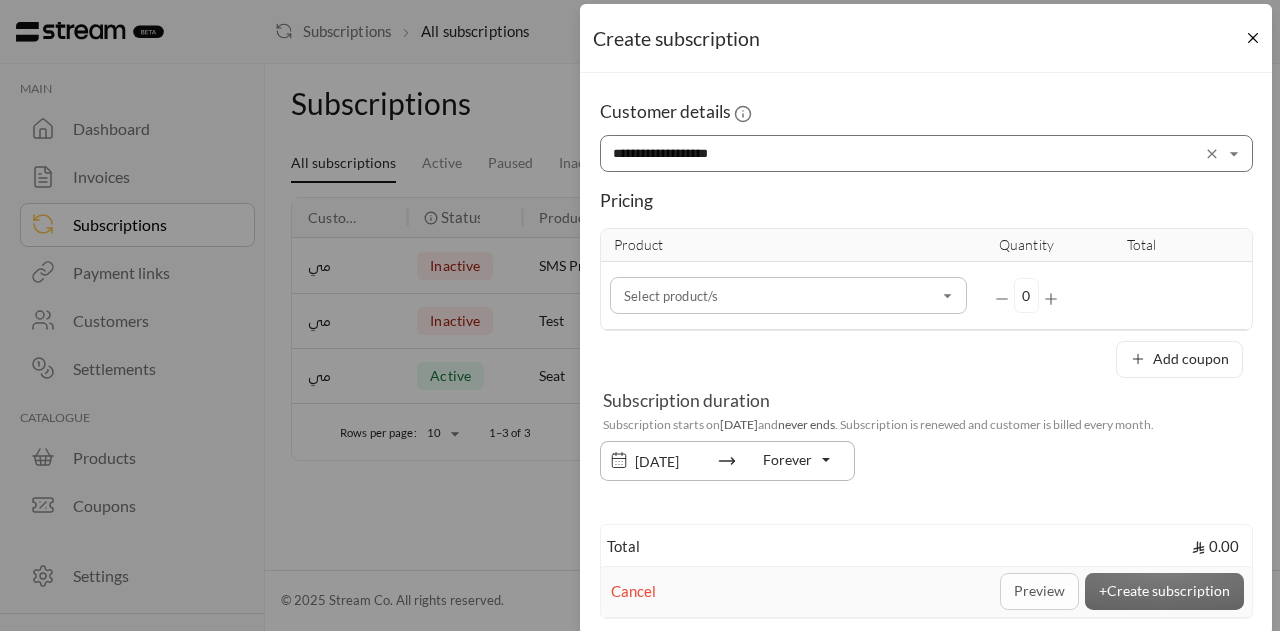scroll, scrollTop: 102, scrollLeft: 0, axis: vertical 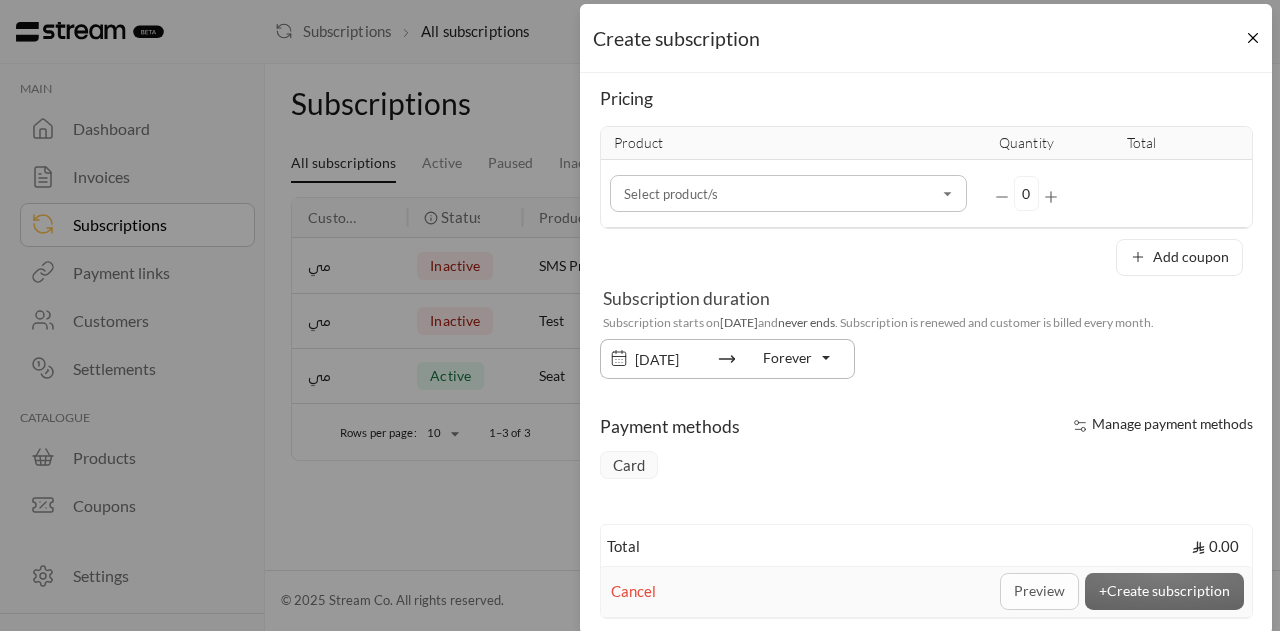 click on "Select customer" at bounding box center [788, 193] 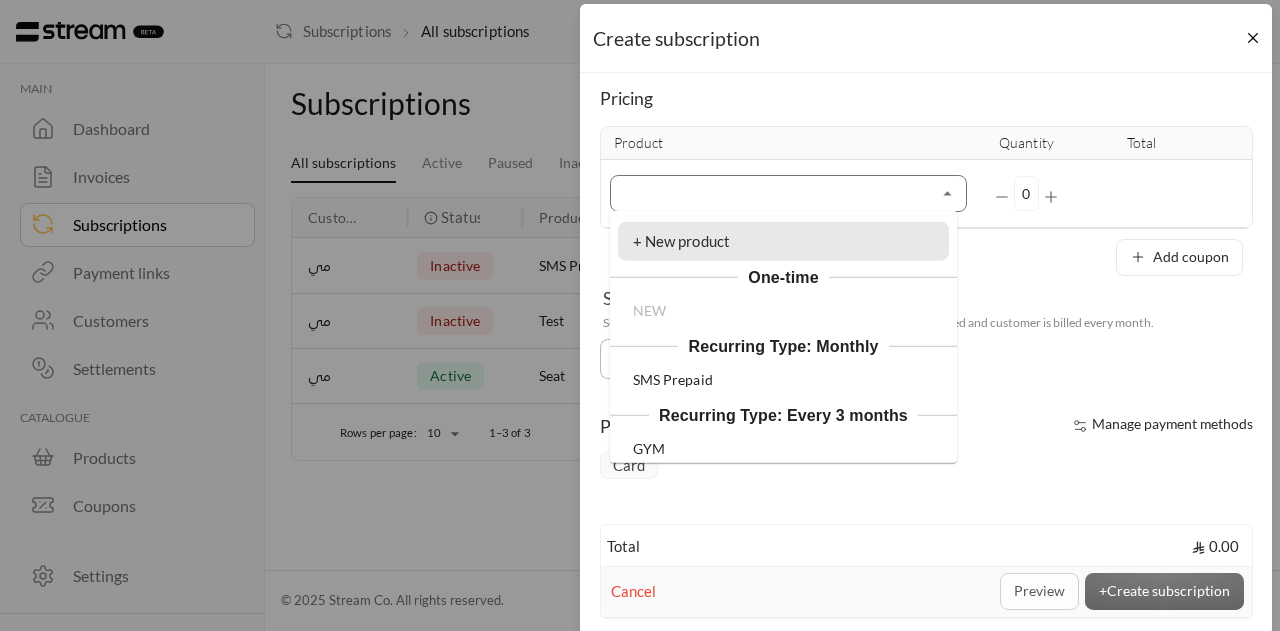 click on "+ New product" at bounding box center [783, 241] 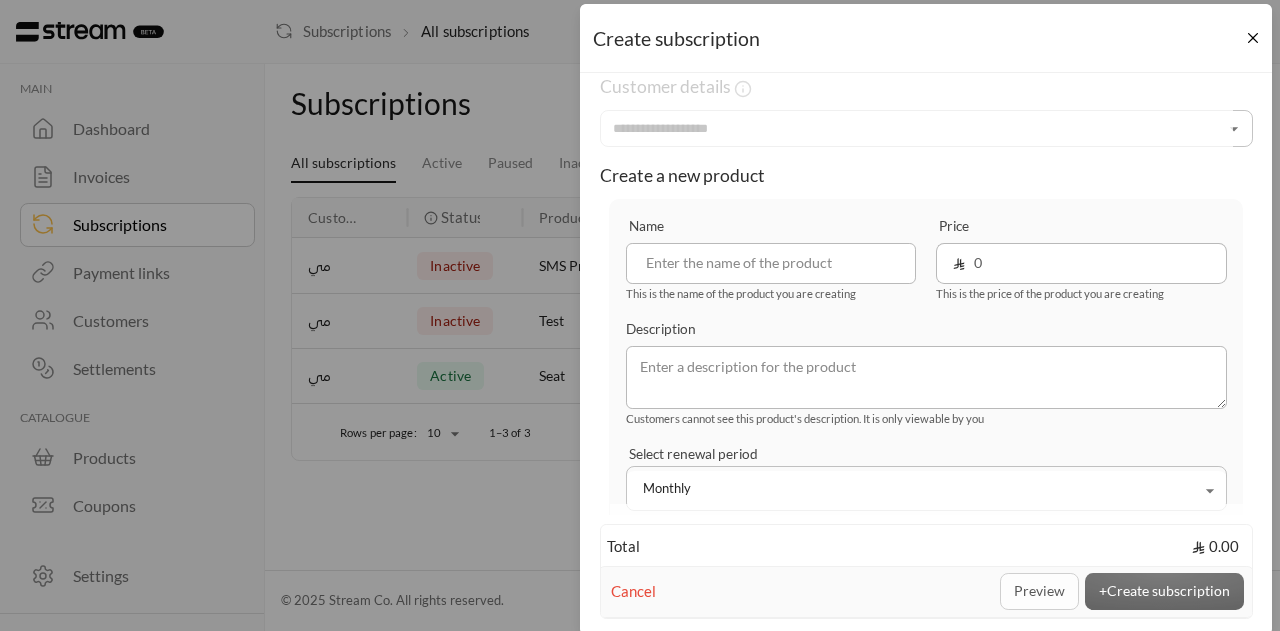 scroll, scrollTop: 26, scrollLeft: 0, axis: vertical 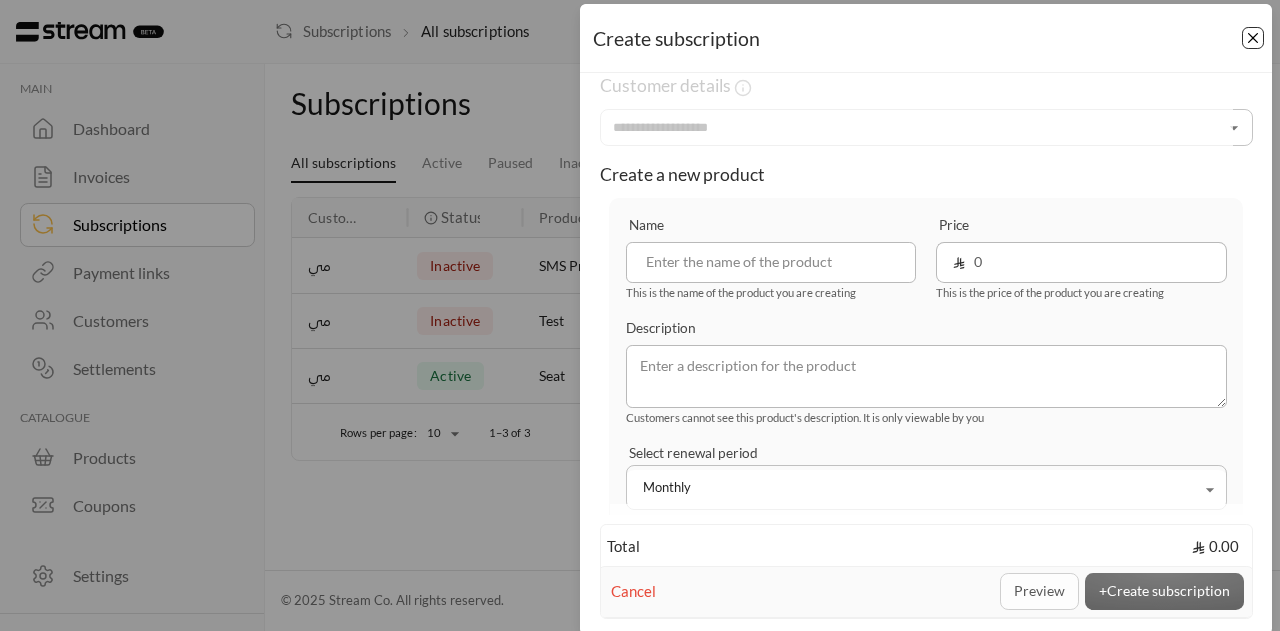 click at bounding box center [1253, 38] 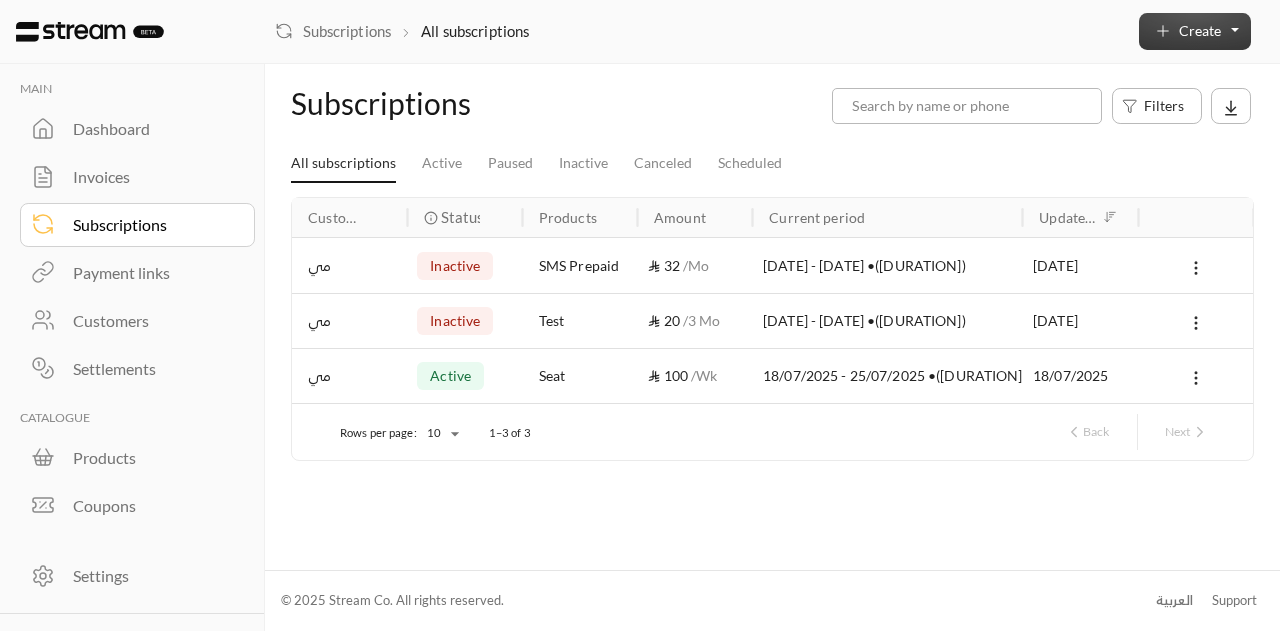 click 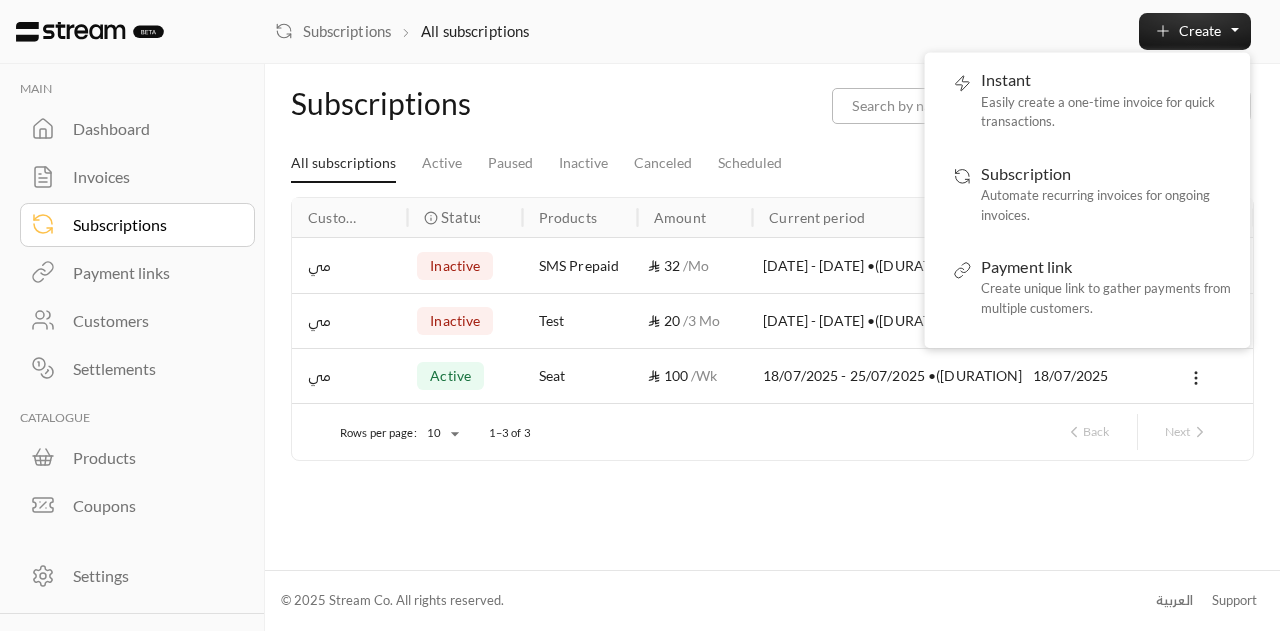 click on "Filters" at bounding box center [895, 105] 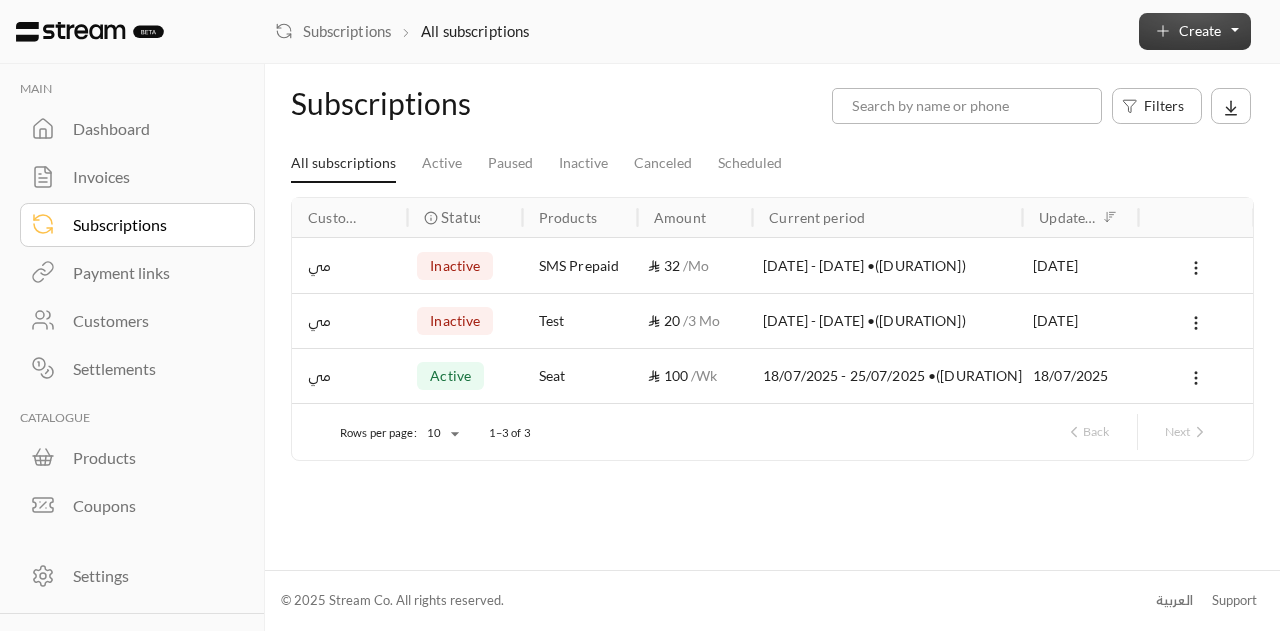 click 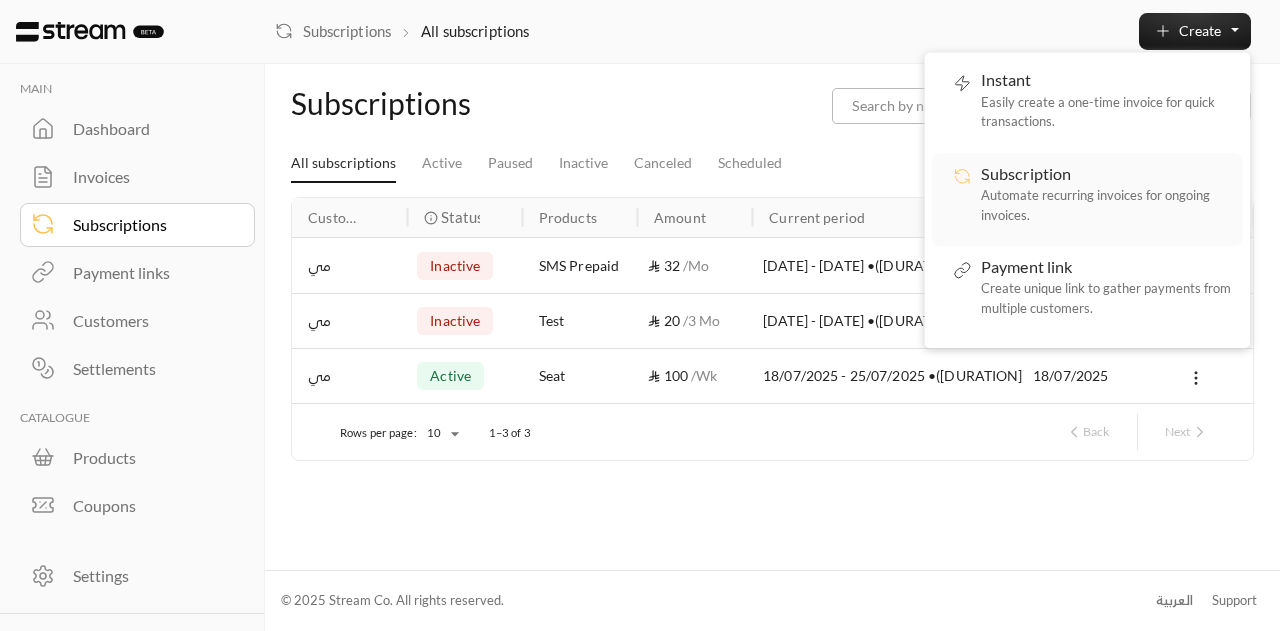 click on "Automate recurring invoices for ongoing invoices." at bounding box center [1106, 205] 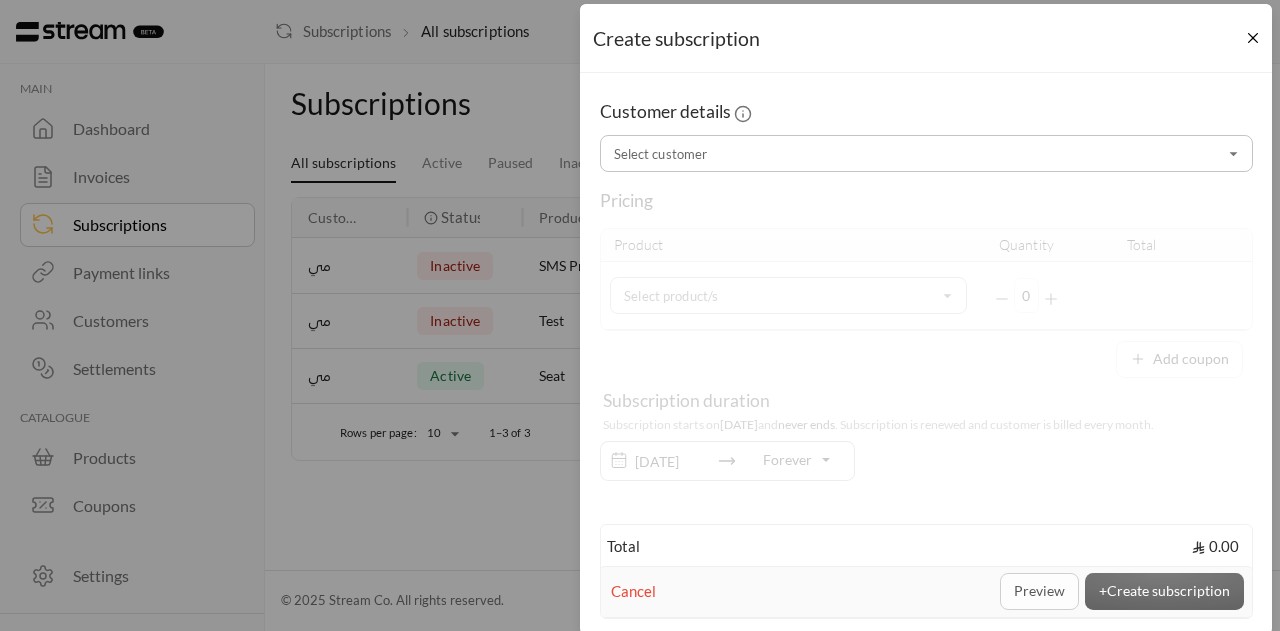 click on "Select customer" at bounding box center [926, 153] 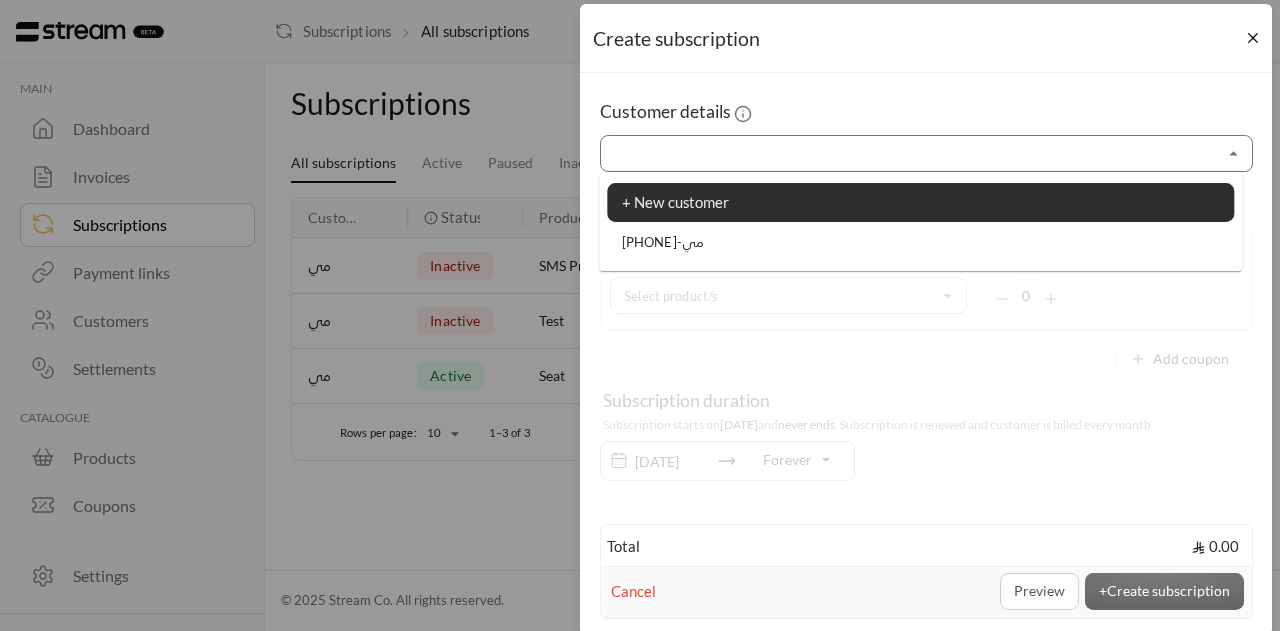 click on "[COUNTRYCODE][PHONE] - [NAME]" at bounding box center (920, 243) 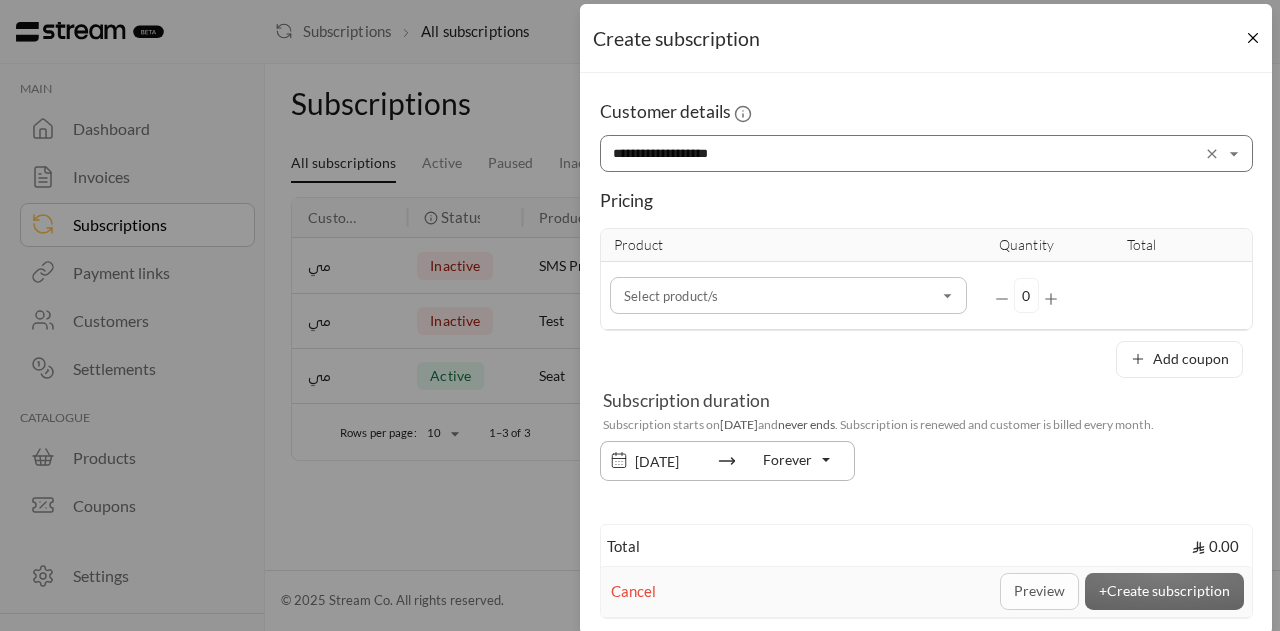 click on "Product" at bounding box center [789, 246] 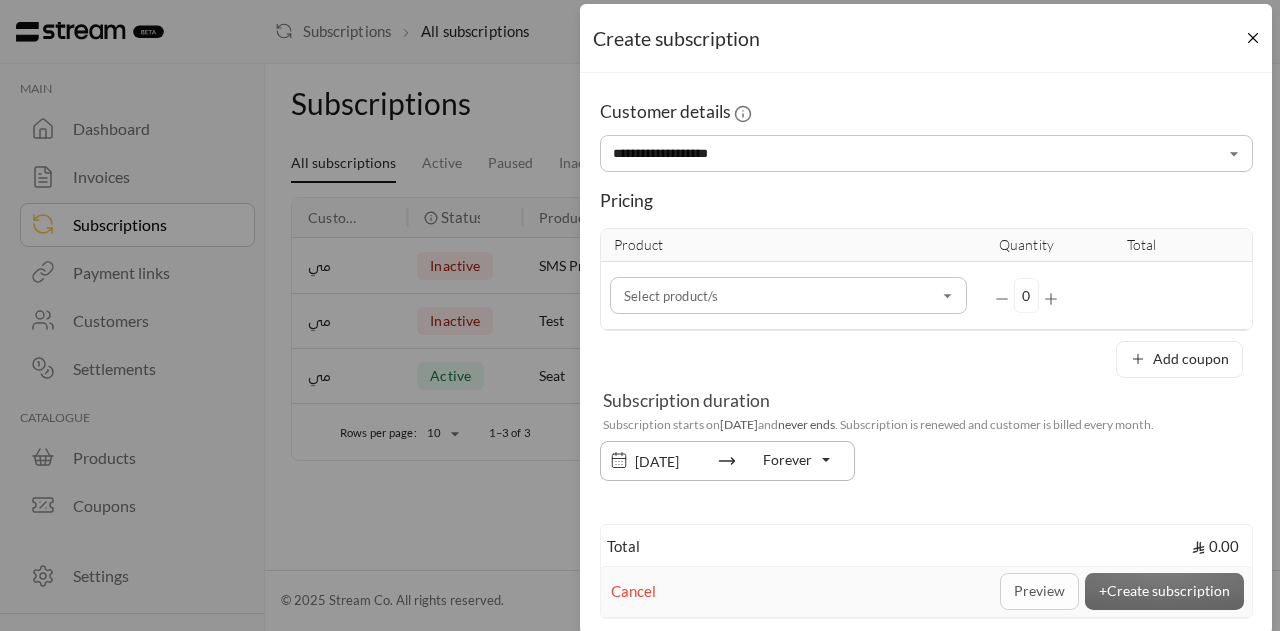 click on "Select product/s" at bounding box center (788, 295) 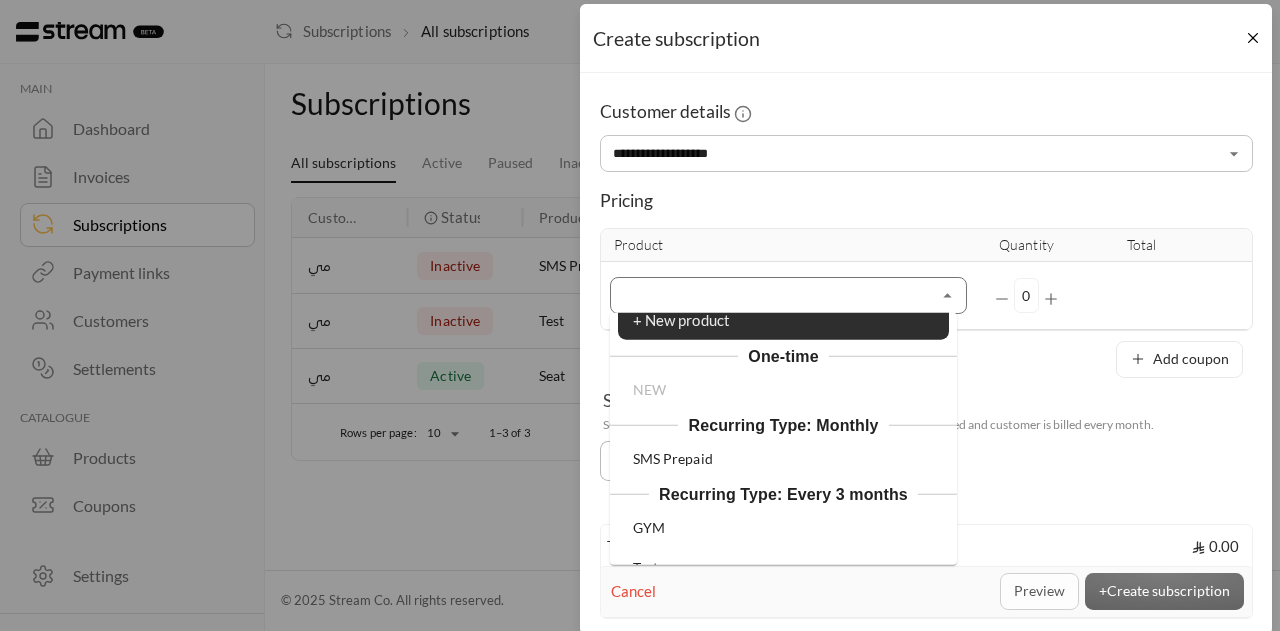 scroll, scrollTop: 24, scrollLeft: 0, axis: vertical 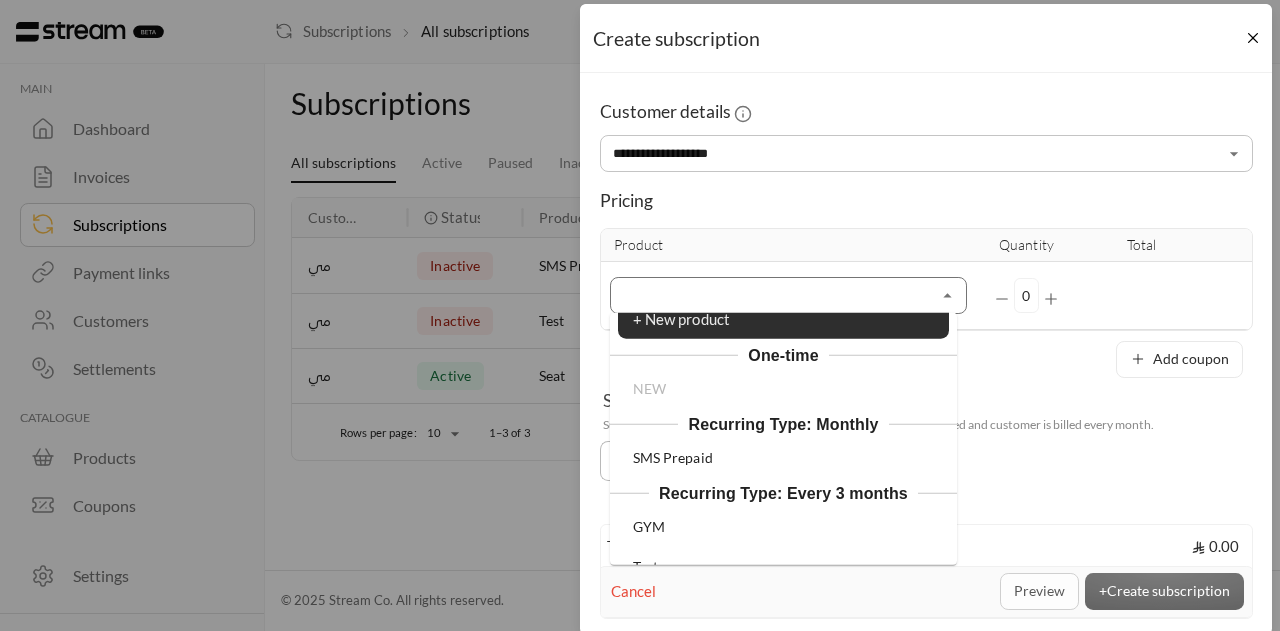 click on "SMS Prepaid" at bounding box center (673, 458) 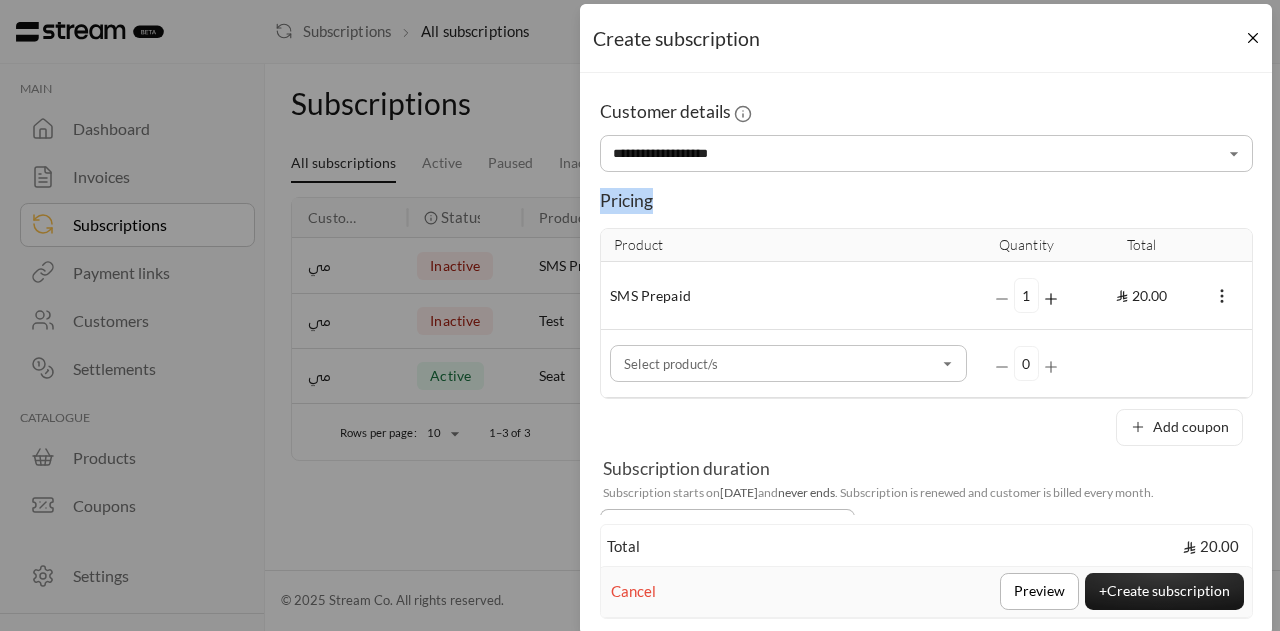drag, startPoint x: 597, startPoint y: 193, endPoint x: 710, endPoint y: 193, distance: 113 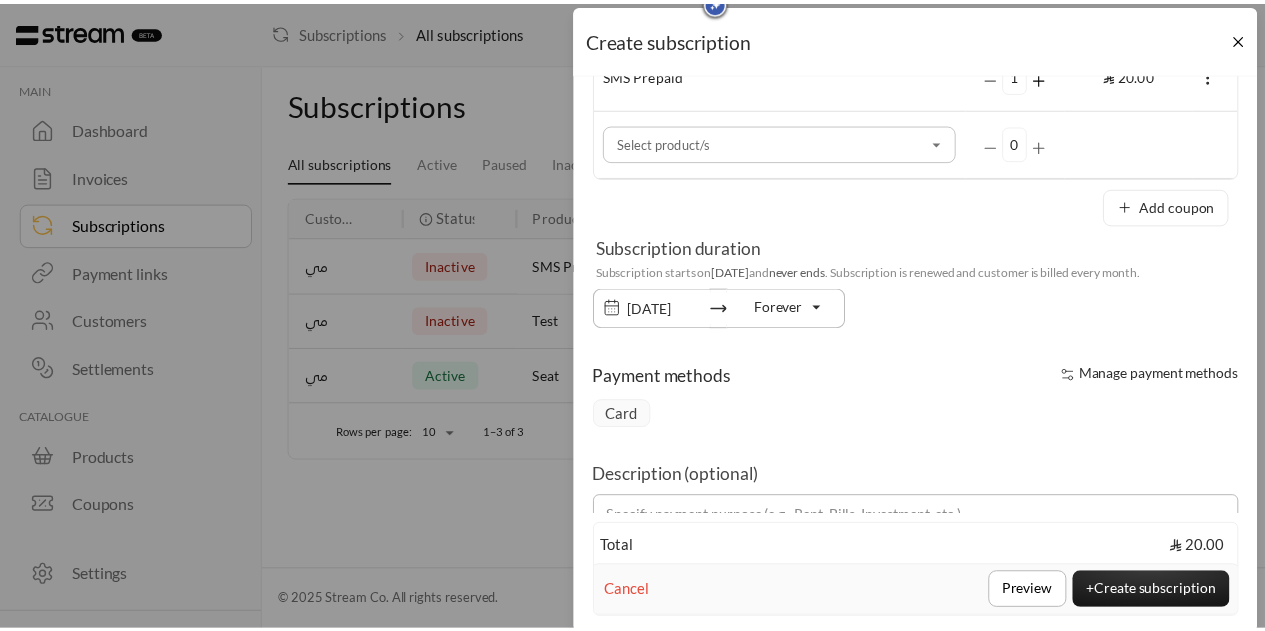 scroll, scrollTop: 0, scrollLeft: 0, axis: both 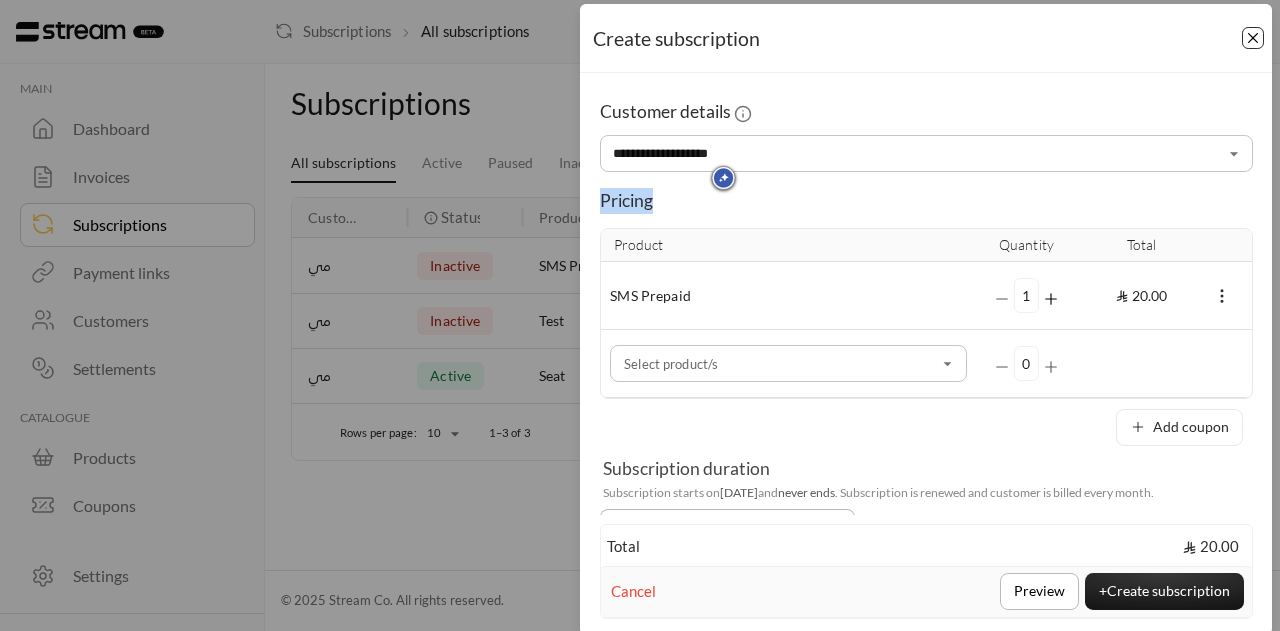 click at bounding box center (1253, 38) 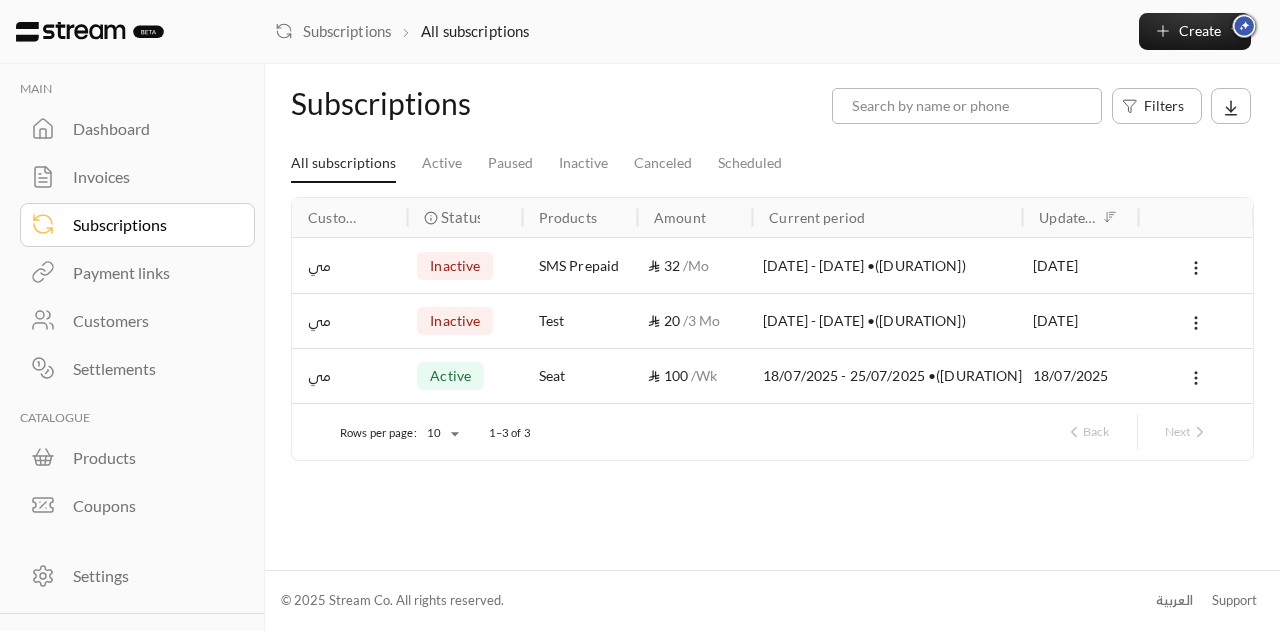 click on "Dashboard" at bounding box center (150, 129) 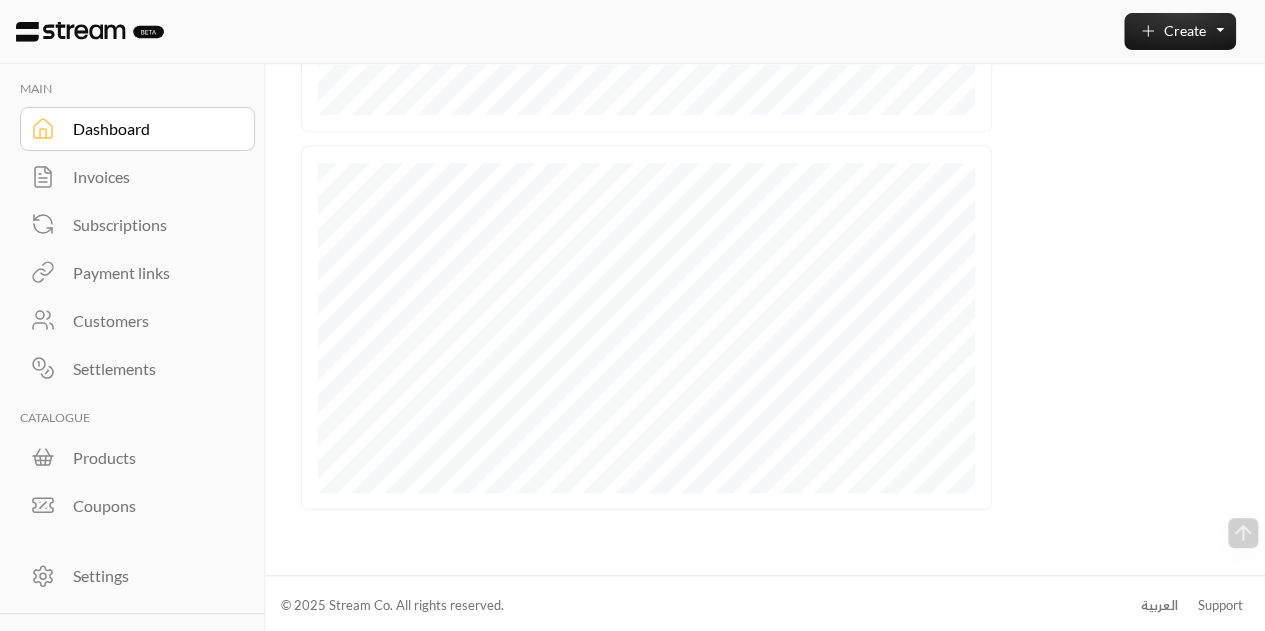 scroll, scrollTop: 635, scrollLeft: 0, axis: vertical 